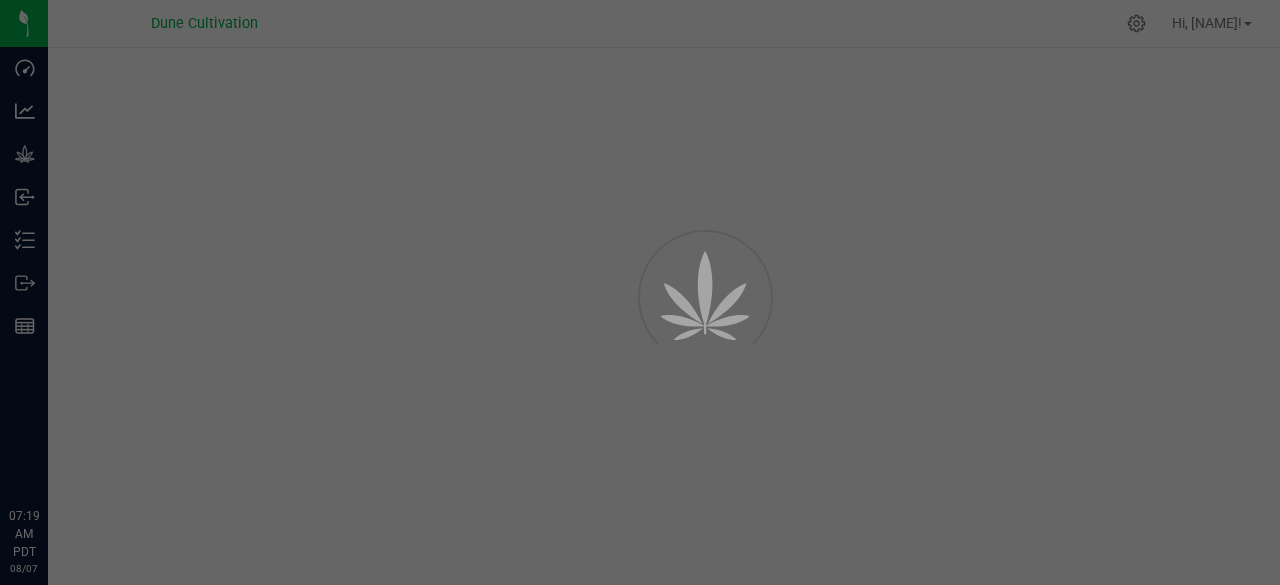 scroll, scrollTop: 0, scrollLeft: 0, axis: both 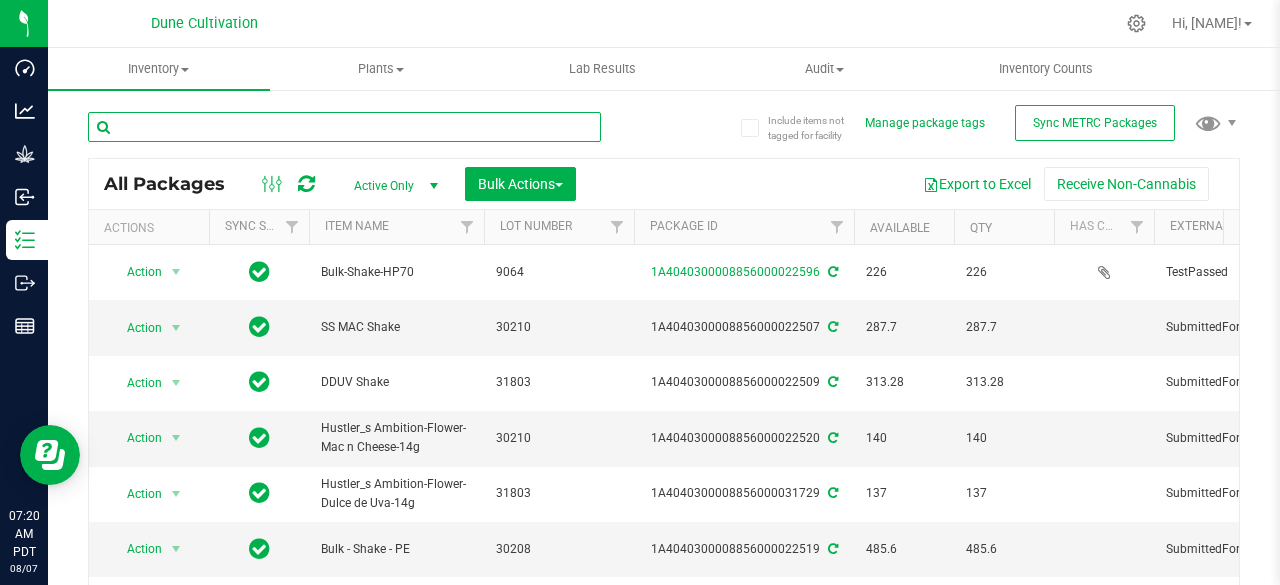 click at bounding box center (344, 127) 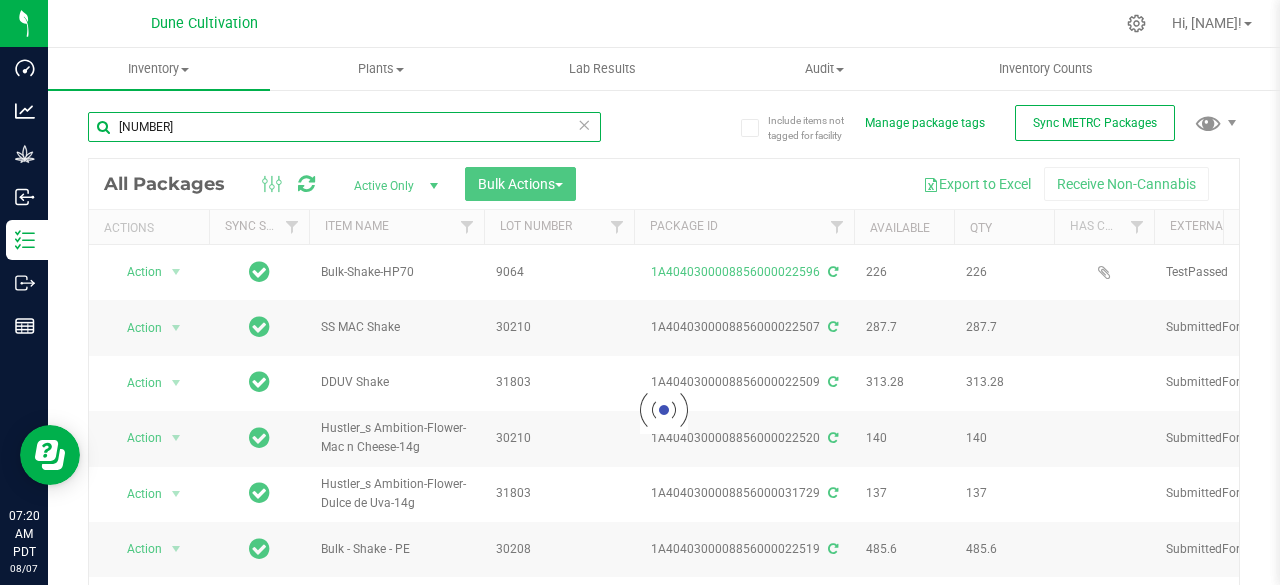 type on "[NUMBER]" 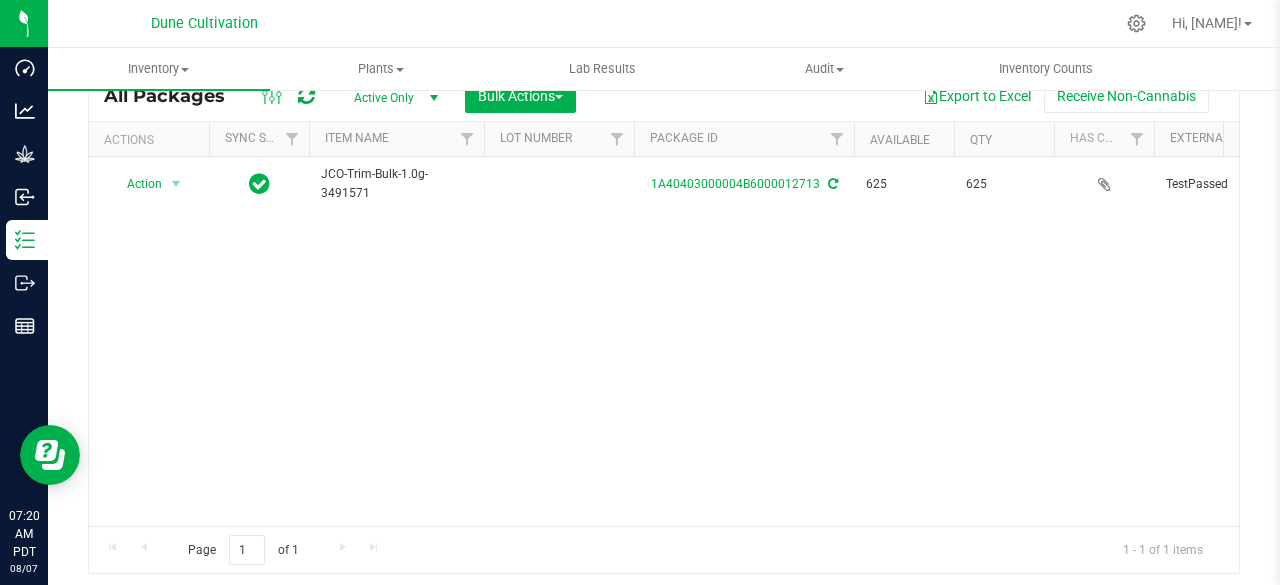 scroll, scrollTop: 100, scrollLeft: 0, axis: vertical 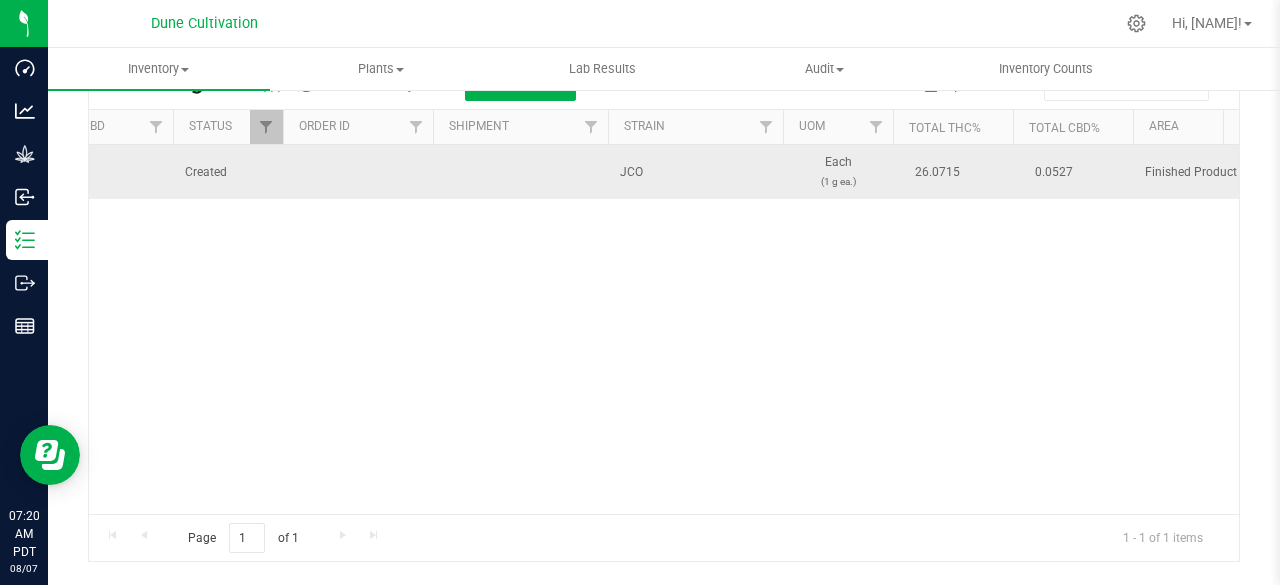 click on "Action" at bounding box center (-1570, 172) 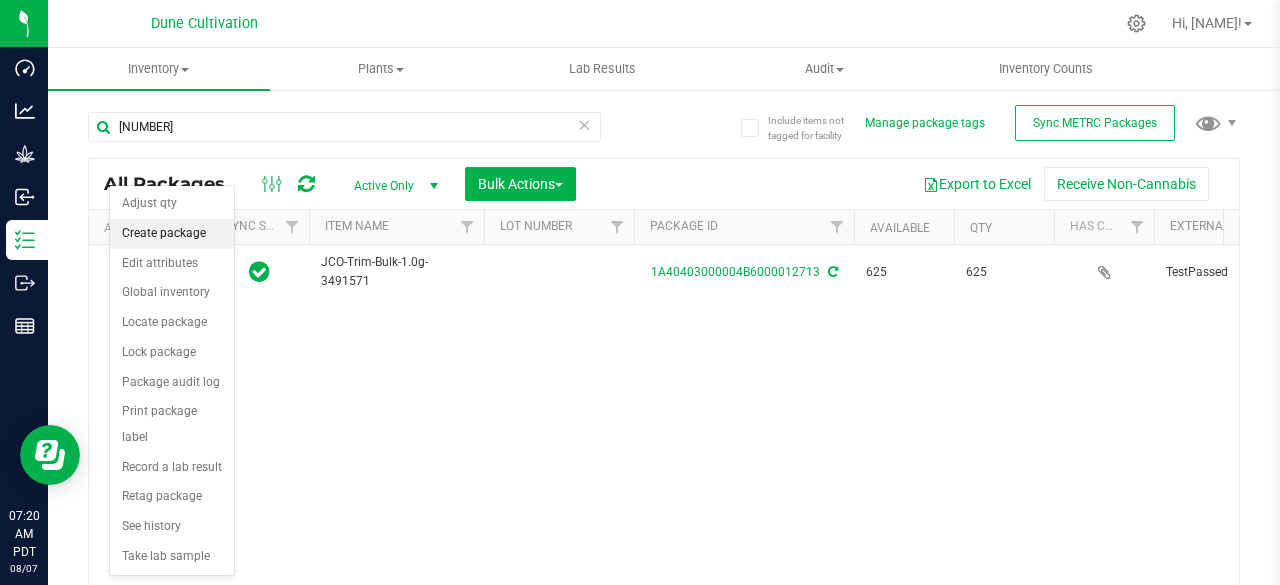 click on "Create package" at bounding box center [172, 234] 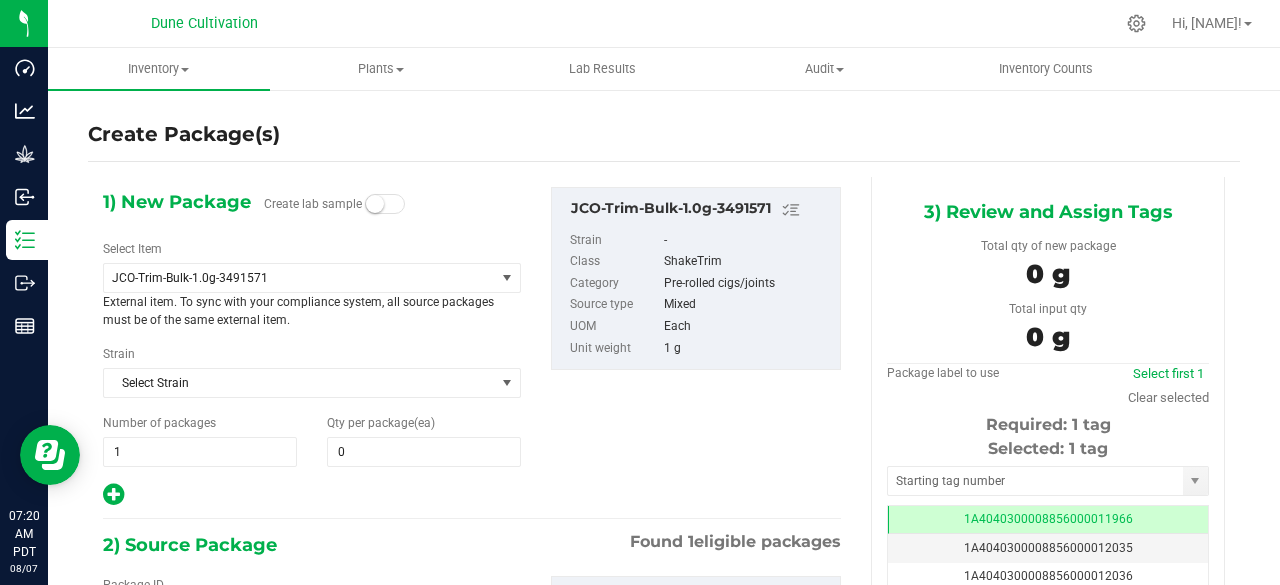 type on "0 ea" 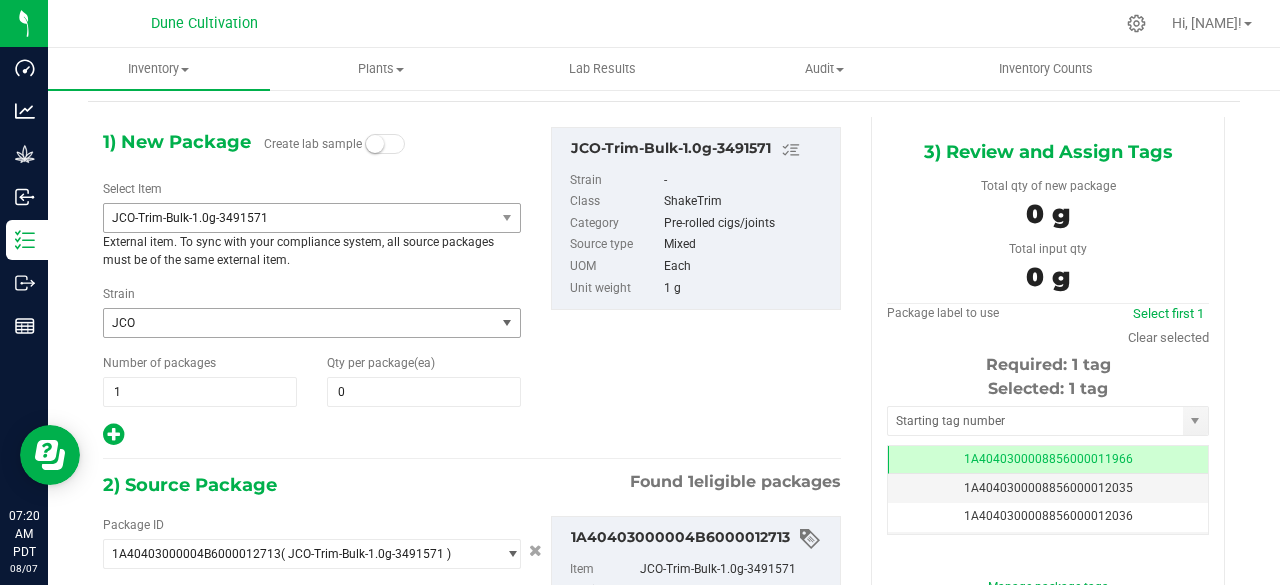 click on "JCO-Trim-Bulk-1.0g-3491571" at bounding box center [292, 218] 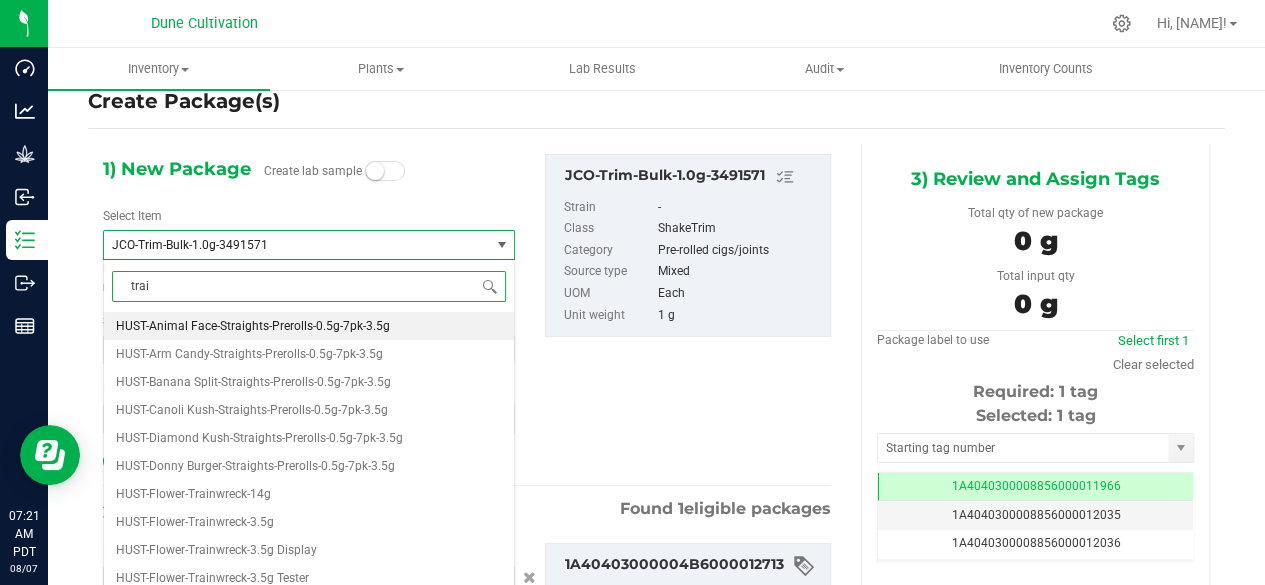 type on "train" 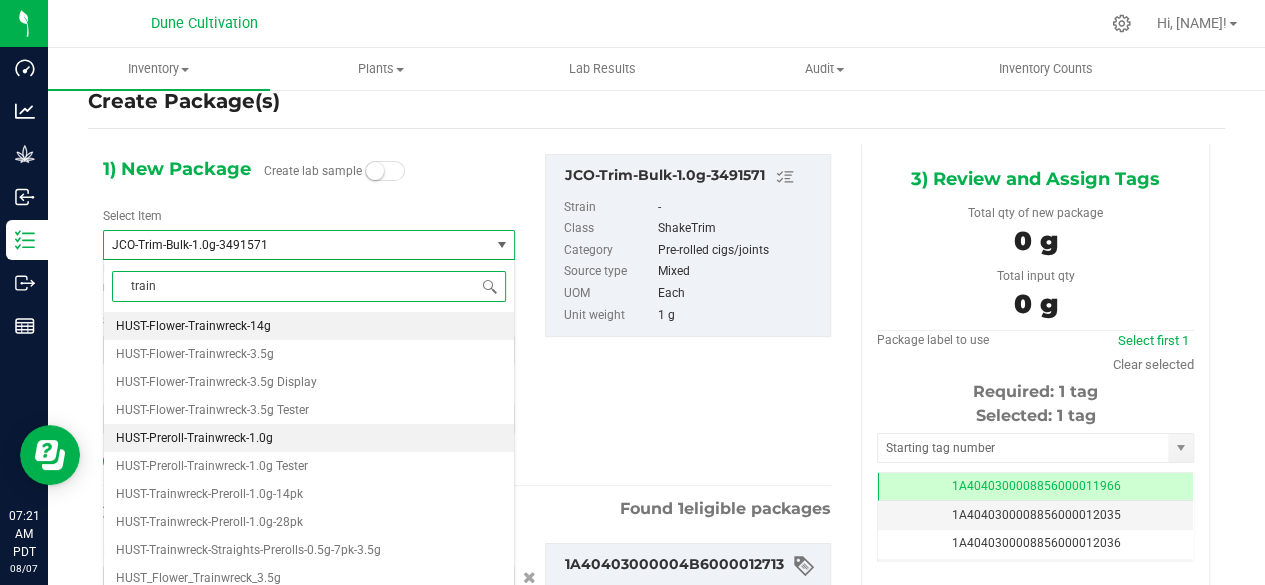 click on "HUST-Preroll-Trainwreck-1.0g" at bounding box center [194, 438] 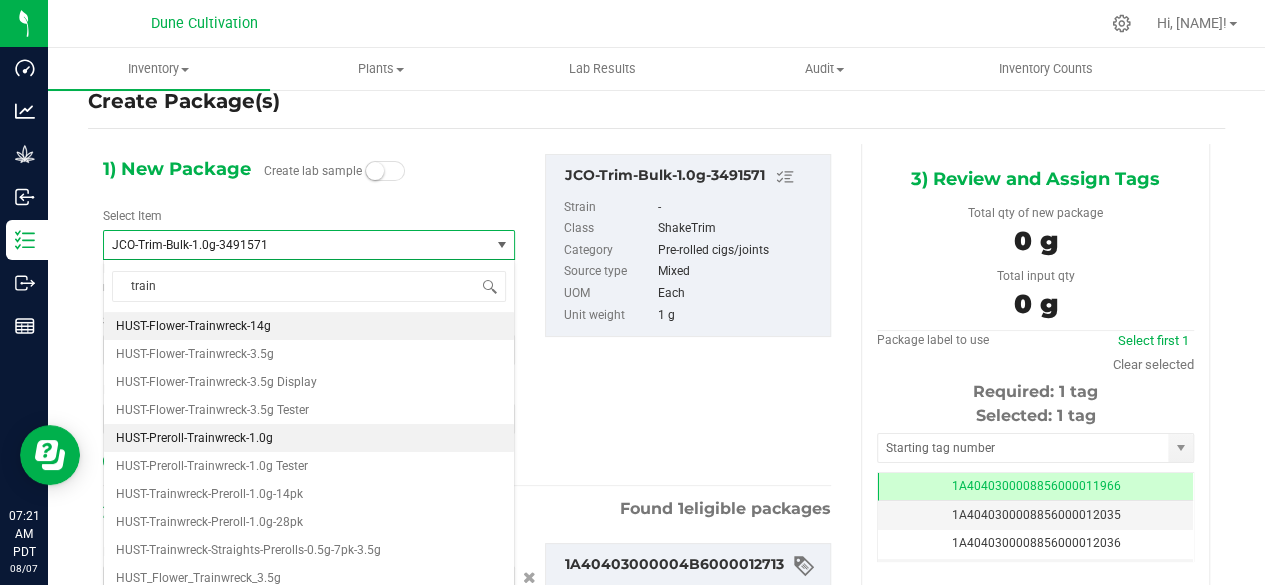 type 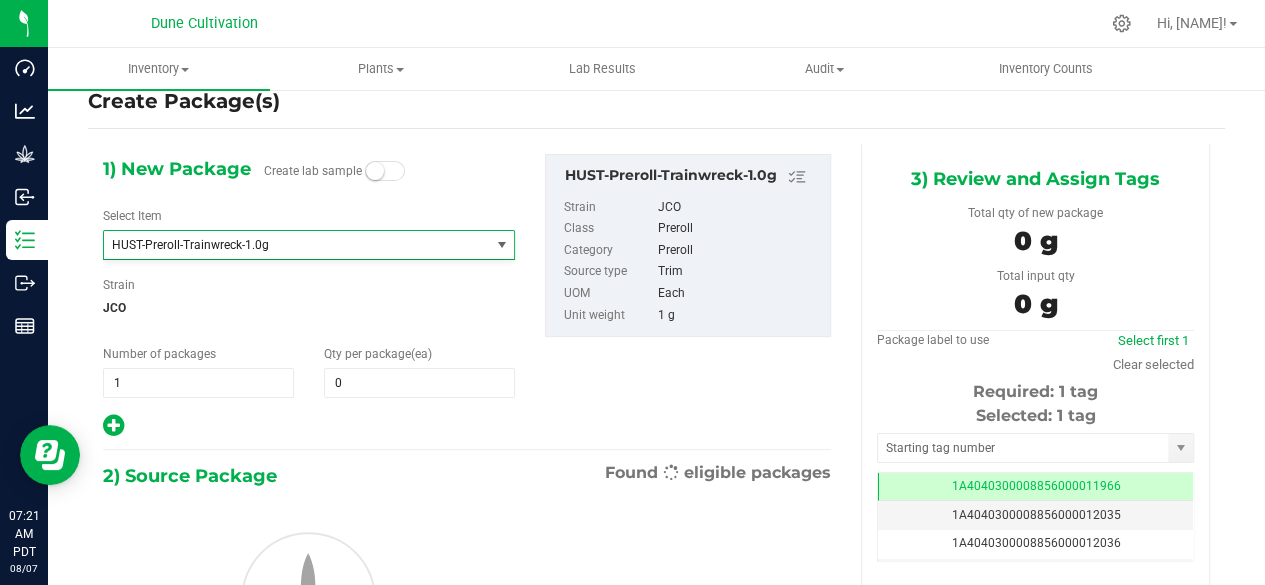 type on "0" 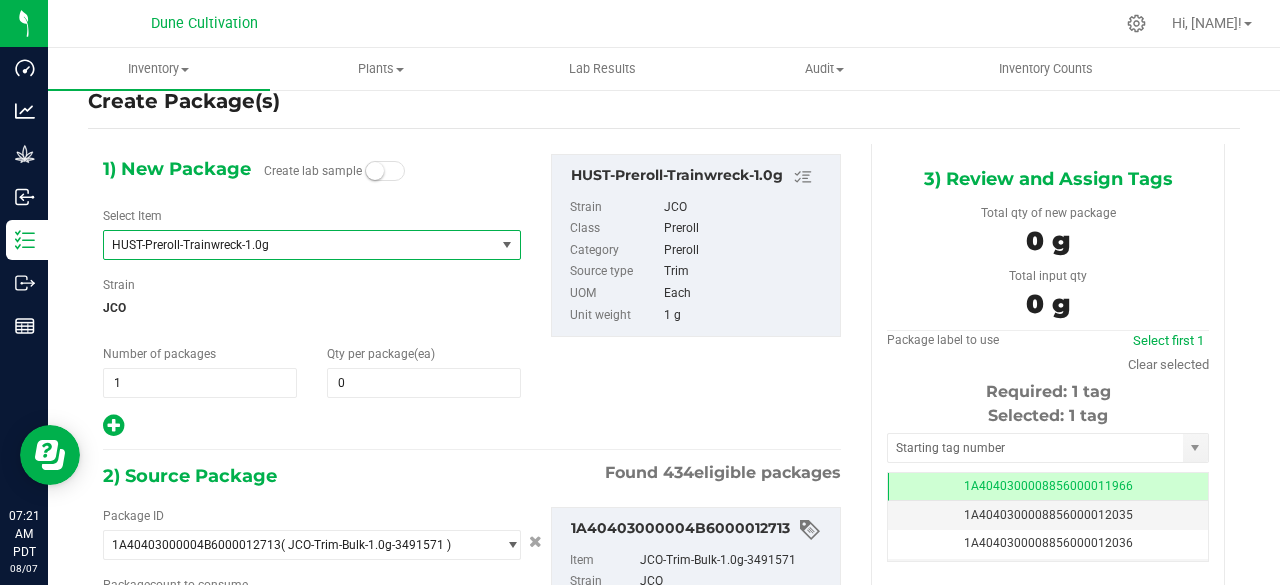 type on "0 ea" 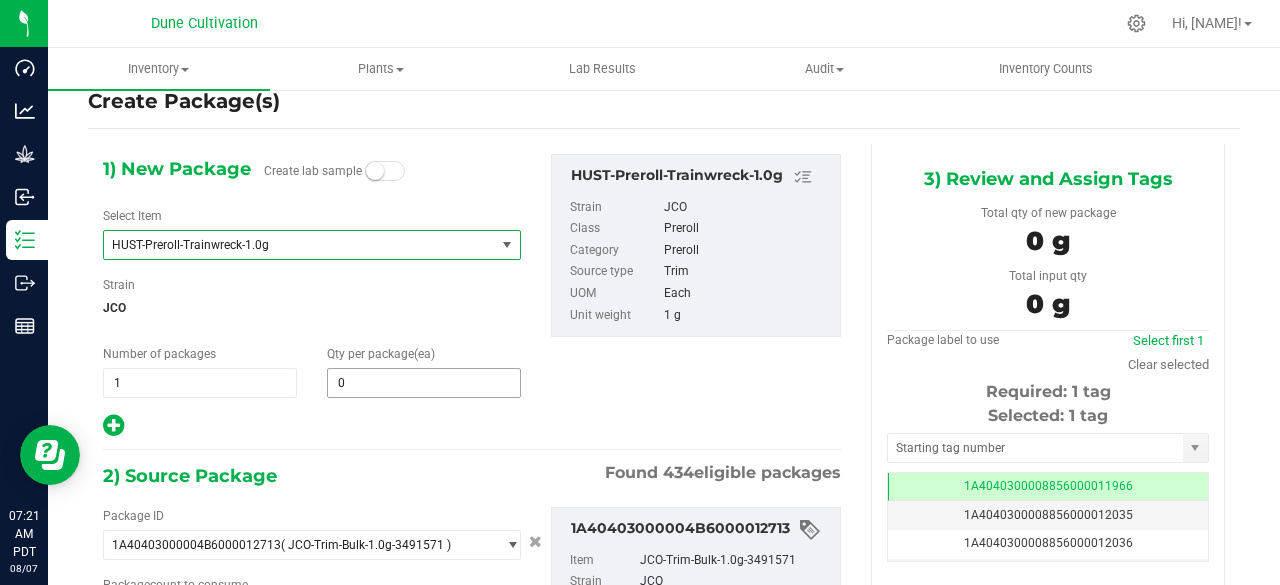 click on "0" at bounding box center (424, 383) 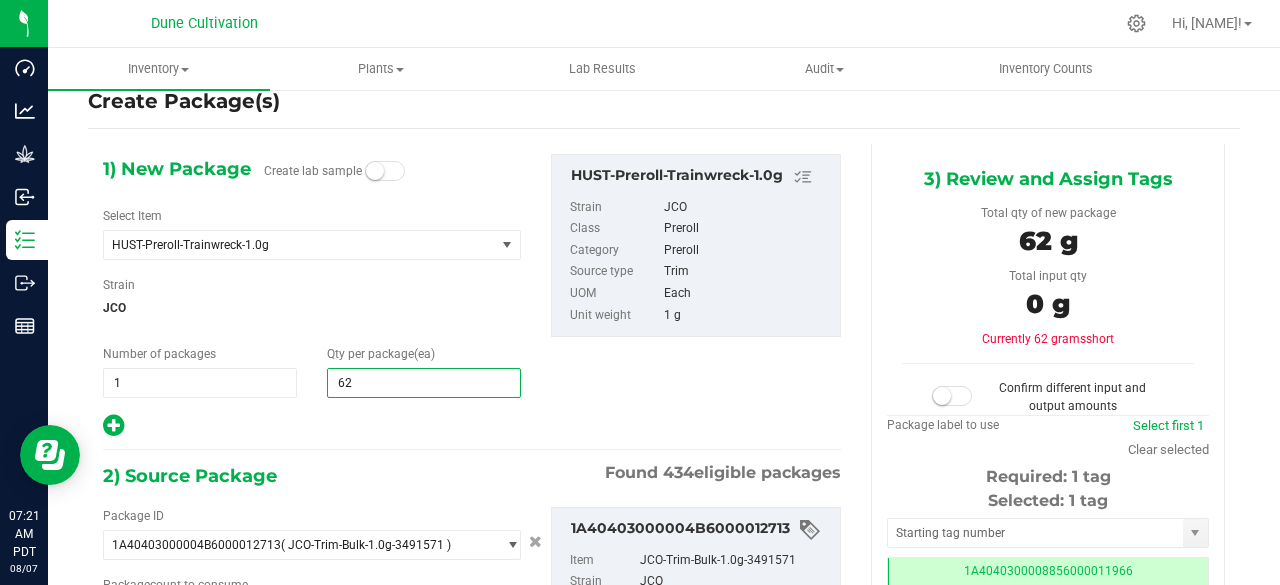 type on "625" 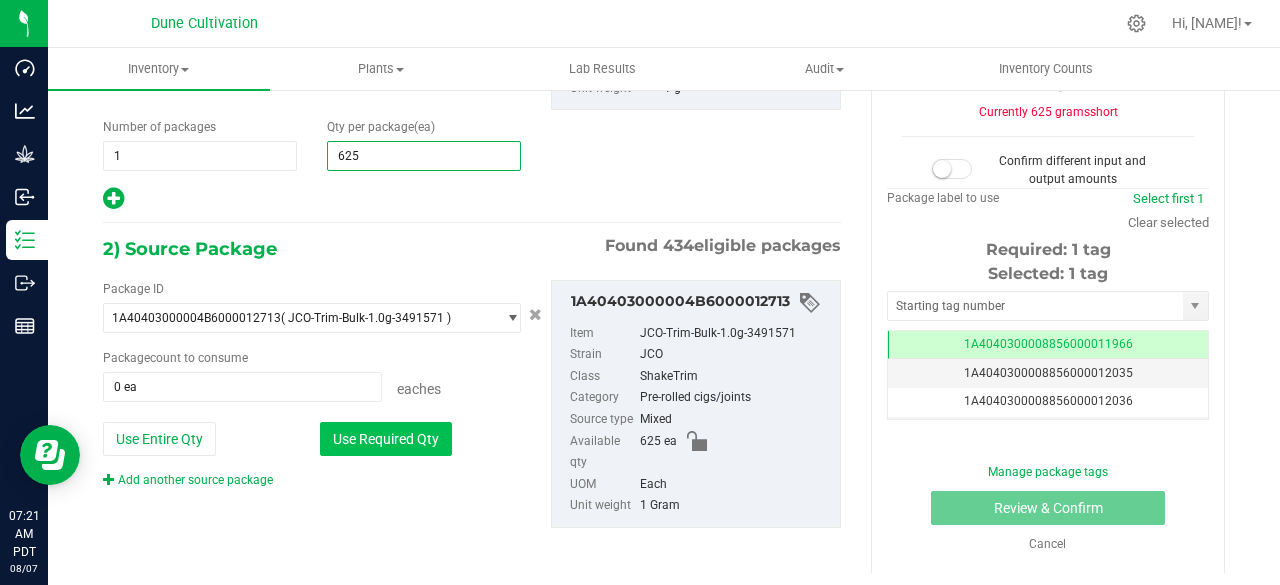 type on "625" 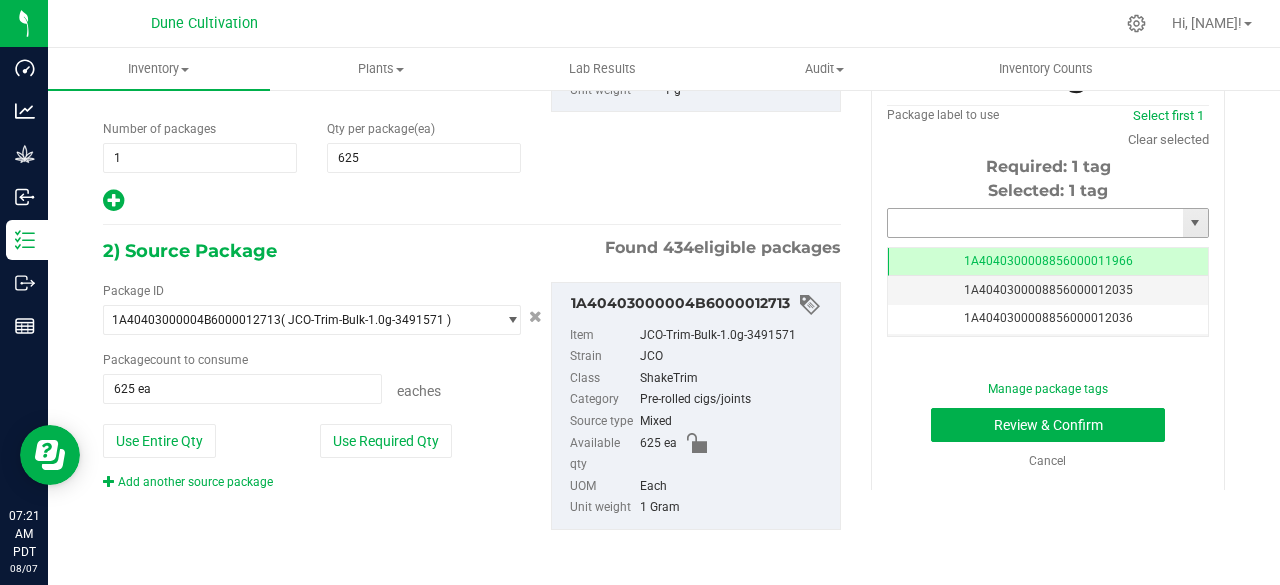 click at bounding box center (1035, 223) 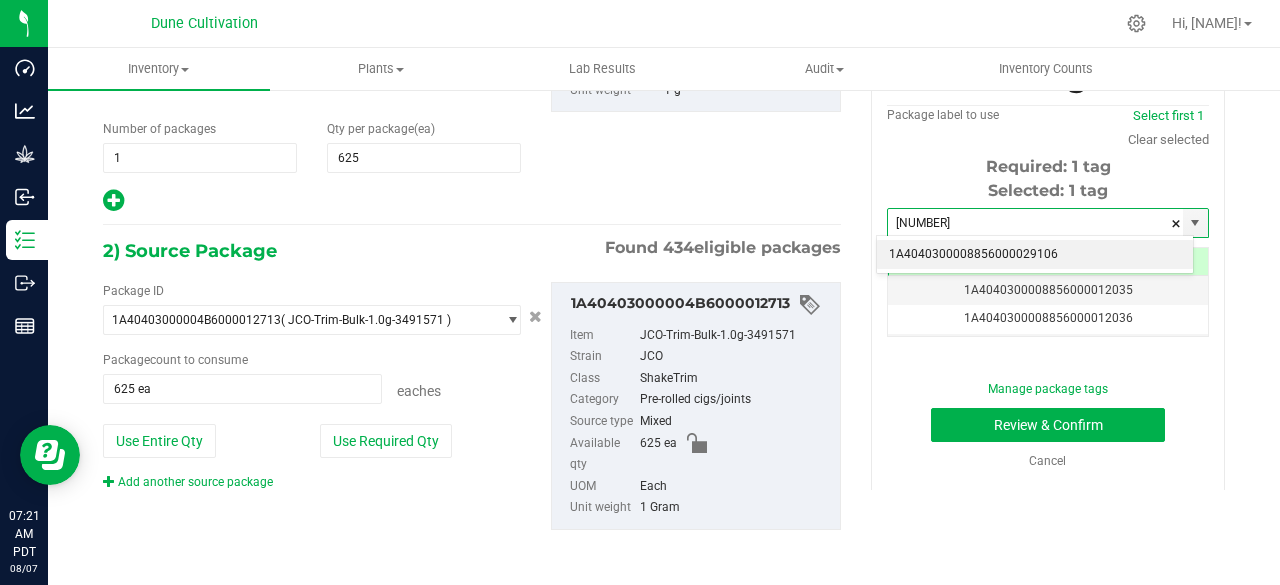click on "1A4040300008856000029106" at bounding box center [1035, 255] 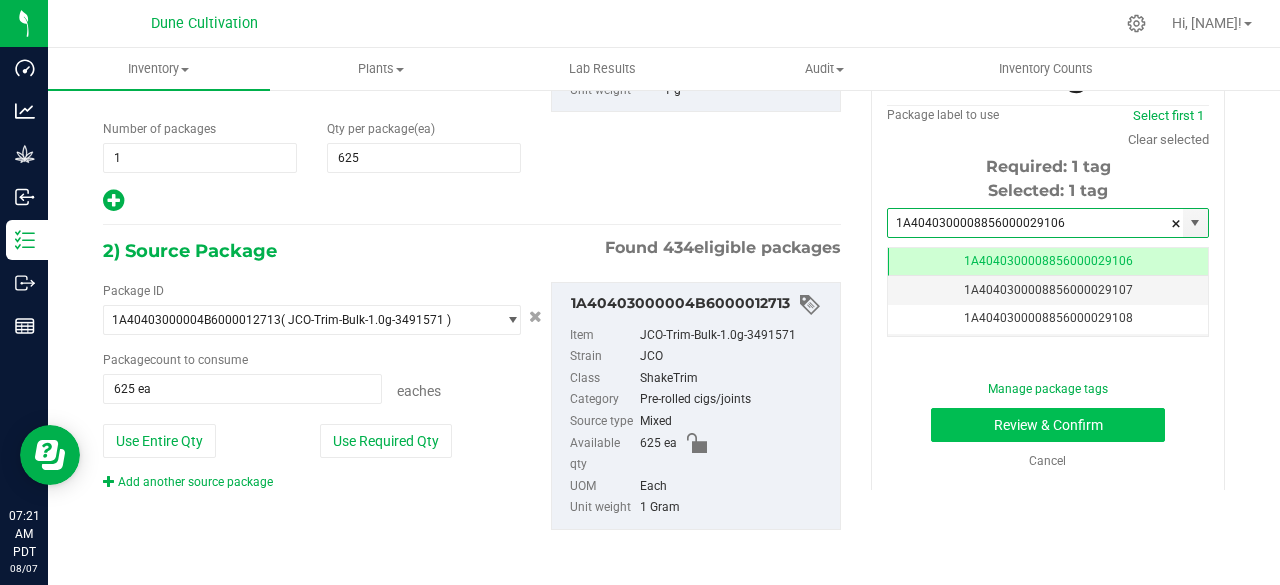 type on "1A4040300008856000029106" 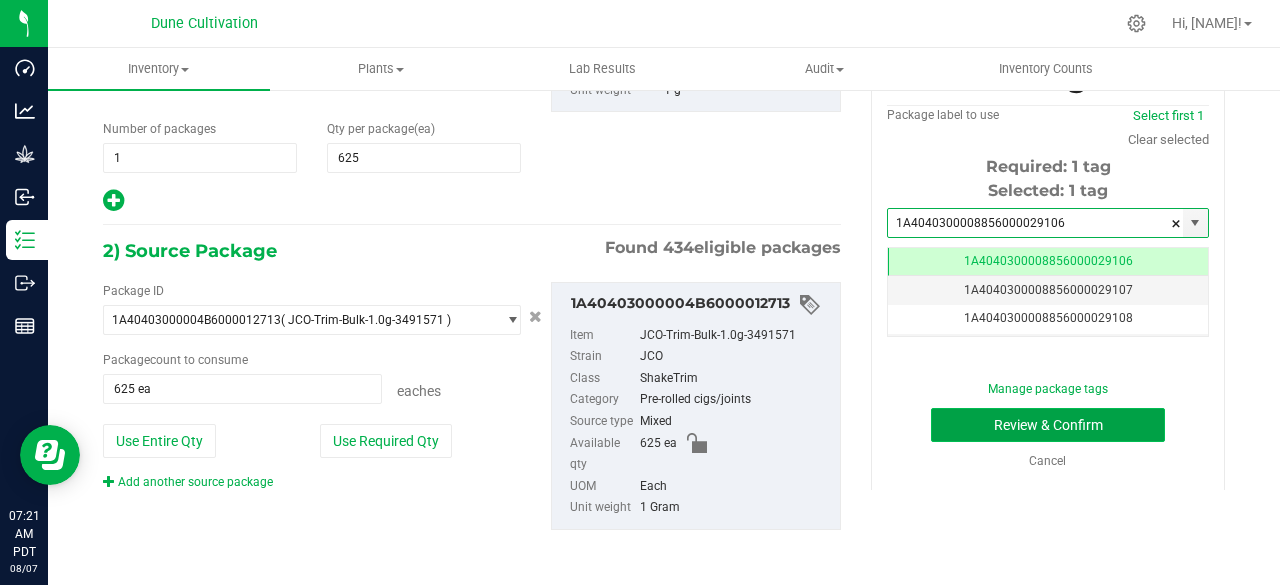 click on "Review & Confirm" at bounding box center (1048, 425) 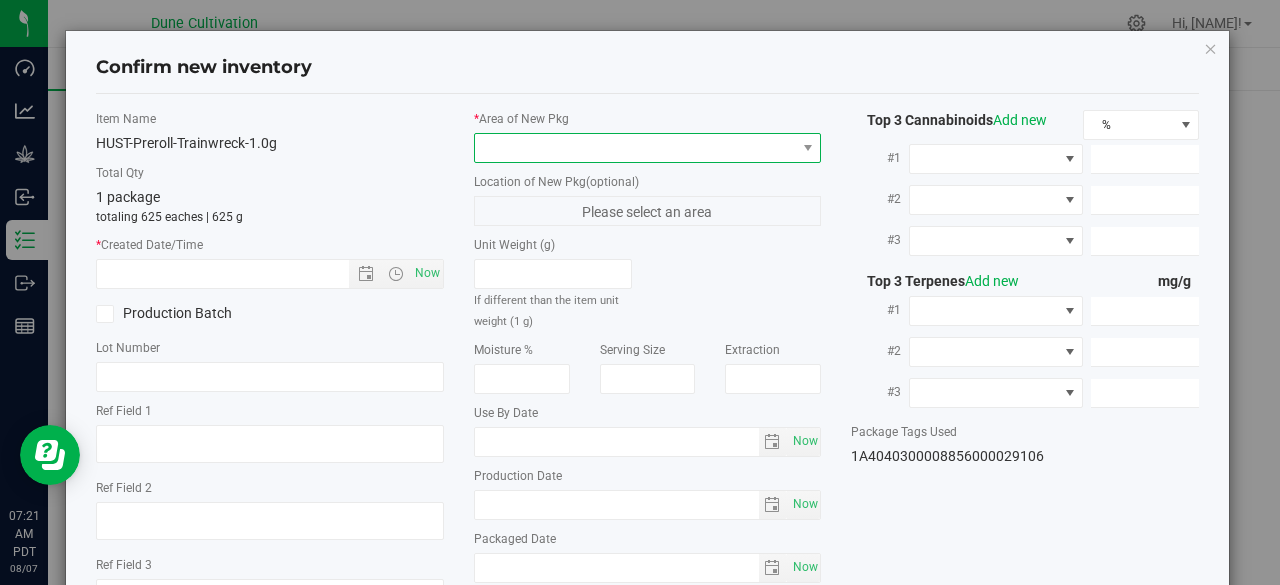 click at bounding box center [635, 148] 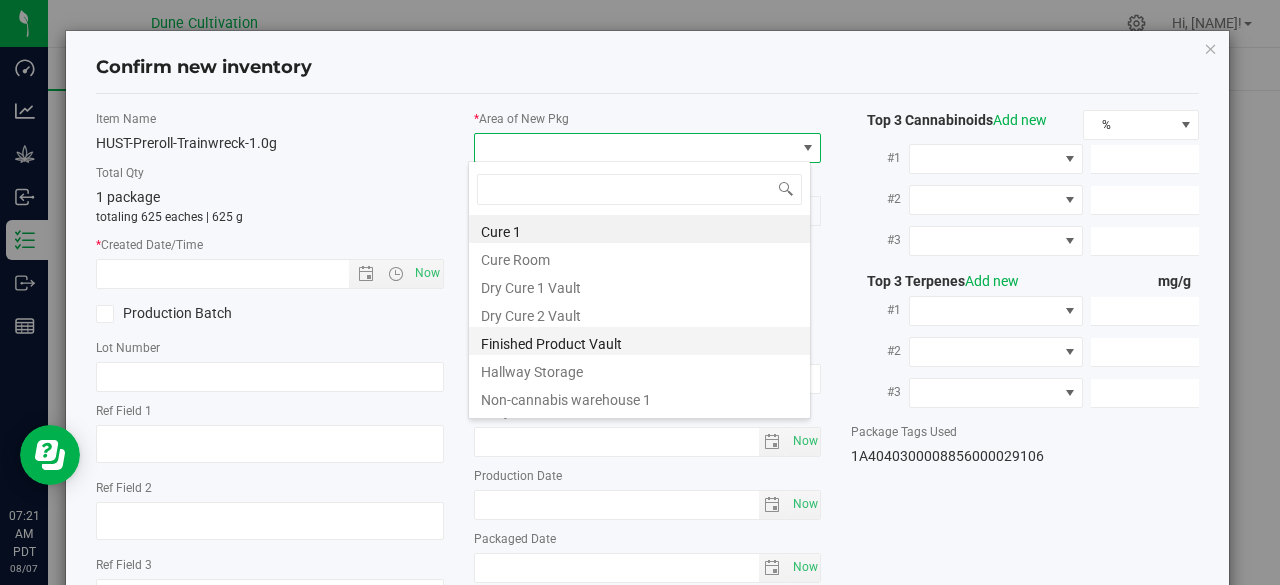 click on "Finished Product Vault" at bounding box center (639, 341) 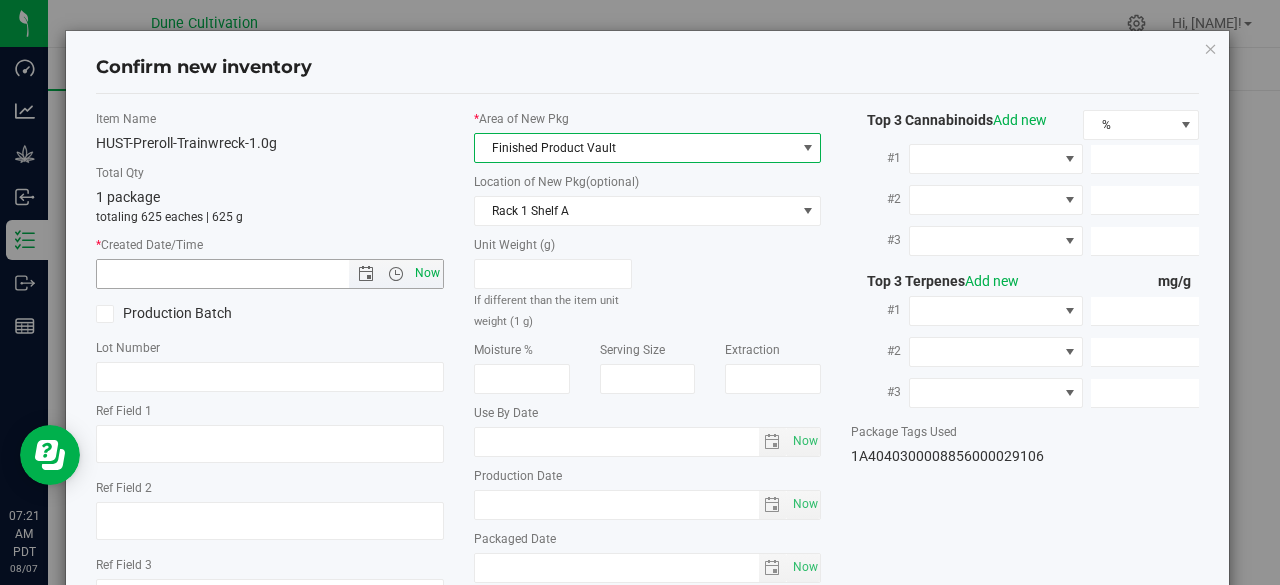 click on "Now" at bounding box center (427, 273) 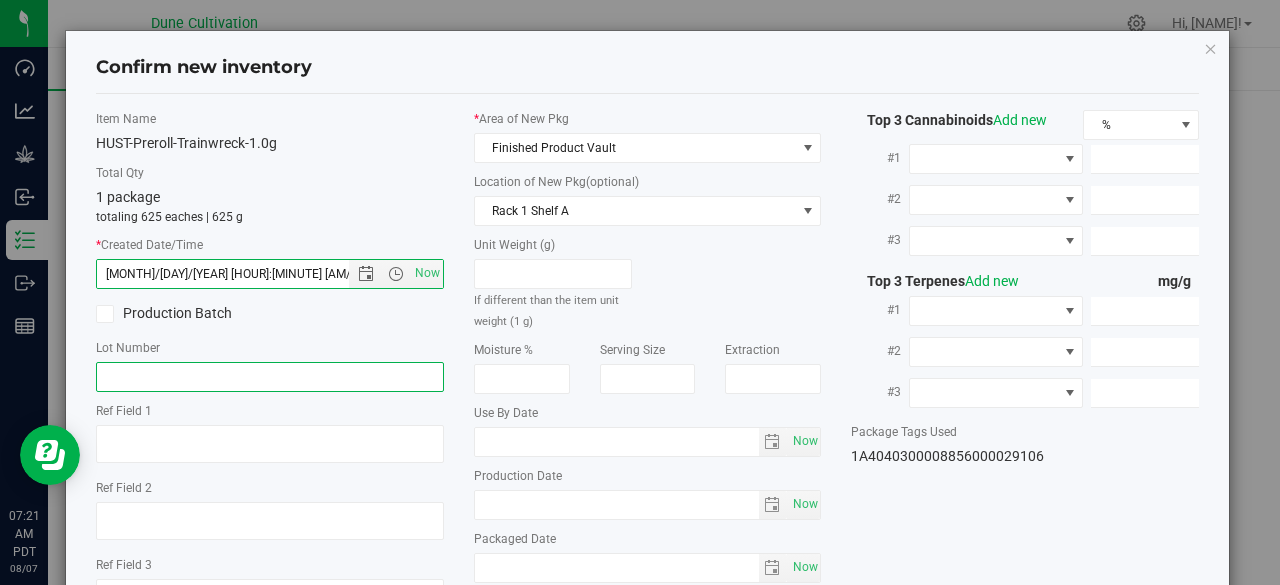 click at bounding box center (270, 377) 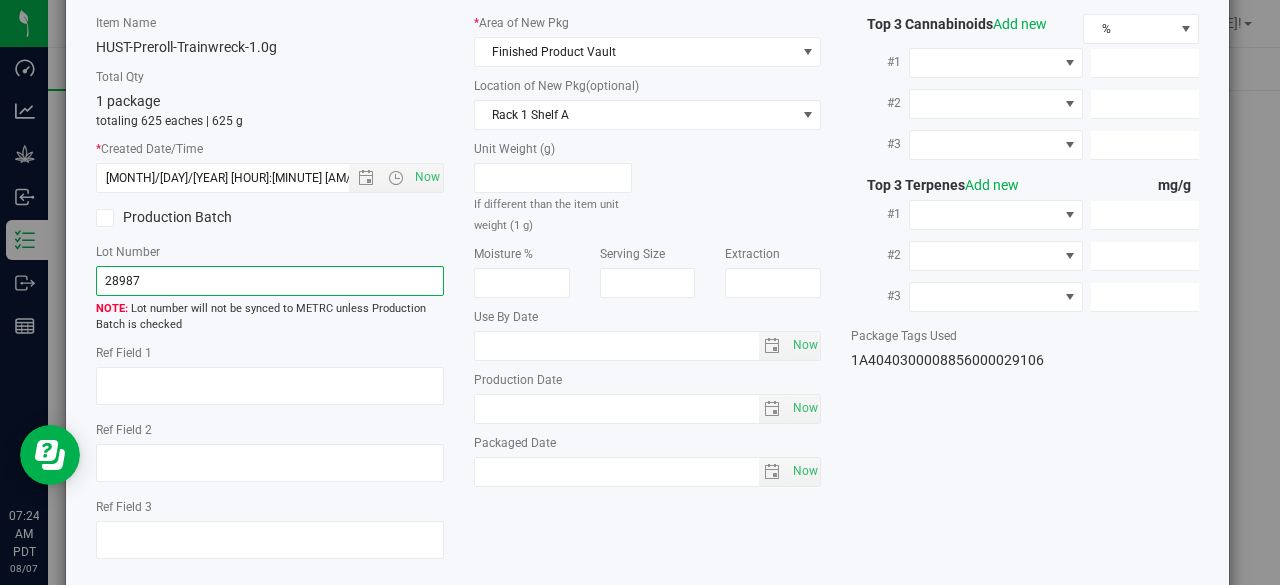 scroll, scrollTop: 198, scrollLeft: 0, axis: vertical 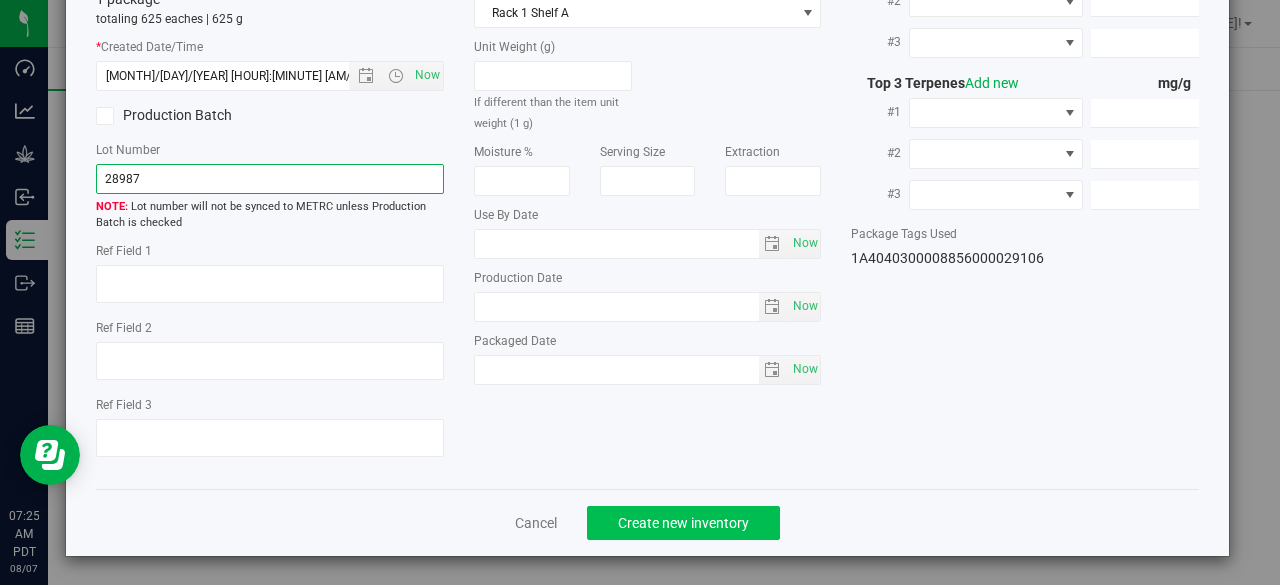 type on "28987" 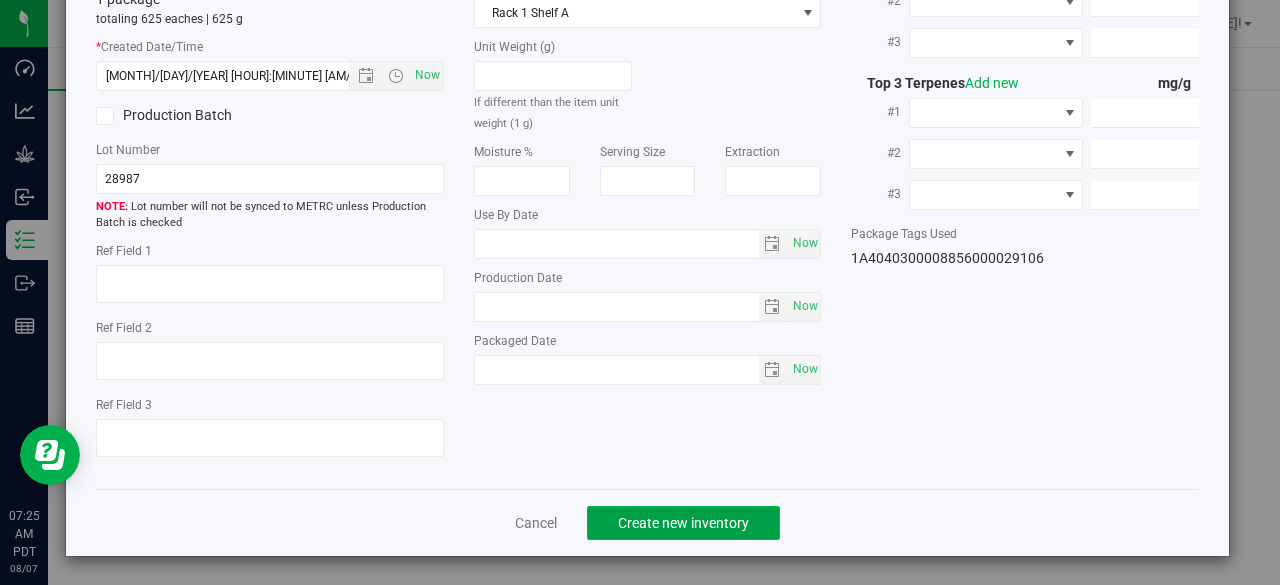 click on "Create new inventory" 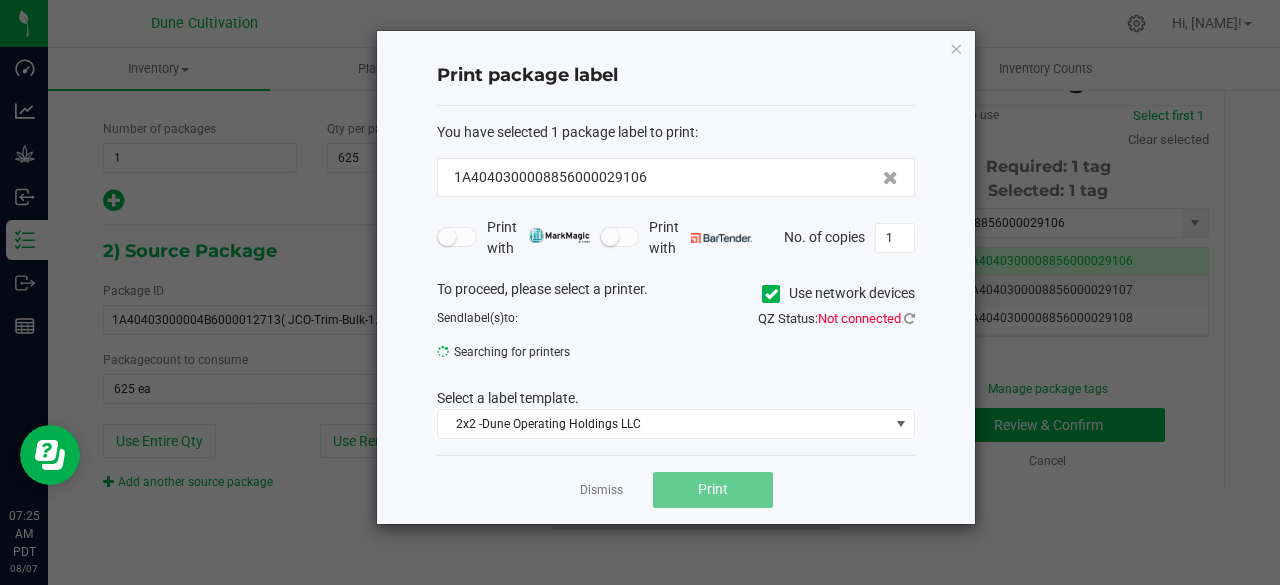 click on "Dismiss   Print" 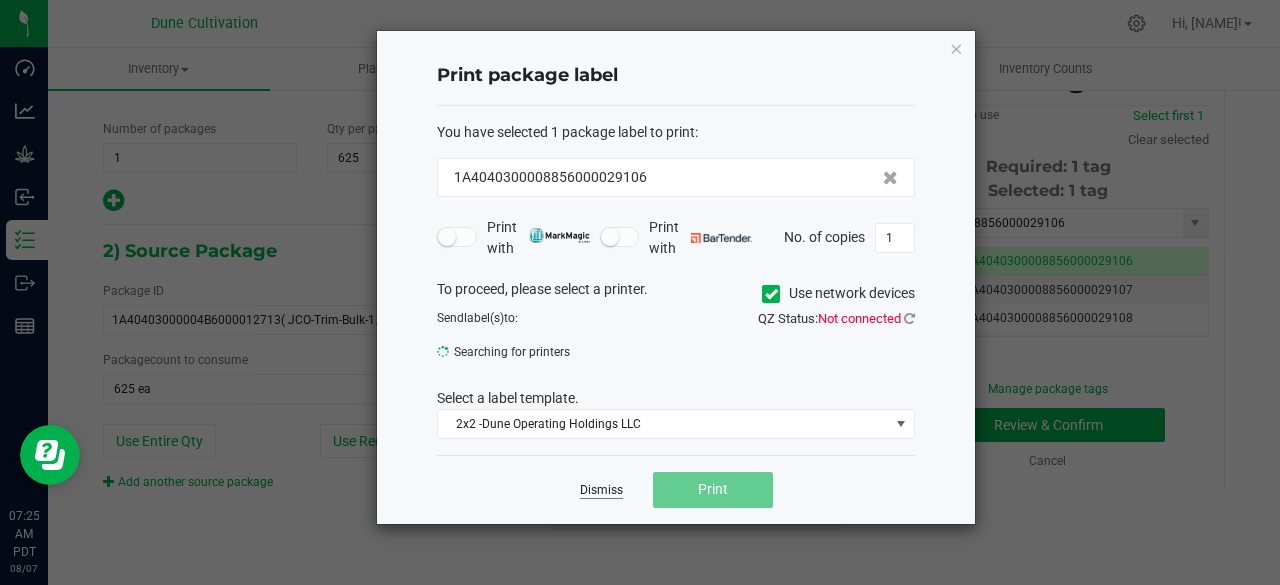 click on "Dismiss" 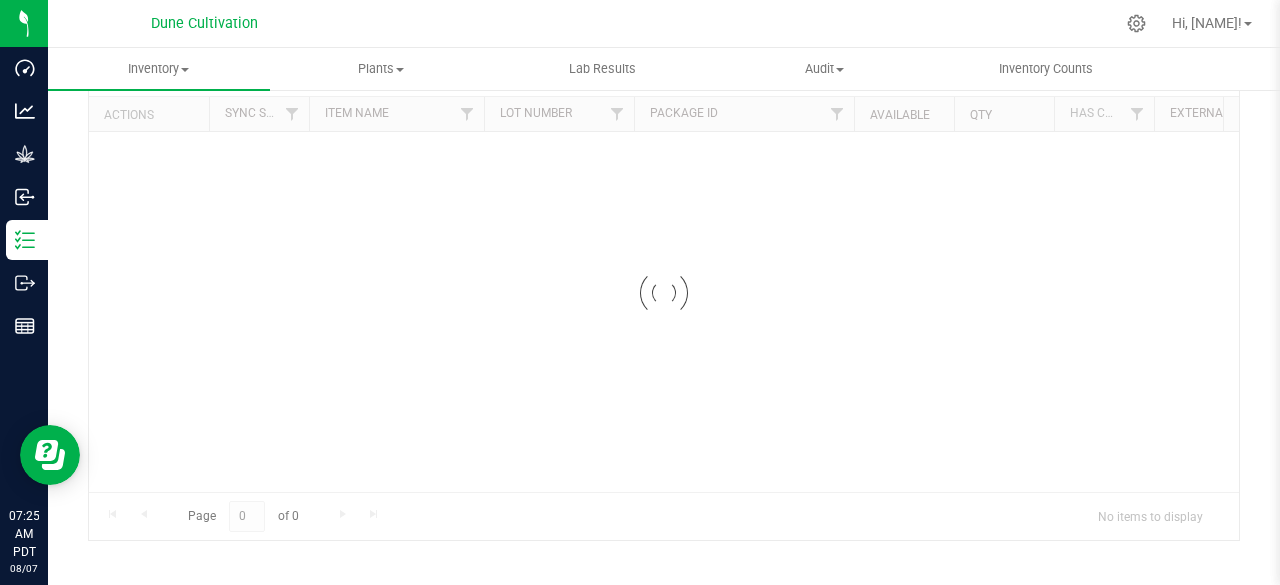 scroll, scrollTop: 112, scrollLeft: 0, axis: vertical 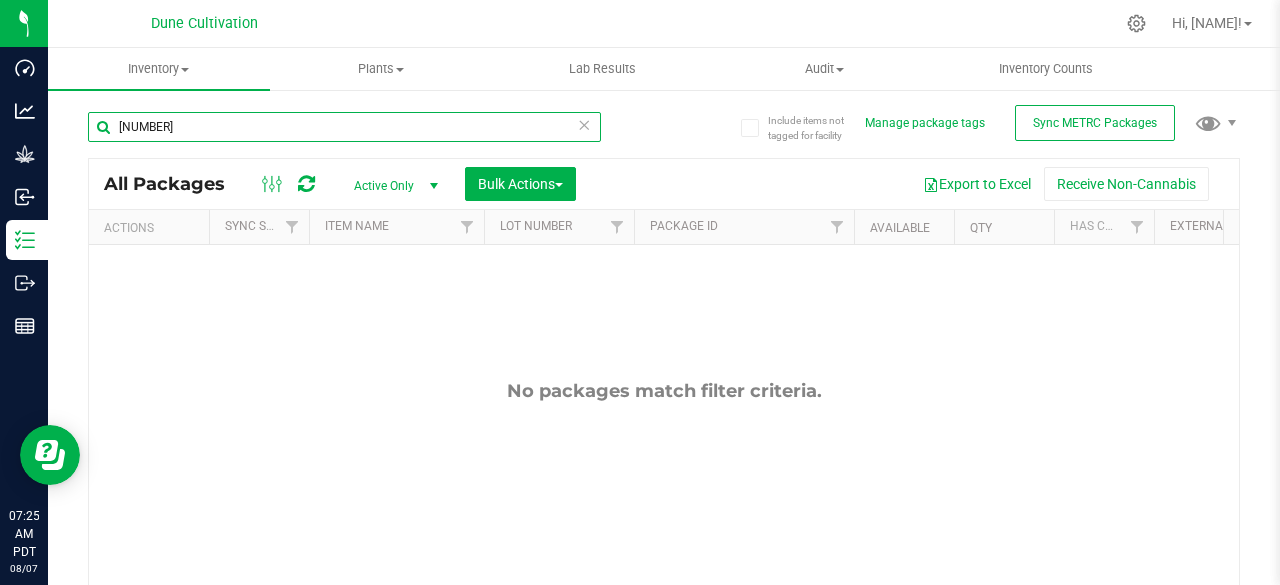 click on "[NUMBER]" at bounding box center [344, 127] 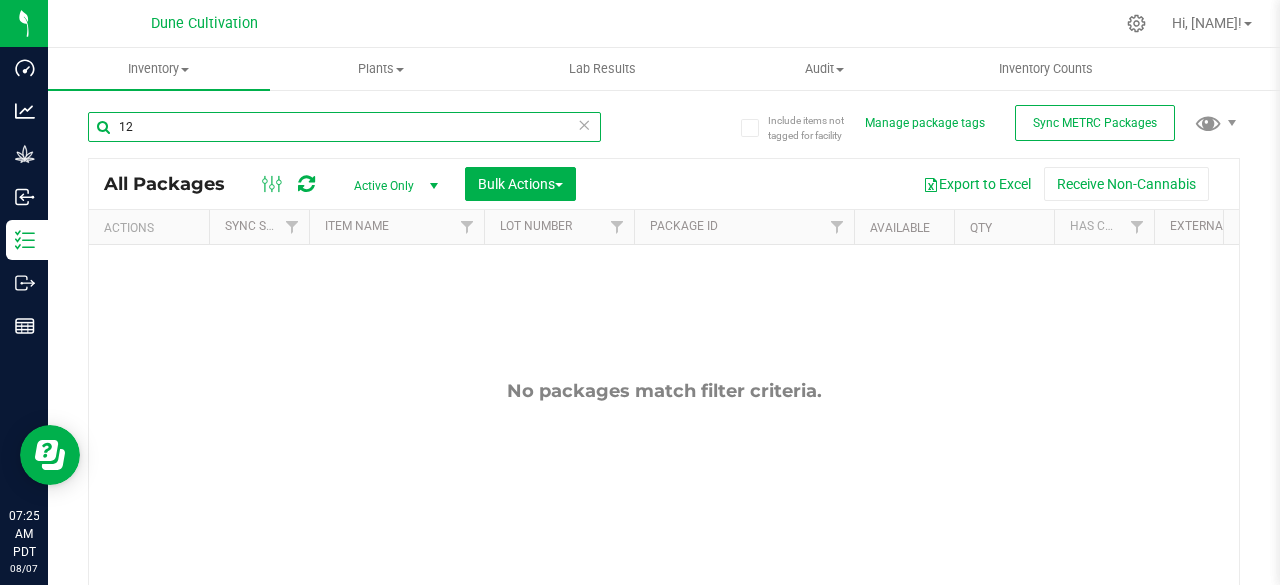 type on "1" 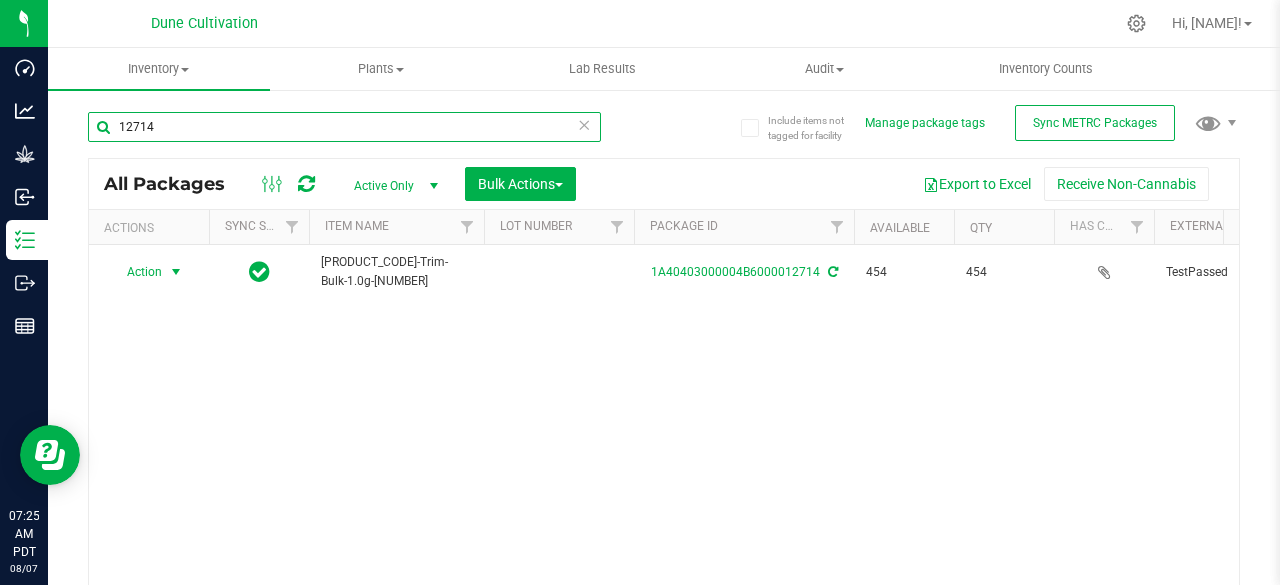 type on "12714" 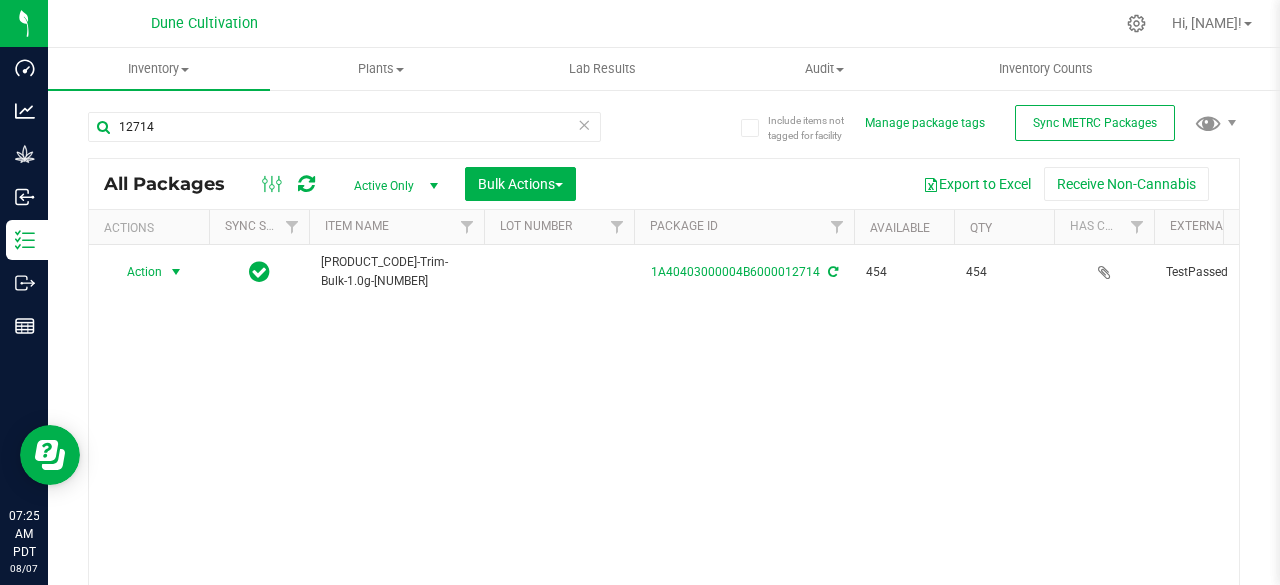 click on "Action" at bounding box center [136, 272] 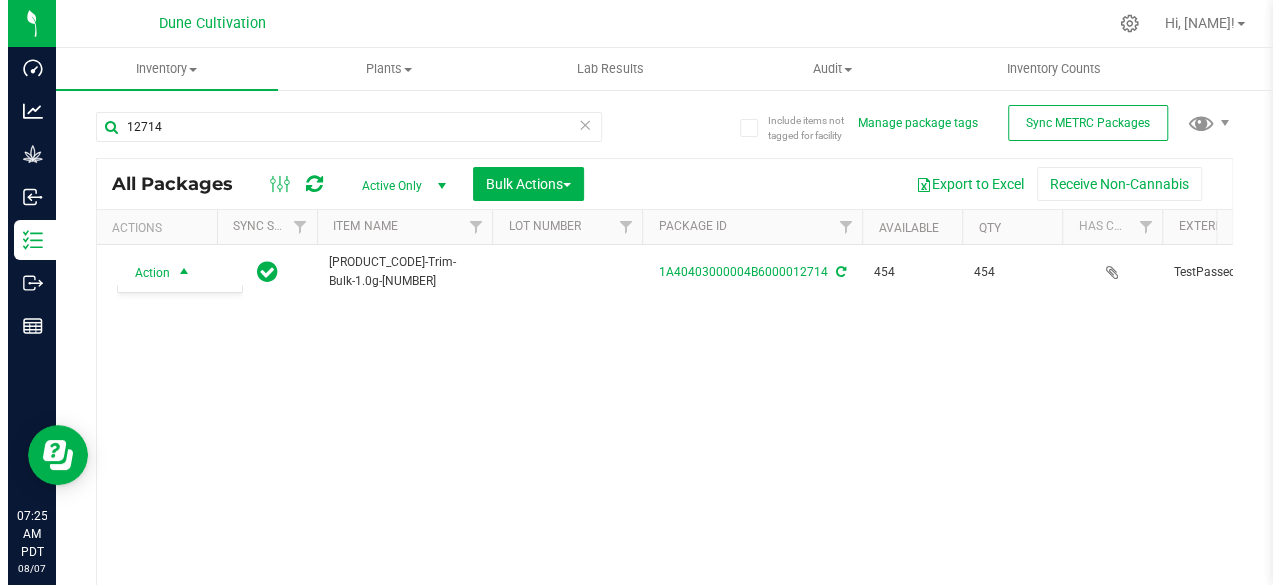 scroll, scrollTop: 0, scrollLeft: 0, axis: both 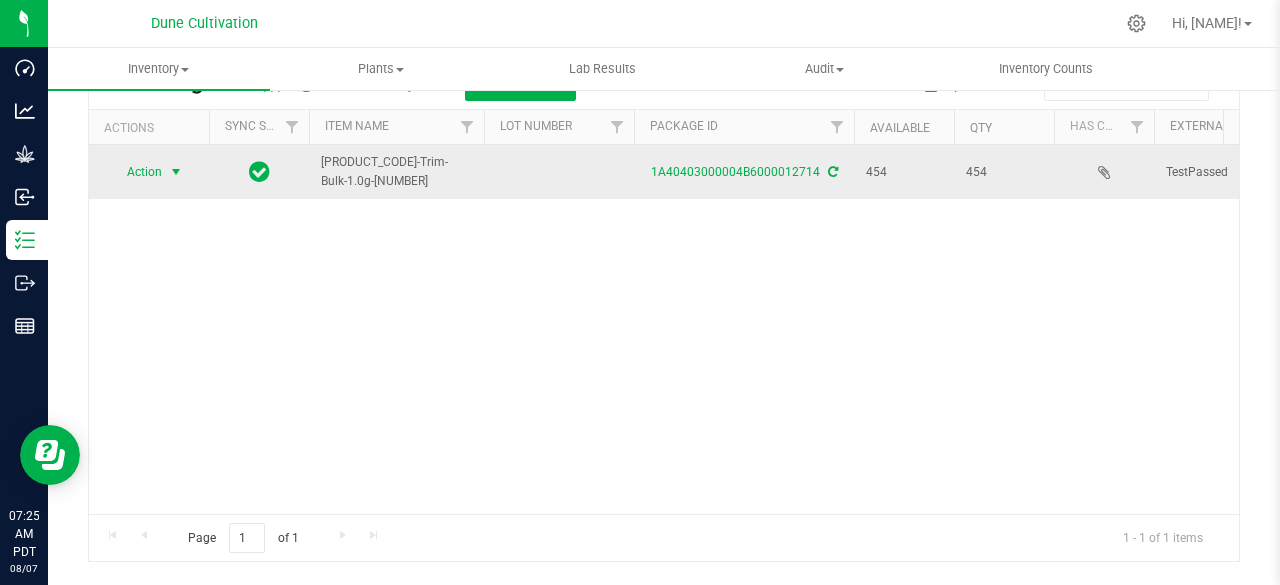 click on "Action" at bounding box center (136, 172) 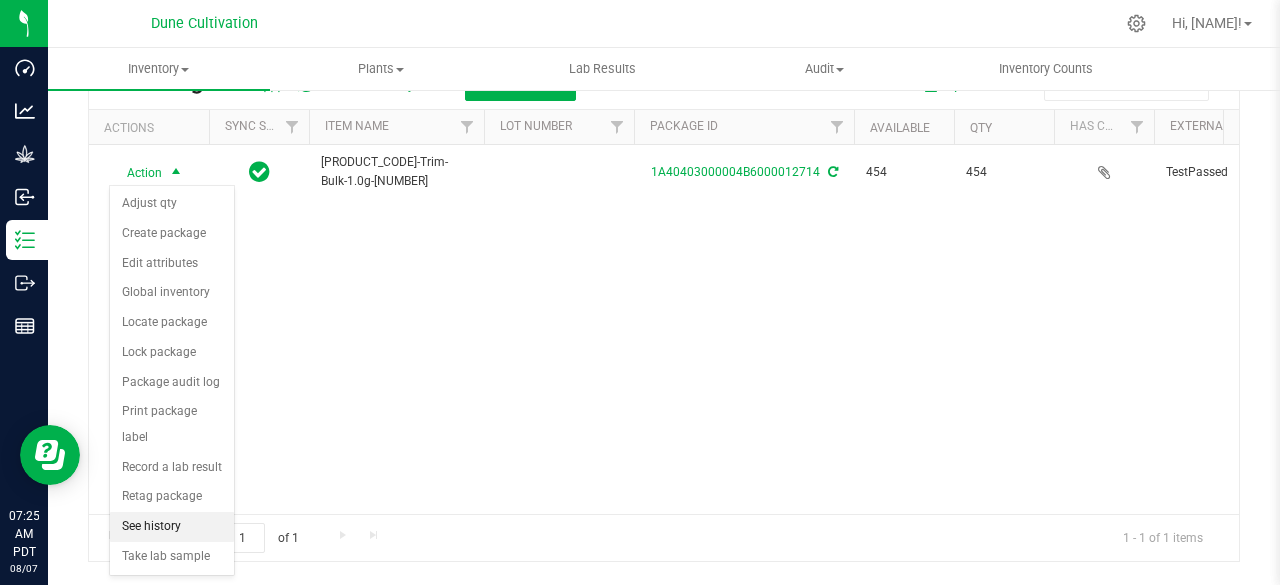 click on "See history" at bounding box center (172, 527) 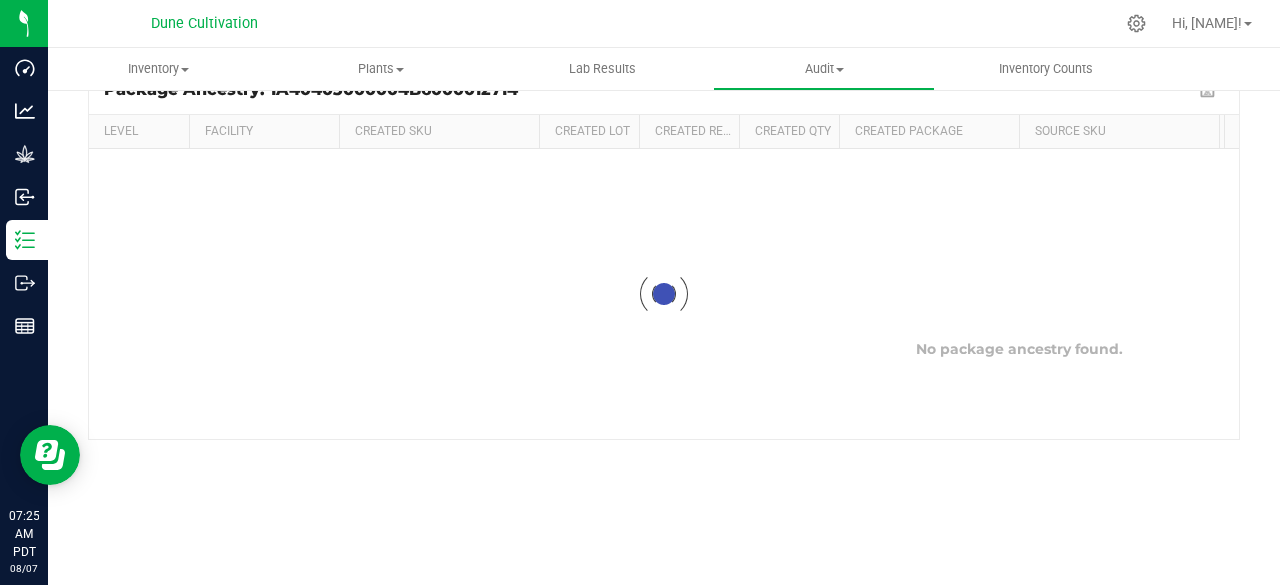 scroll, scrollTop: 114, scrollLeft: 0, axis: vertical 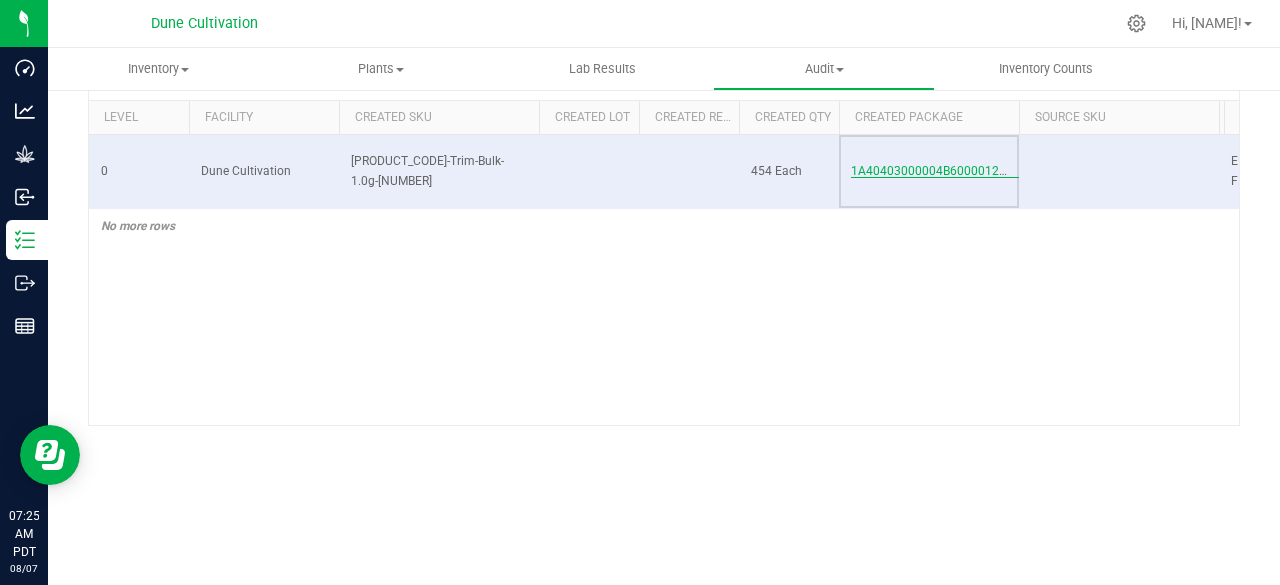 click on "1A40403000004B6000012714" at bounding box center [935, 171] 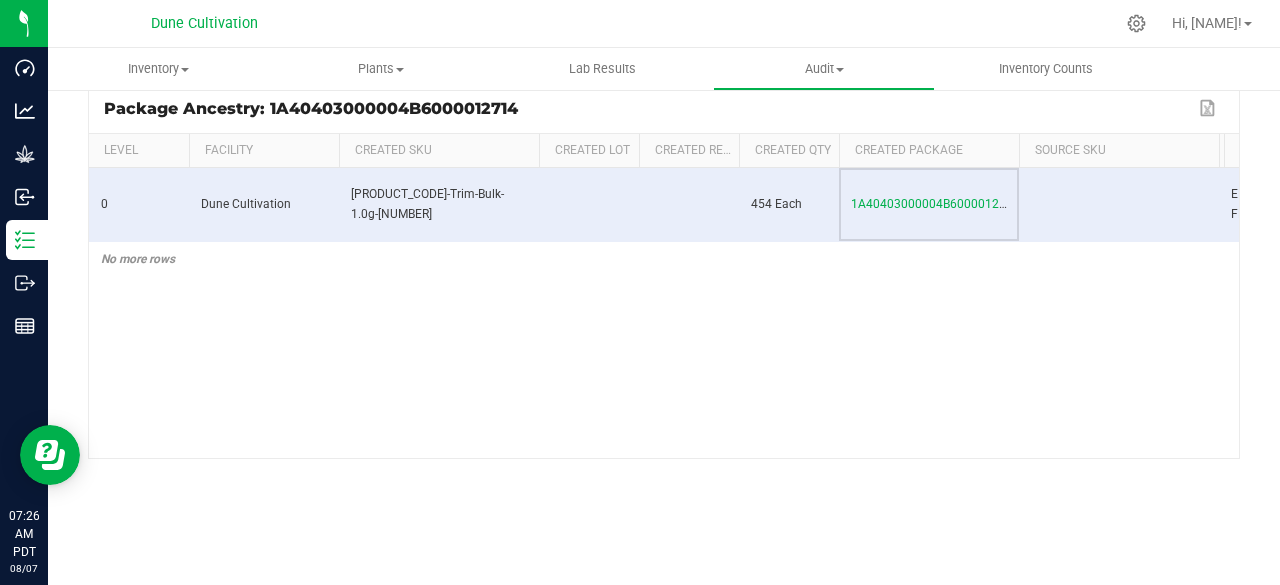 scroll, scrollTop: 128, scrollLeft: 0, axis: vertical 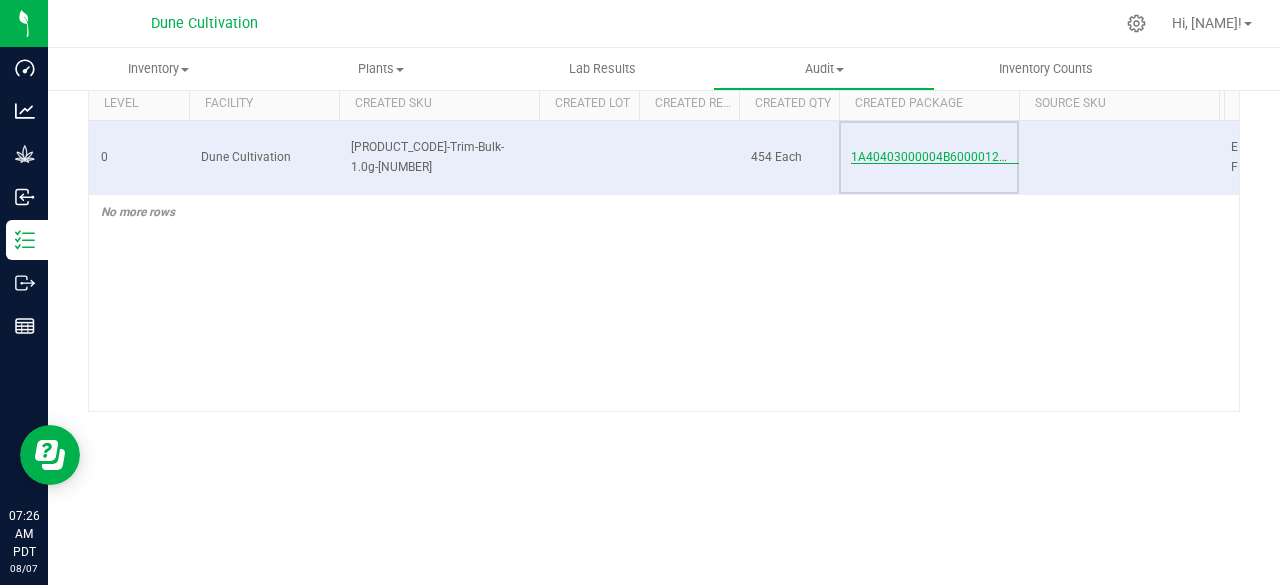 click on "1A40403000004B6000012714" at bounding box center (935, 157) 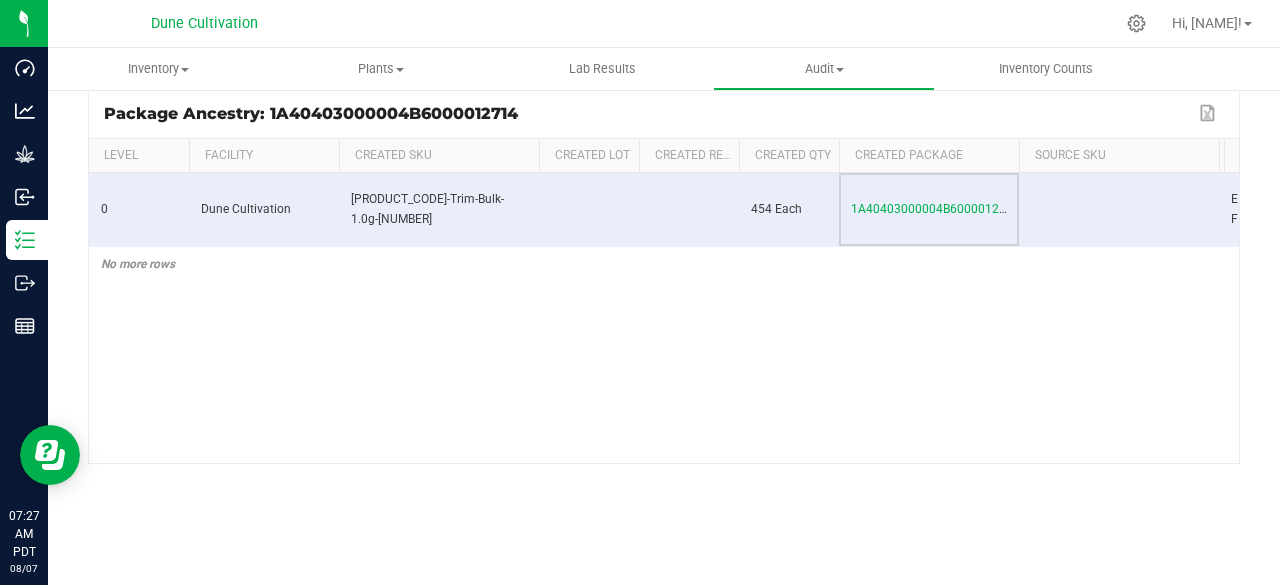 scroll, scrollTop: 0, scrollLeft: 0, axis: both 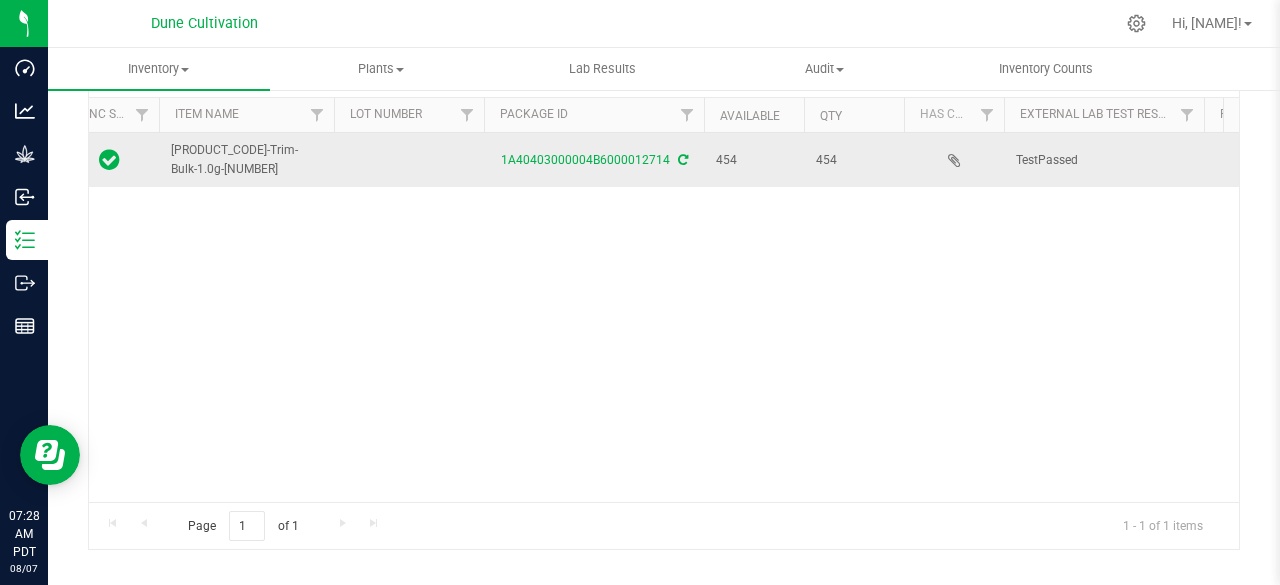 click on "[PRODUCT_CODE]-Trim-Bulk-1.0g-[NUMBER]" at bounding box center [246, 160] 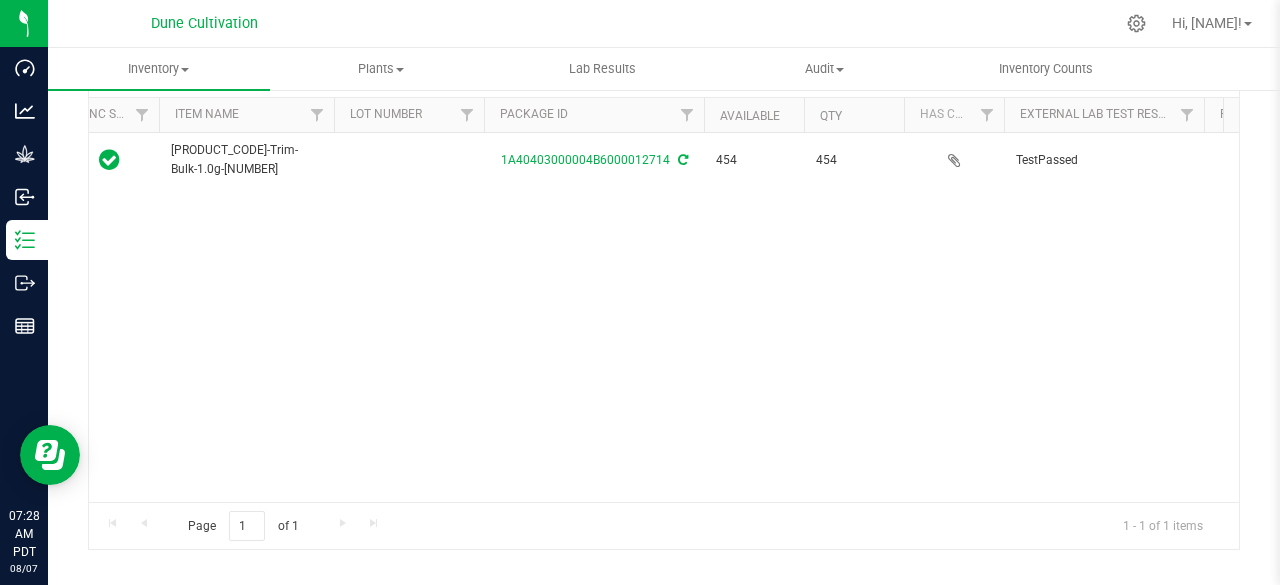 scroll, scrollTop: 70, scrollLeft: 0, axis: vertical 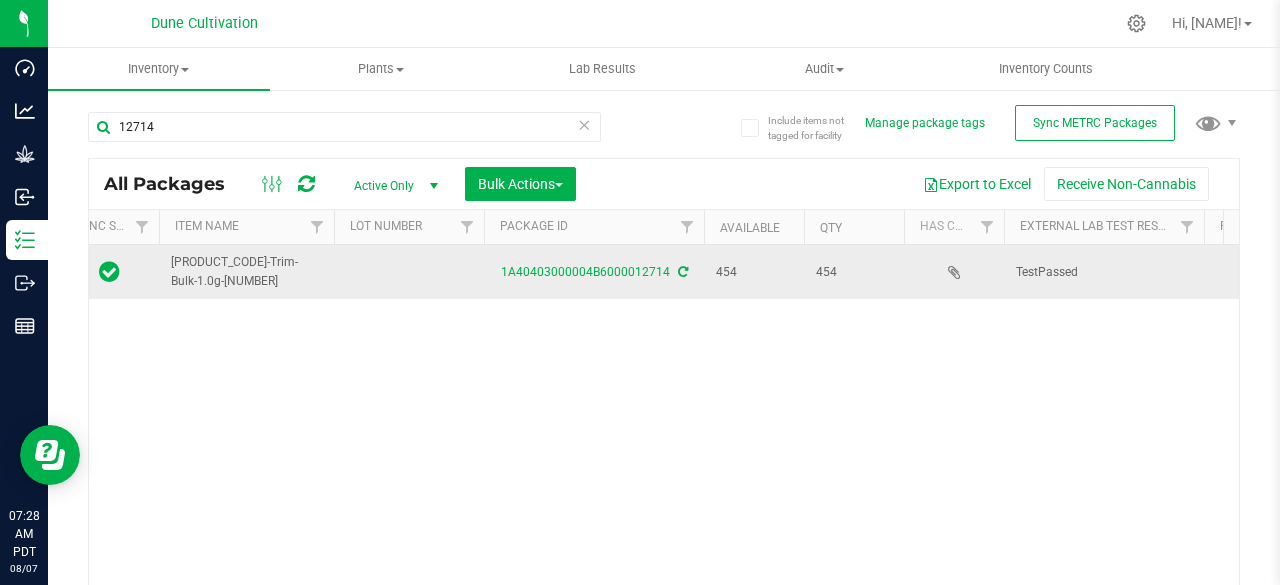 click at bounding box center [109, 271] 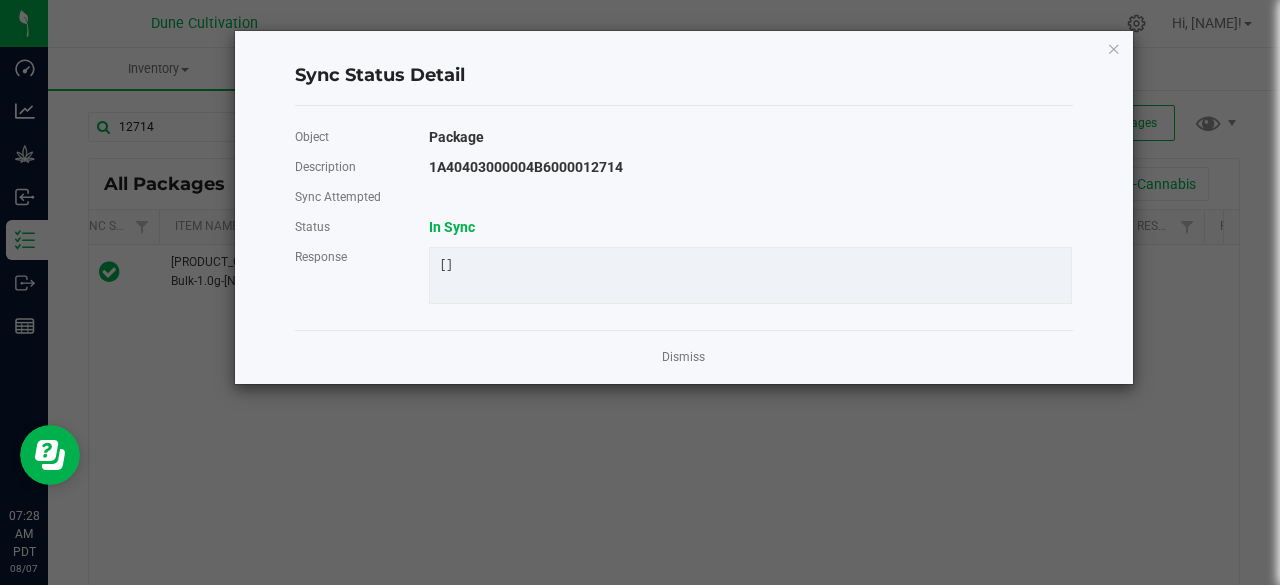 click on "Sync Status Detail  Object   Package   Description   [NUMBER]   Sync Attempted      Status
In Sync
Response   []   Dismiss" 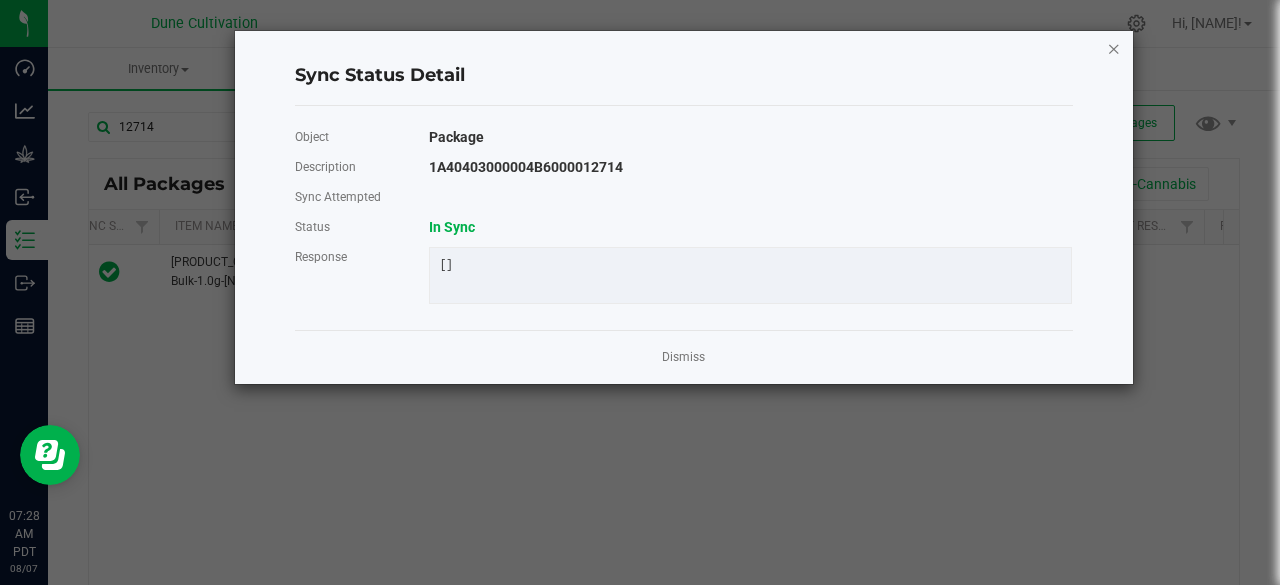 click 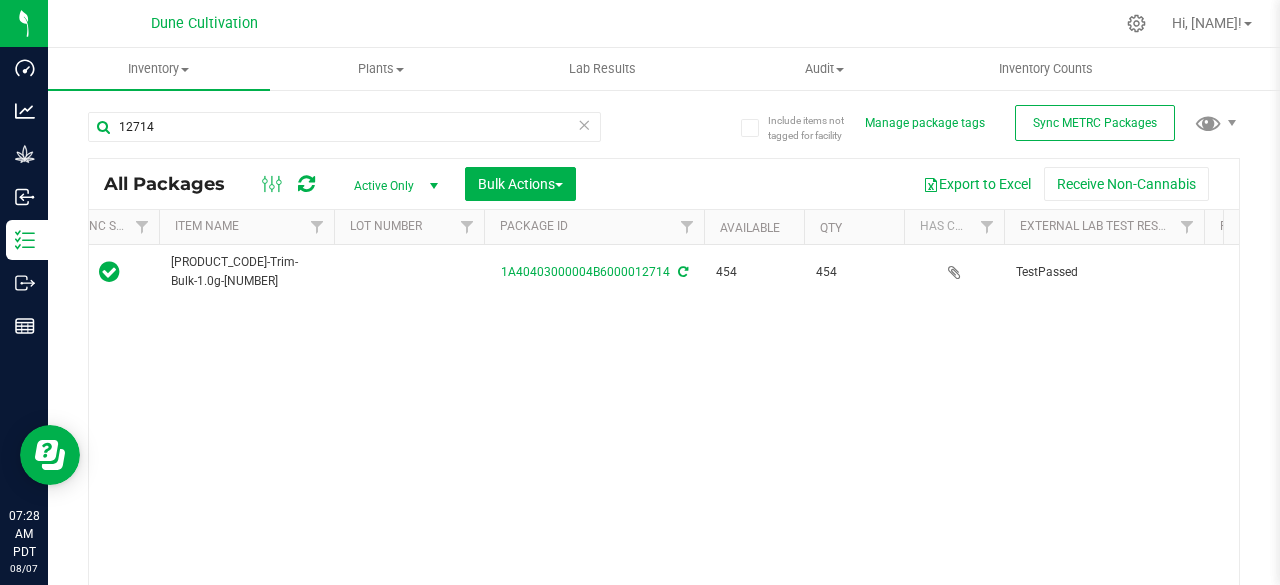 click on "Active Only" at bounding box center (392, 186) 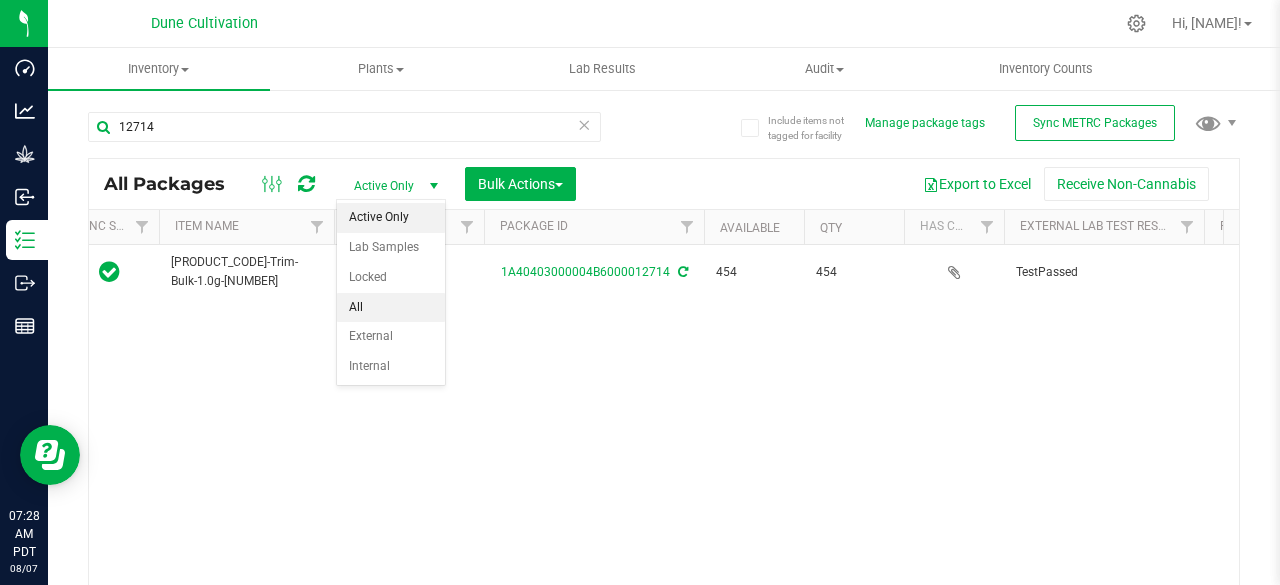 click on "All" at bounding box center [391, 308] 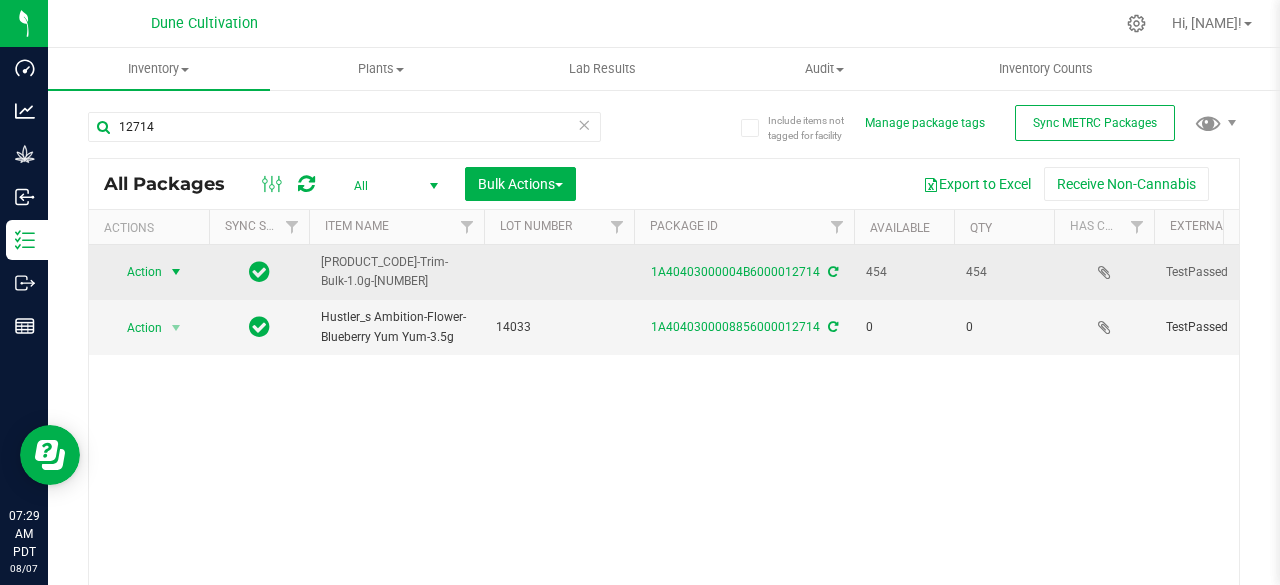 click on "Action" at bounding box center (136, 272) 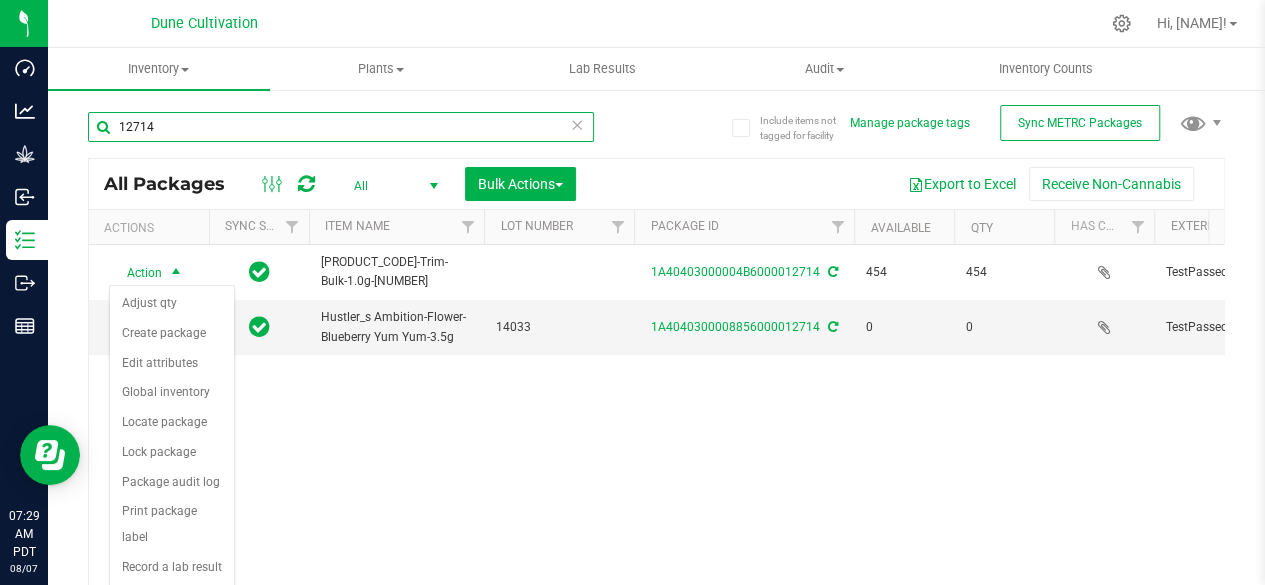 click on "12714" at bounding box center (341, 127) 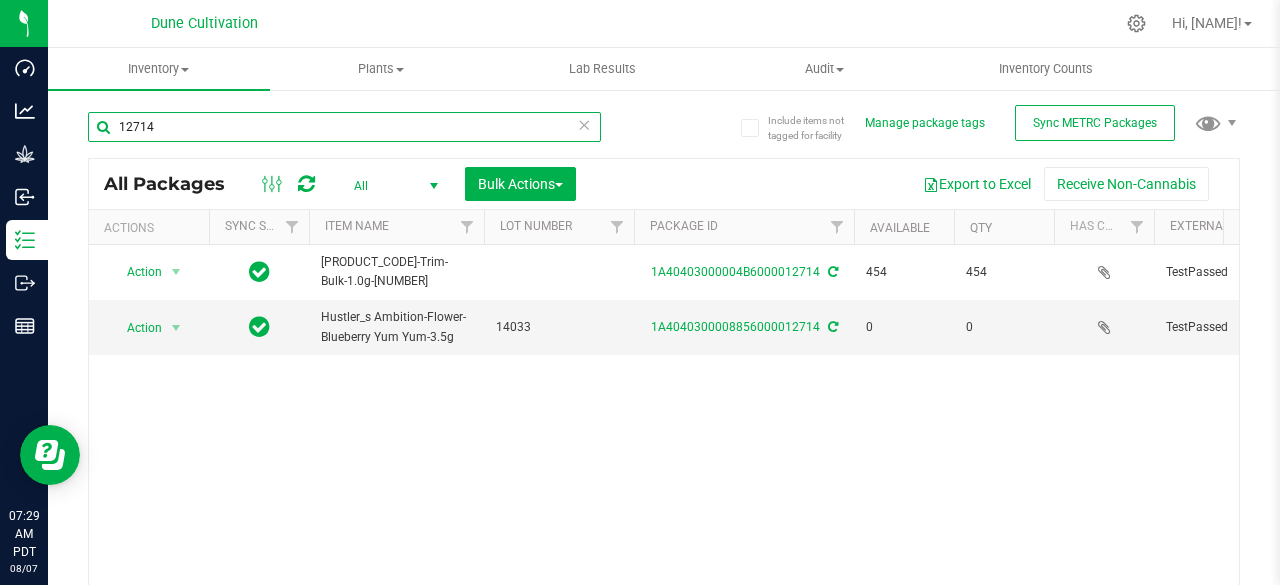 click on "12714" at bounding box center (344, 127) 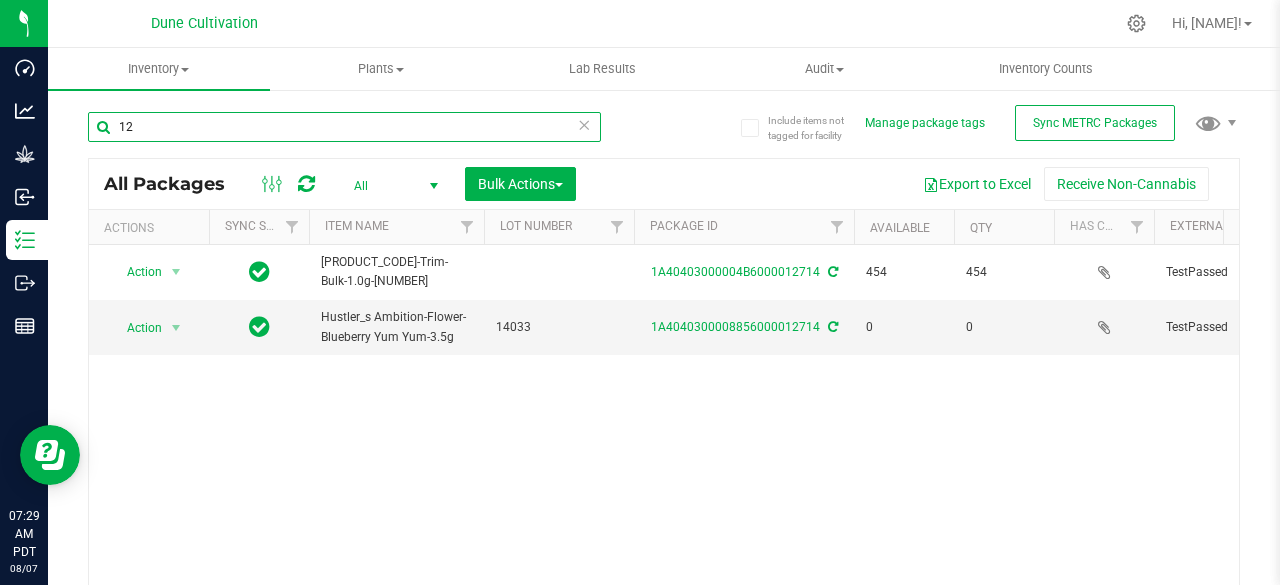 type on "1" 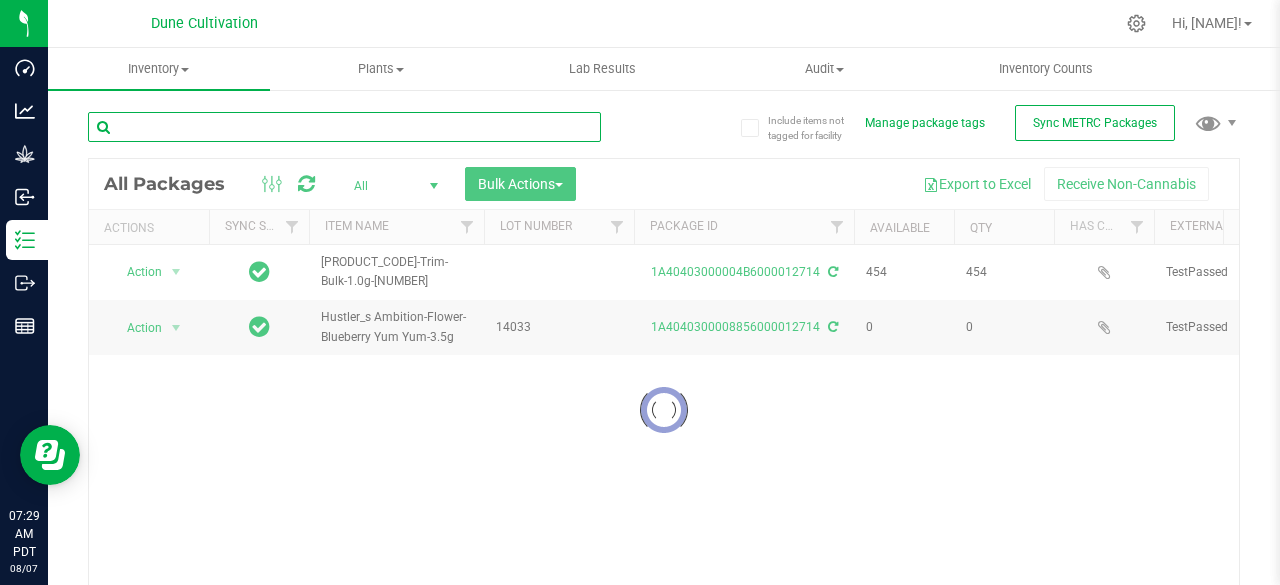 type 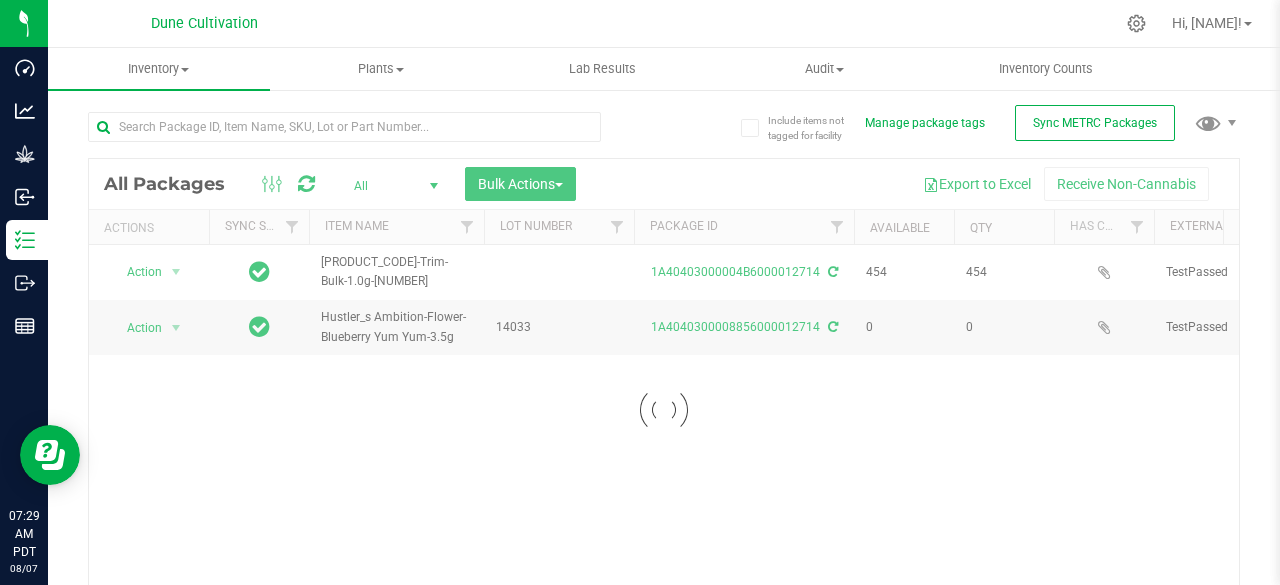 click at bounding box center (664, 410) 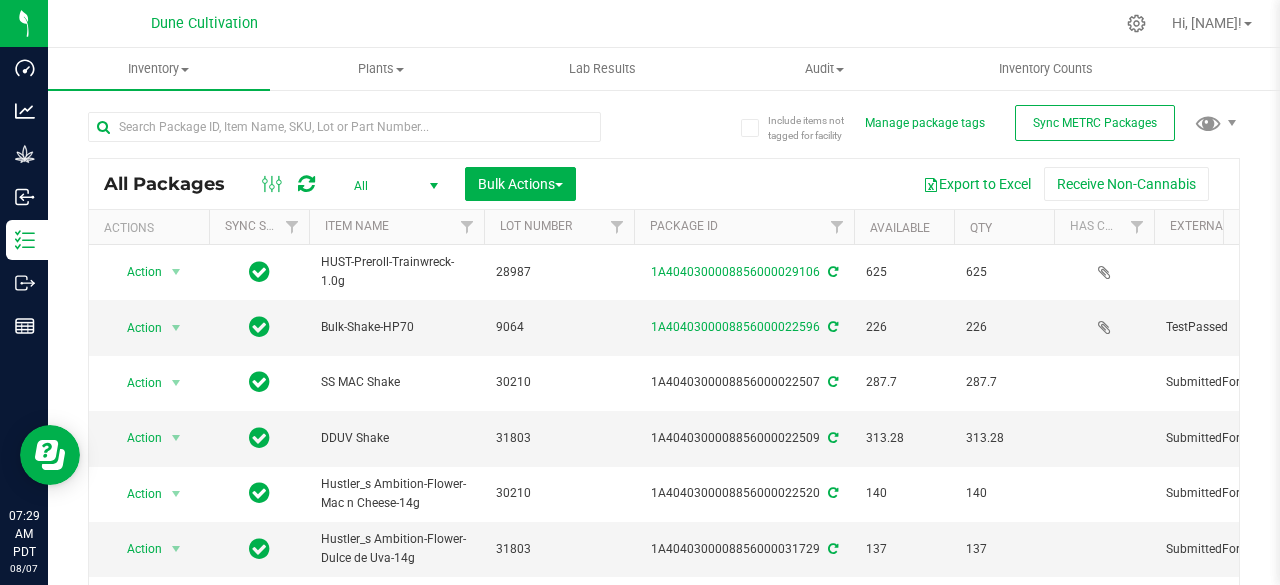 click on "All" at bounding box center [392, 186] 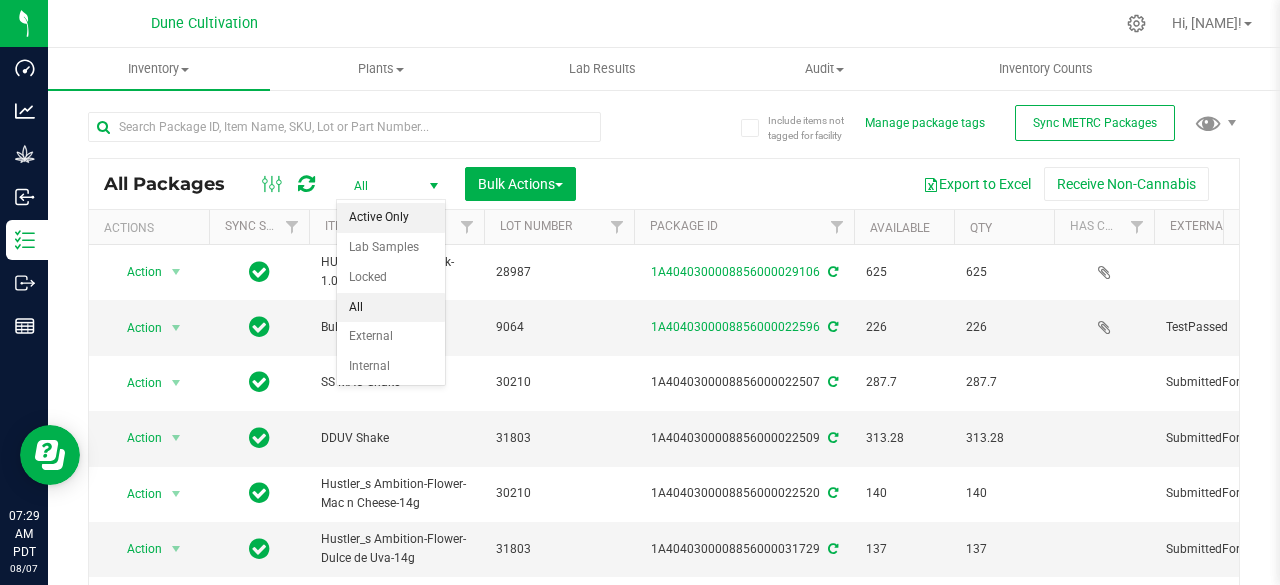 click on "Active Only" at bounding box center (391, 218) 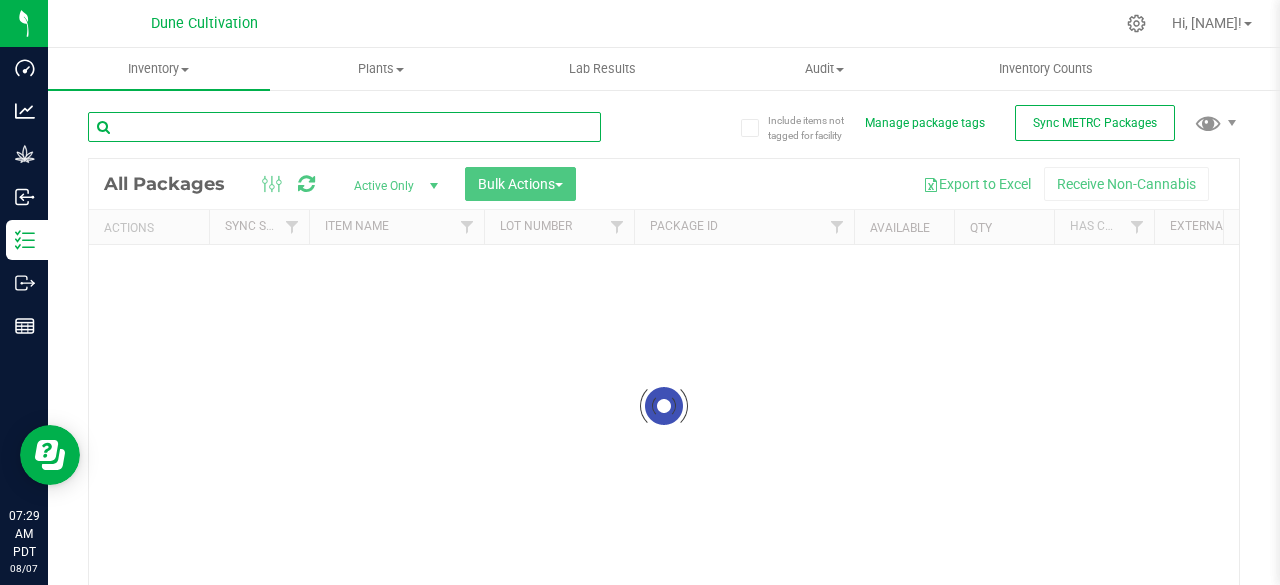 click at bounding box center [344, 127] 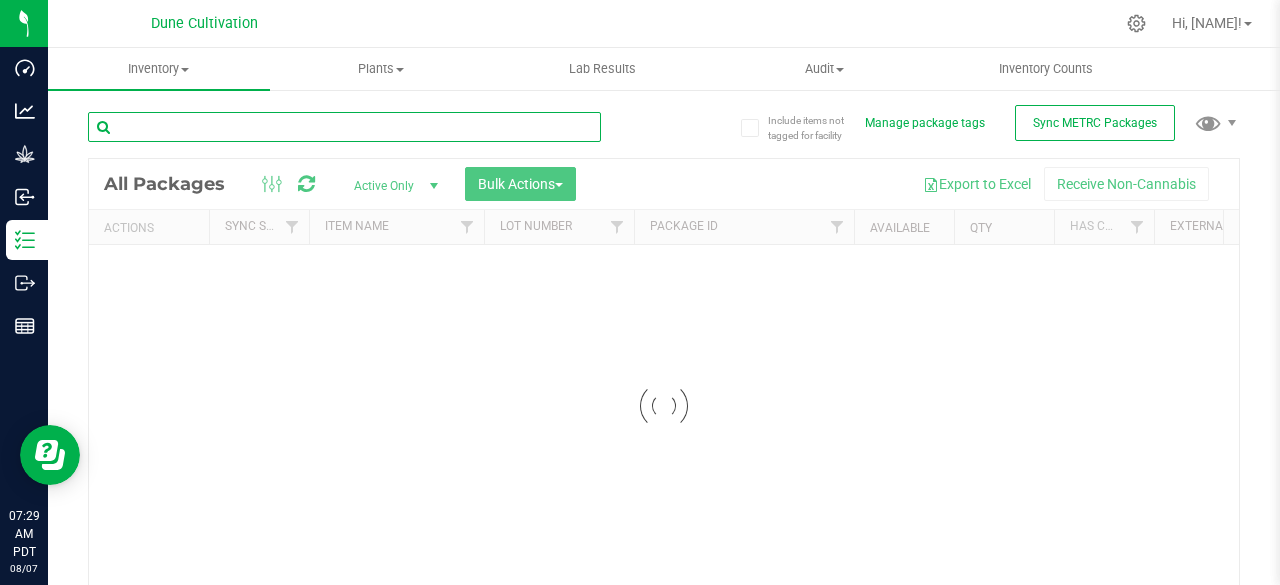 click at bounding box center (344, 127) 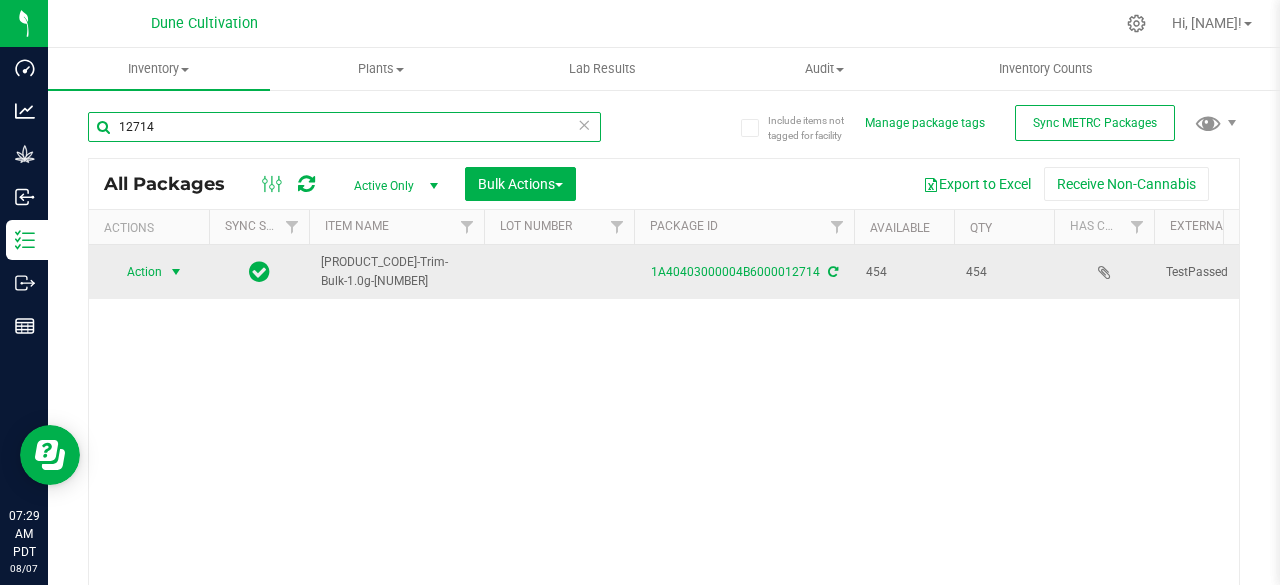 type on "12714" 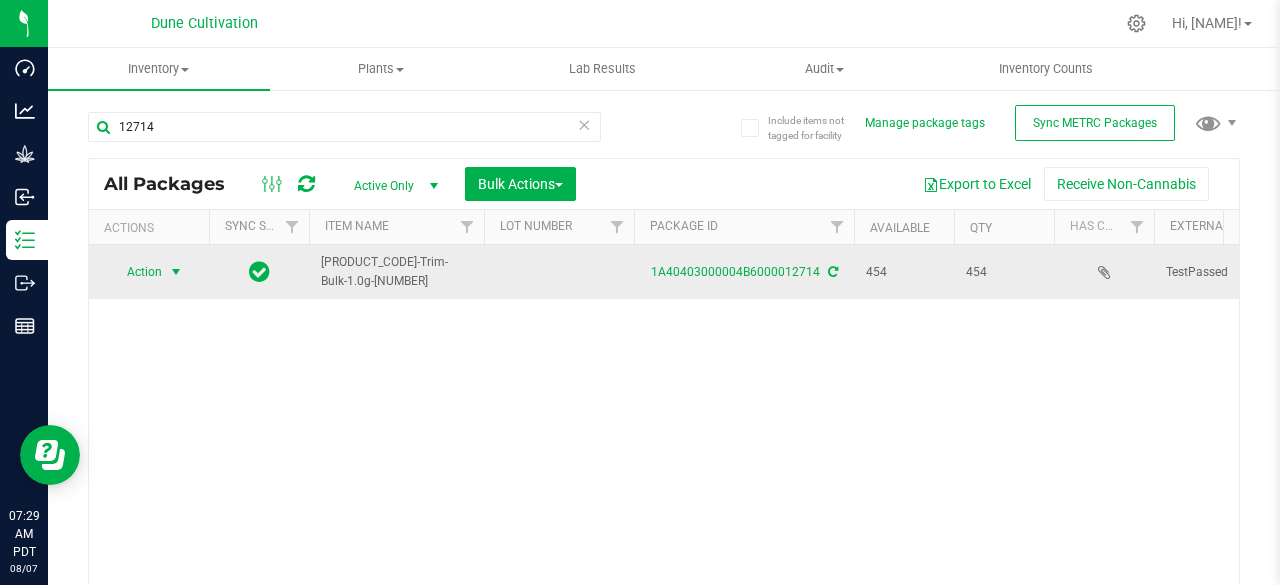 click on "Action" at bounding box center [136, 272] 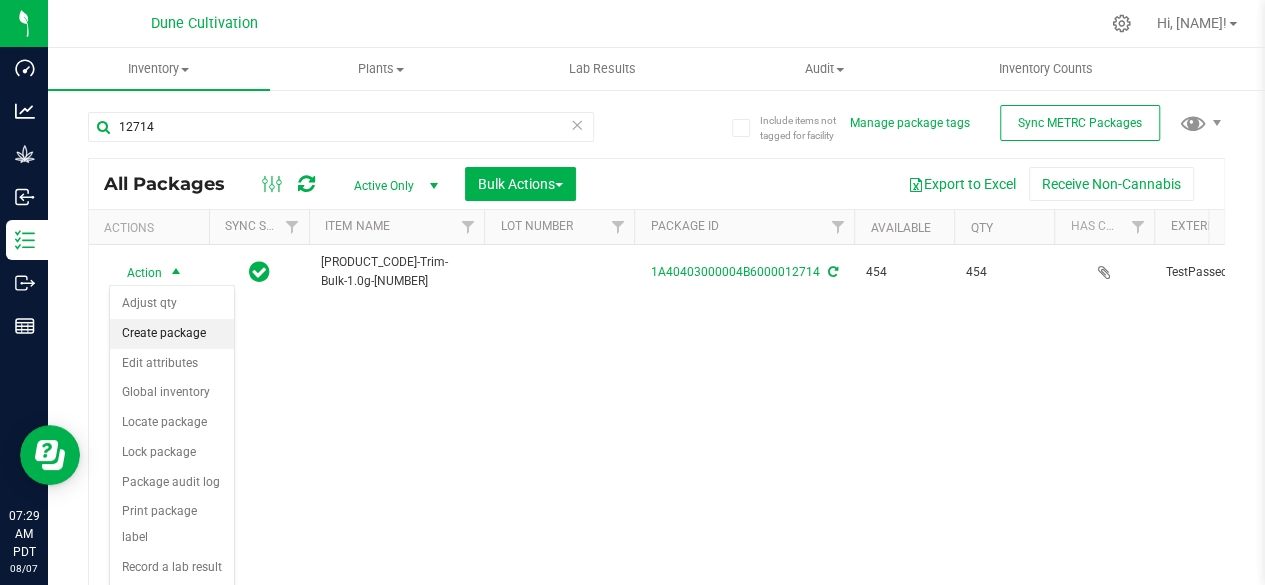 click on "Create package" at bounding box center [172, 334] 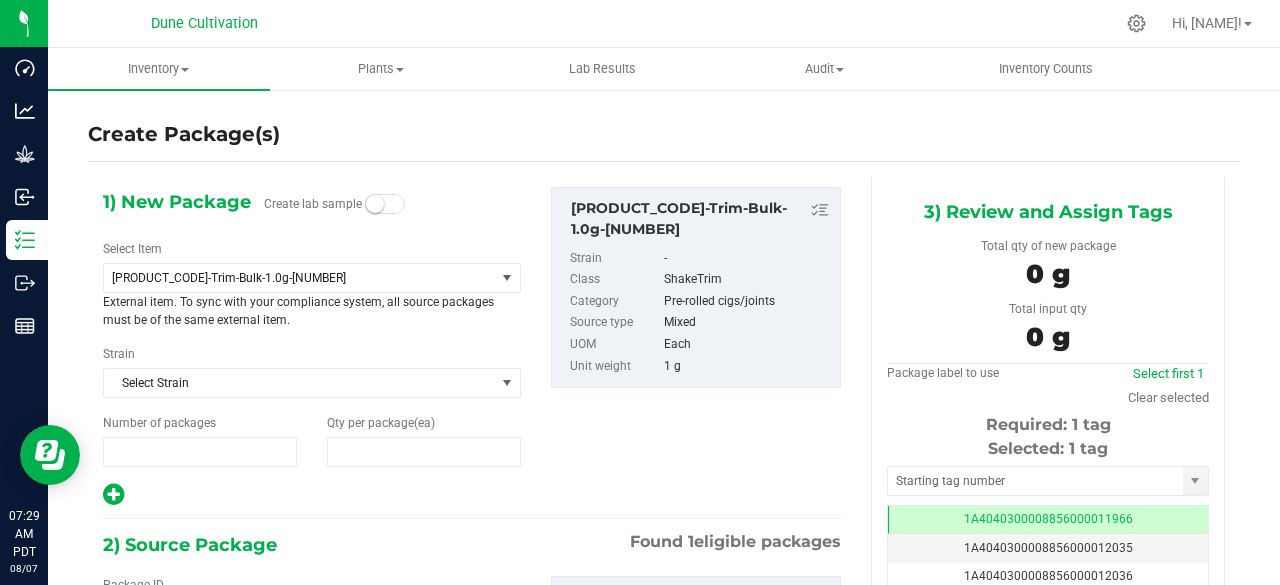 type on "1" 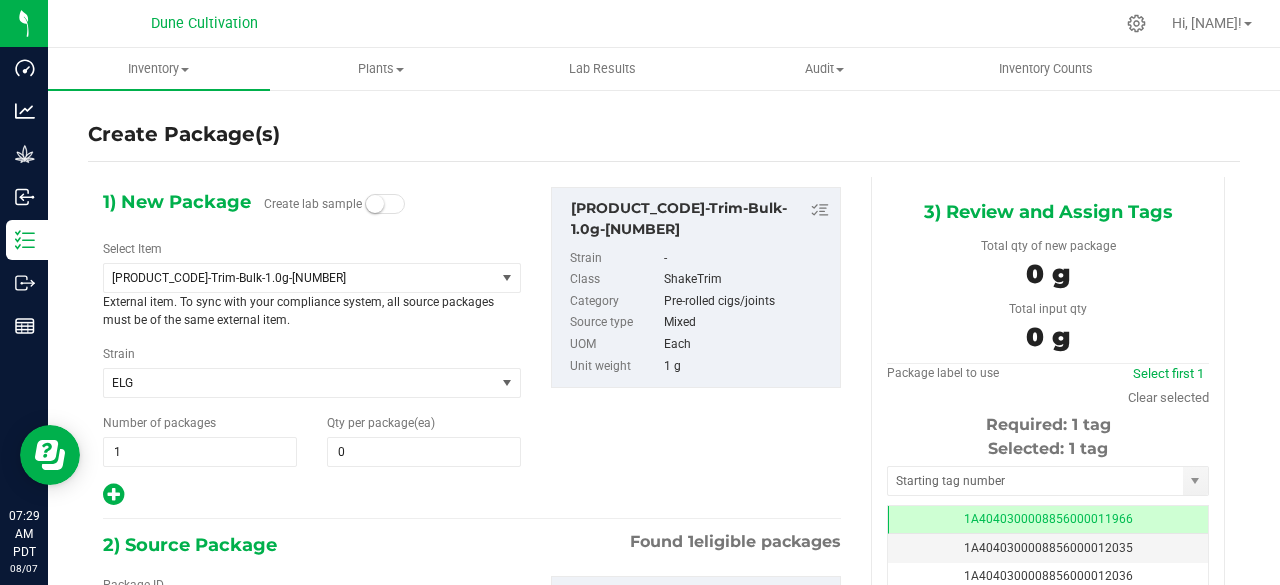 scroll, scrollTop: 0, scrollLeft: 0, axis: both 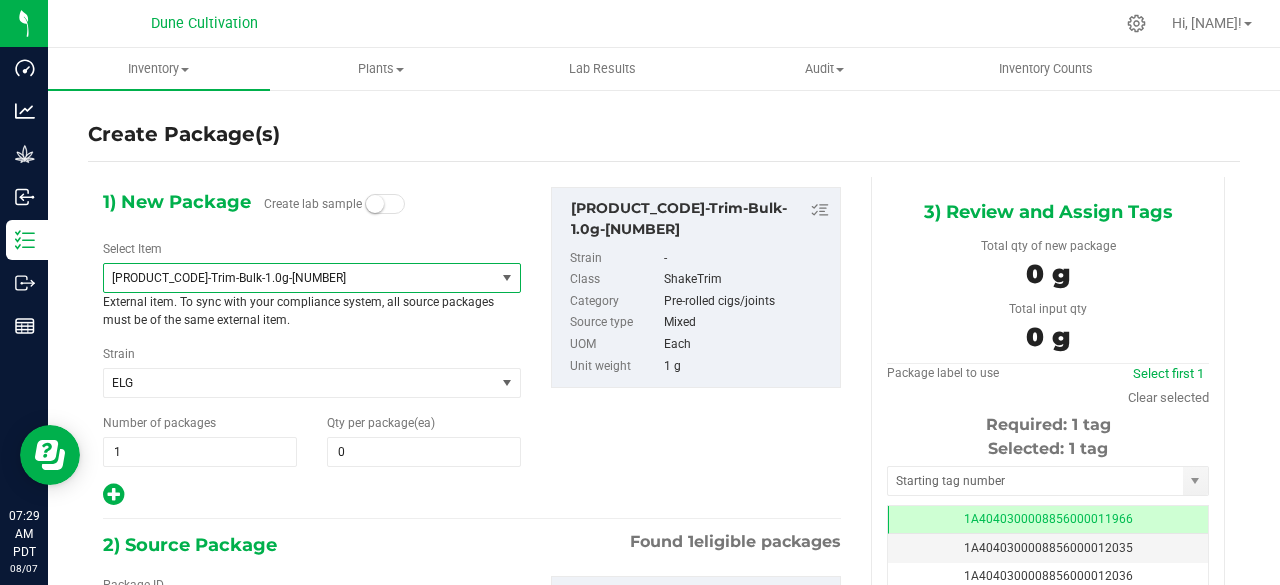 click on "[PRODUCT_CODE]-Trim-Bulk-1.0g-[NUMBER]" at bounding box center (299, 278) 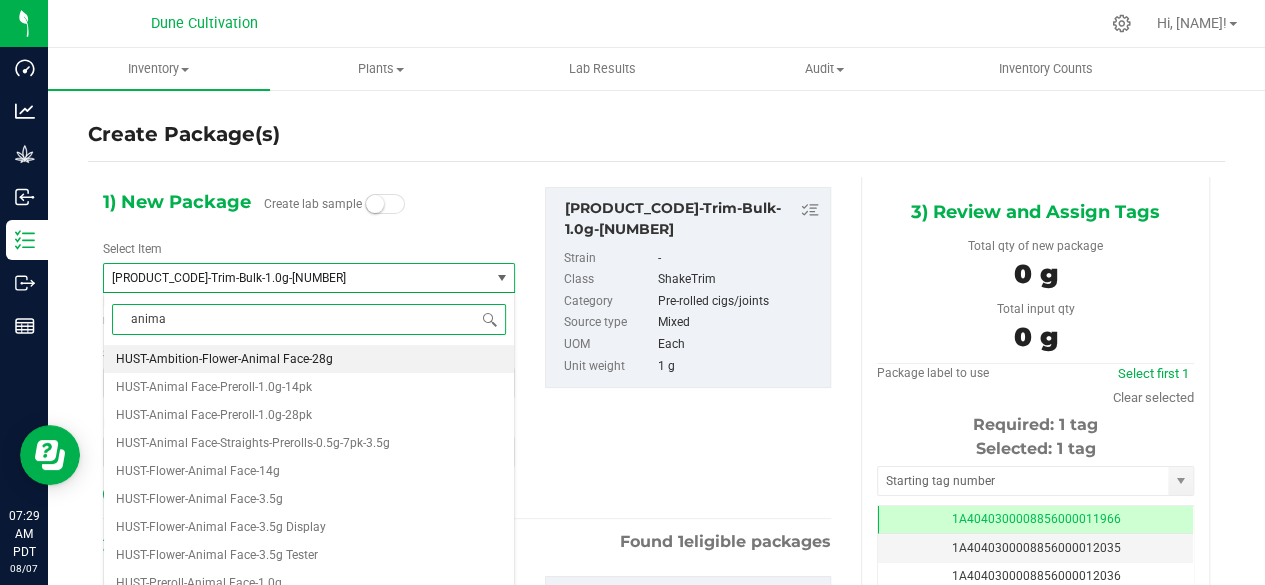 type on "animal" 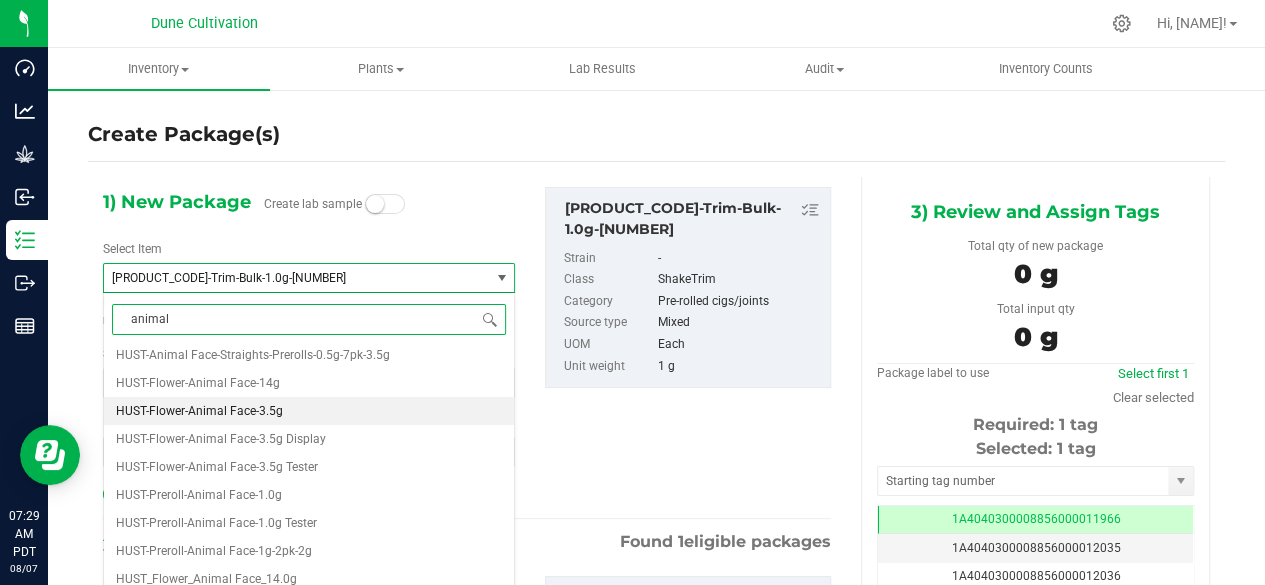 scroll, scrollTop: 100, scrollLeft: 0, axis: vertical 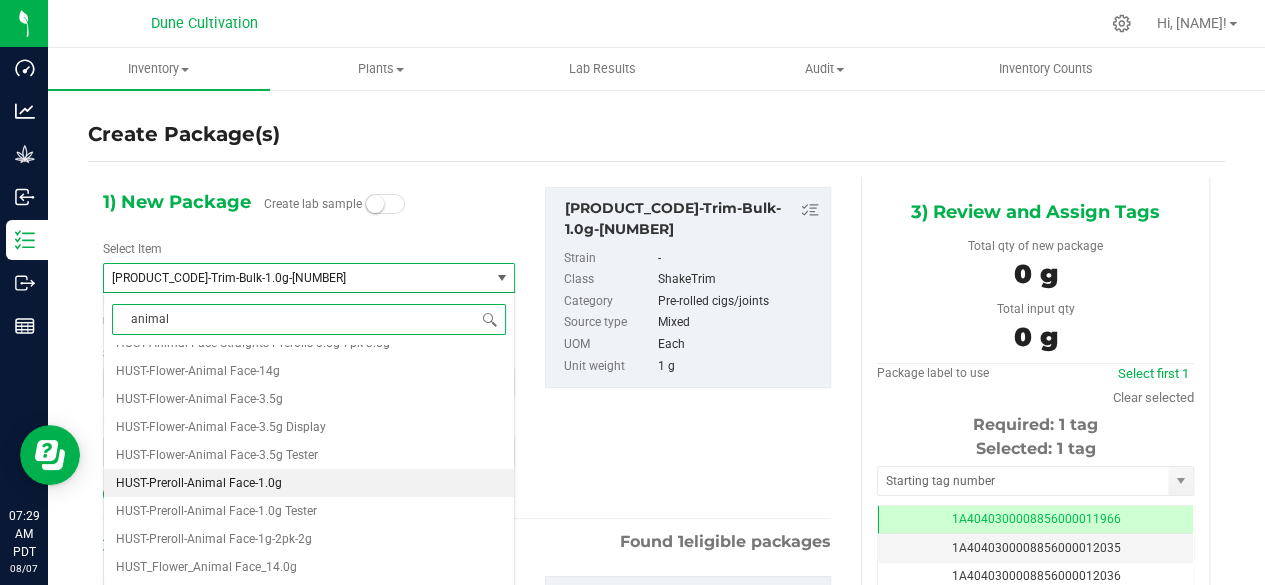 click on "HUST-Preroll-Animal Face-1.0g" at bounding box center [199, 483] 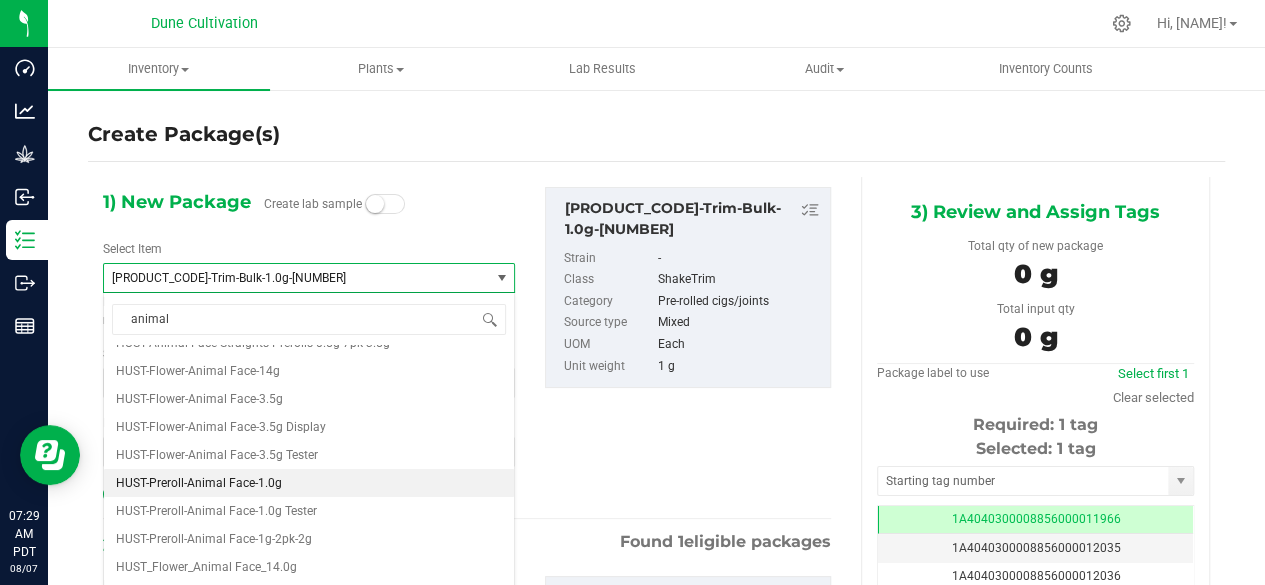 type 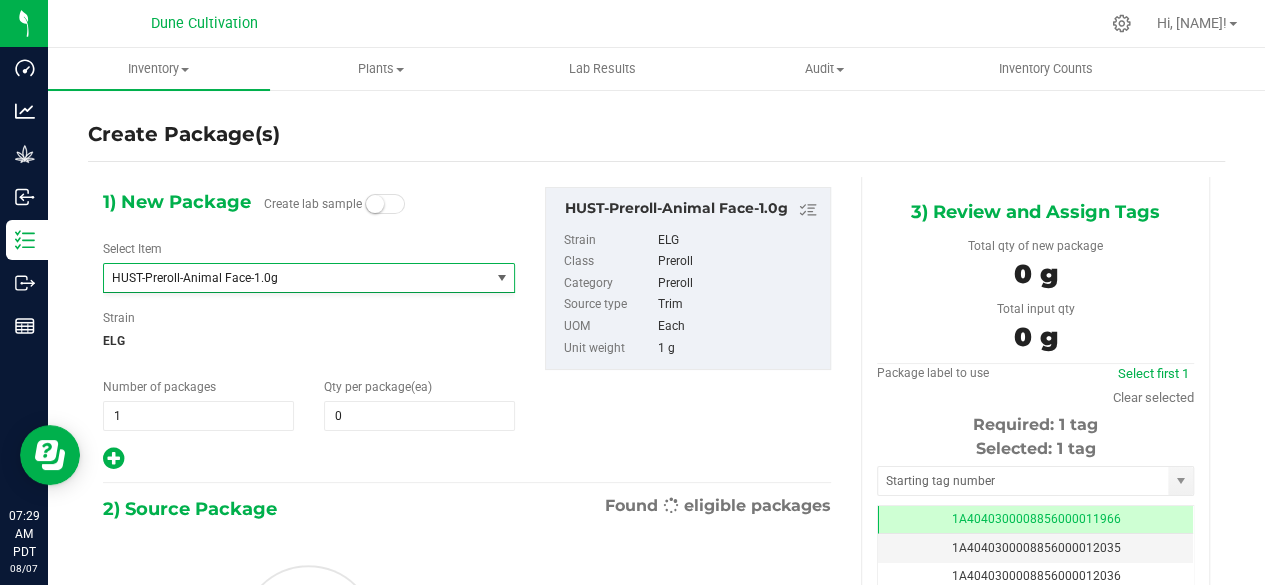 type on "0" 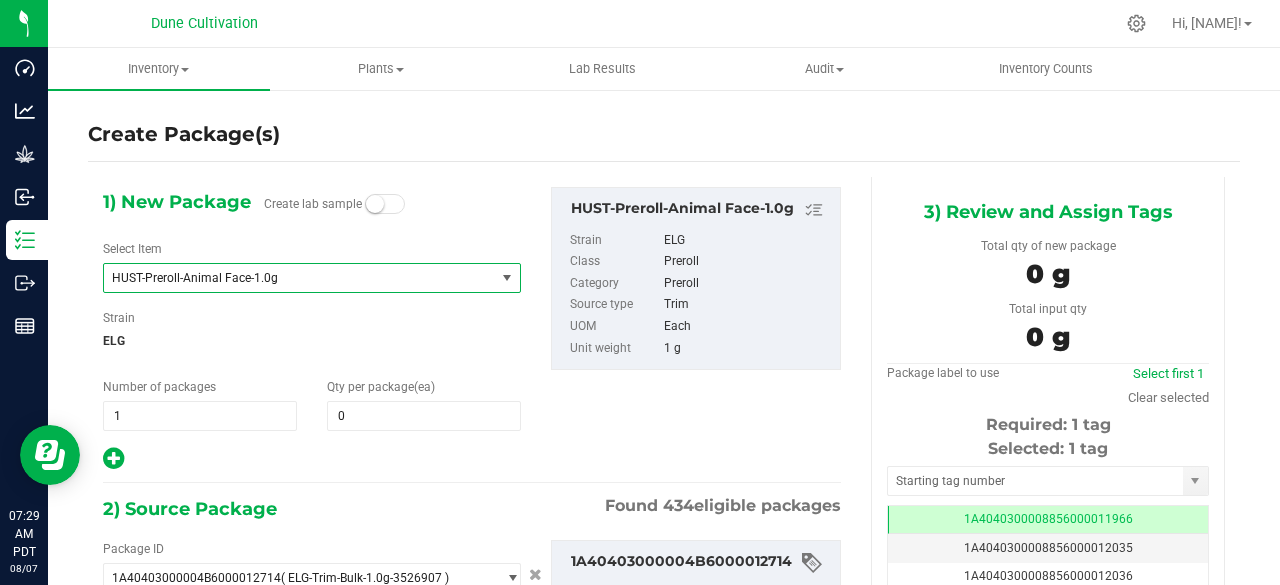 type on "0 ea" 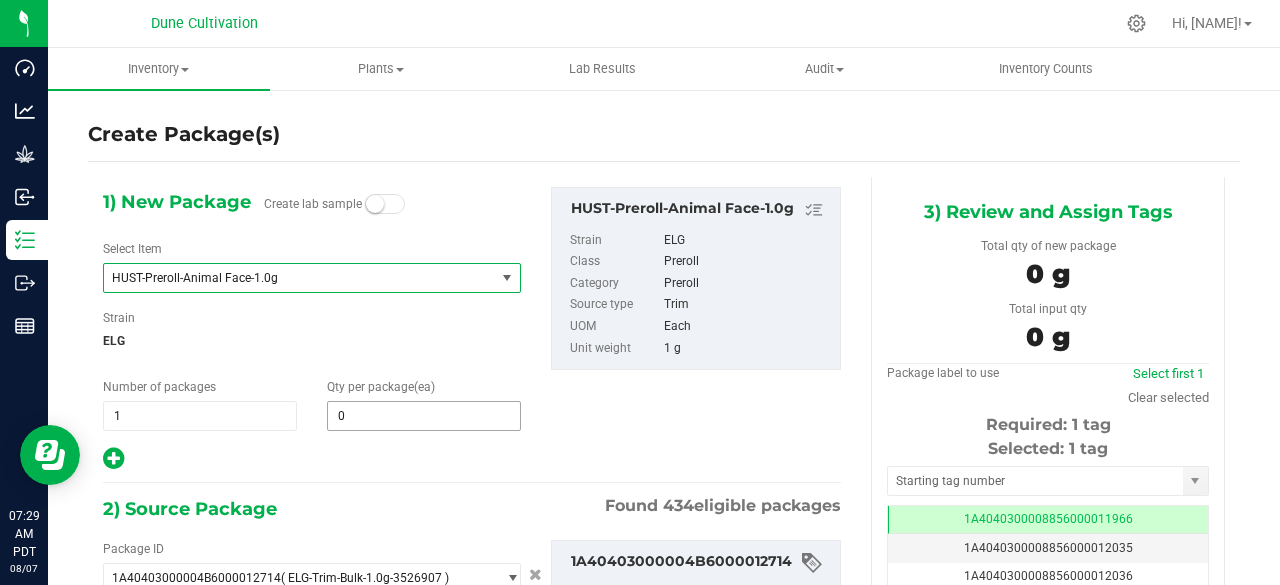 click on "0" at bounding box center [424, 416] 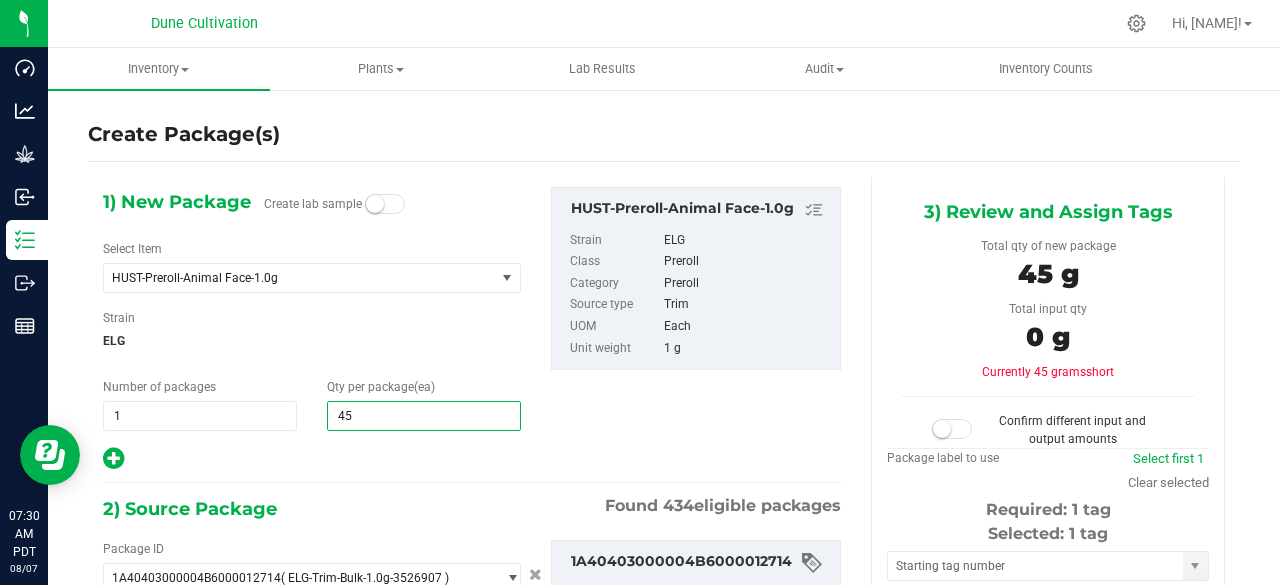 type on "454" 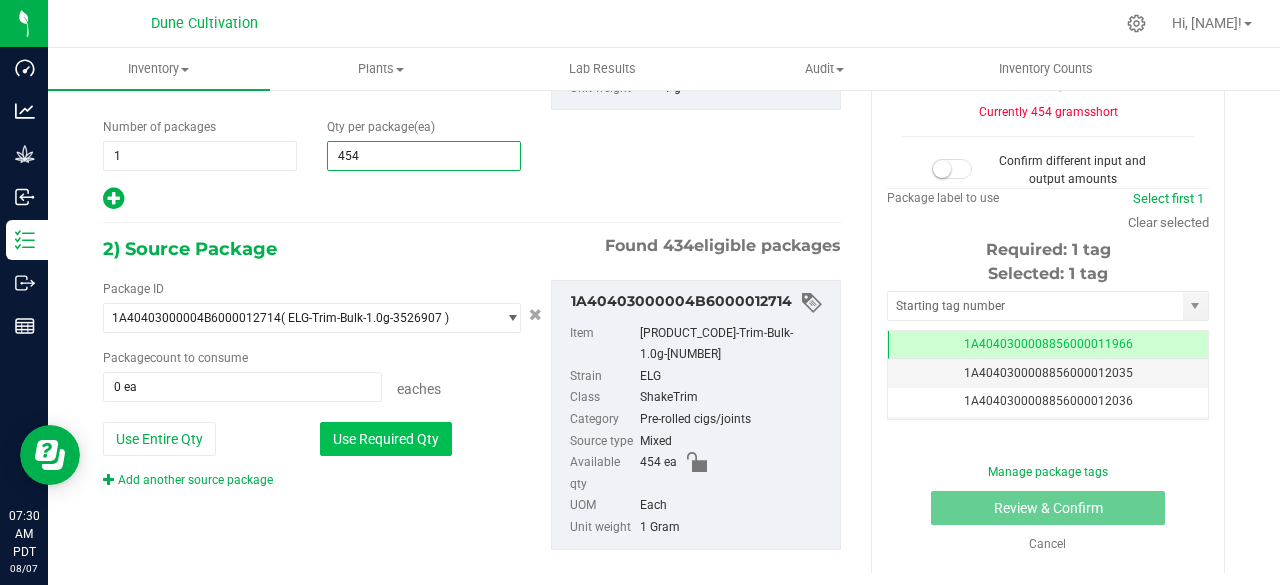 type on "454" 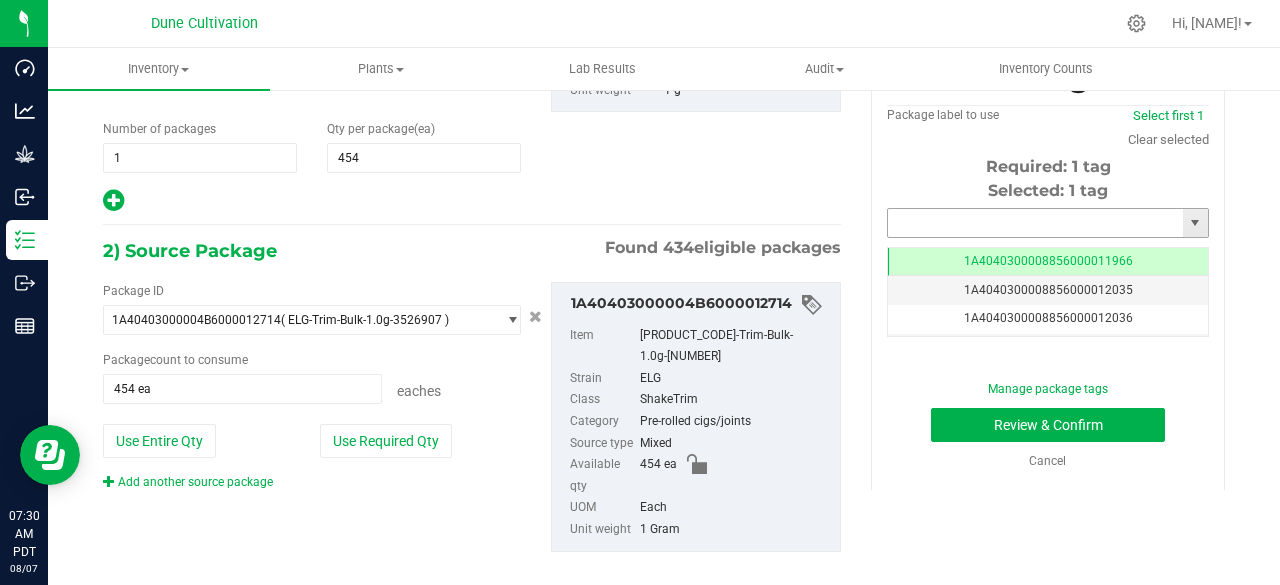 click at bounding box center [1035, 223] 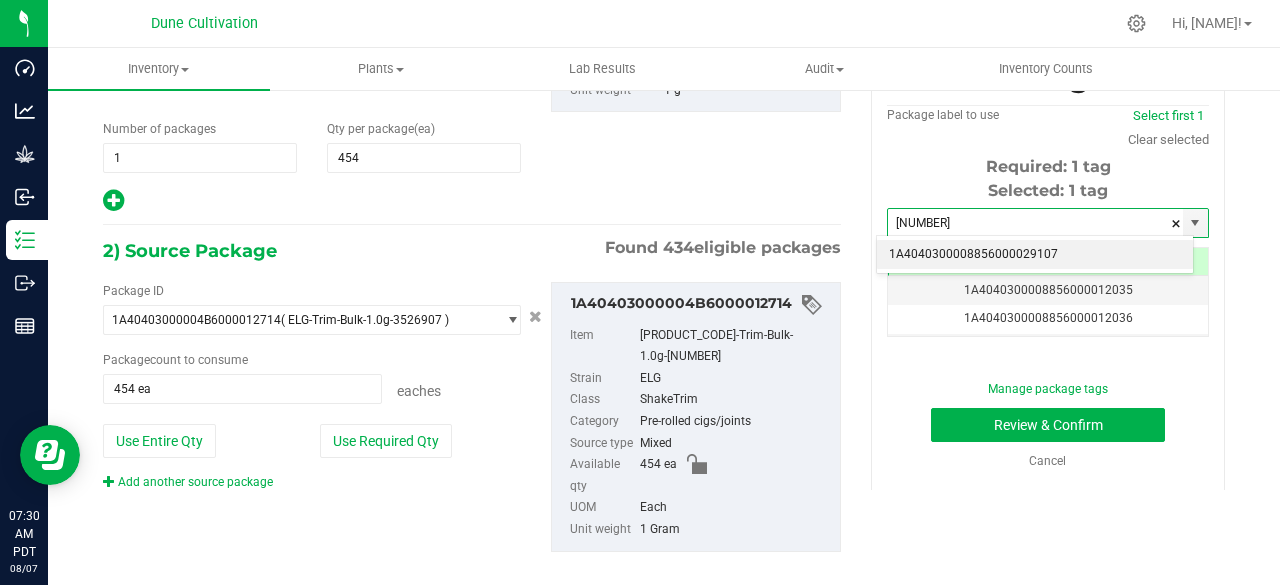 click on "1A4040300008856000029107" at bounding box center (1035, 255) 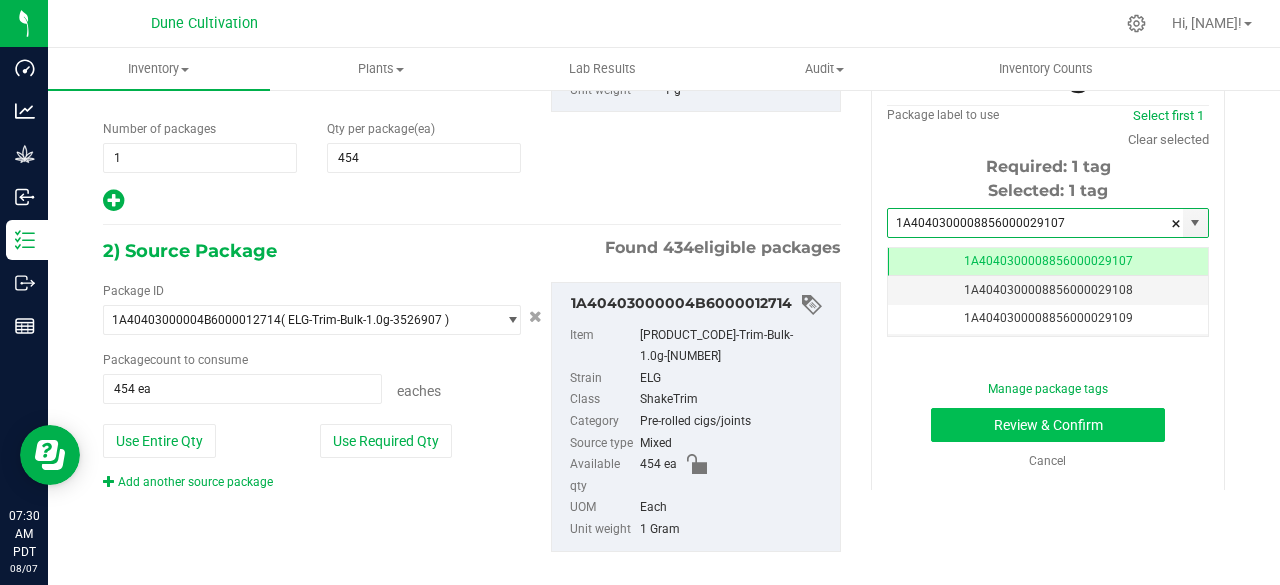 type on "1A4040300008856000029107" 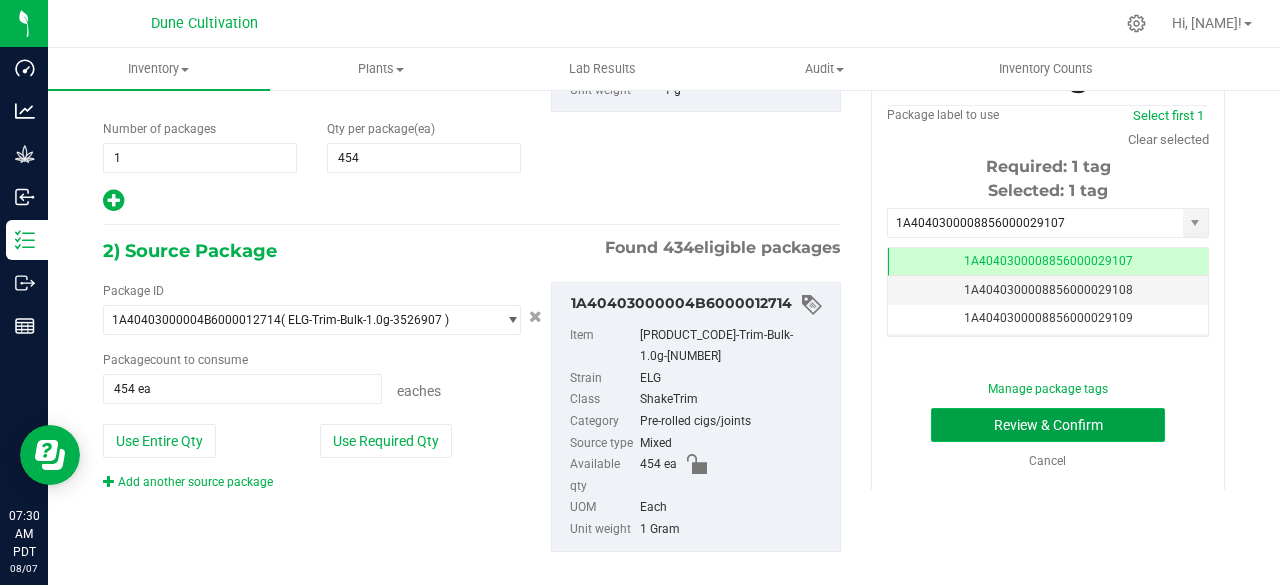 click on "Review & Confirm" at bounding box center (1048, 425) 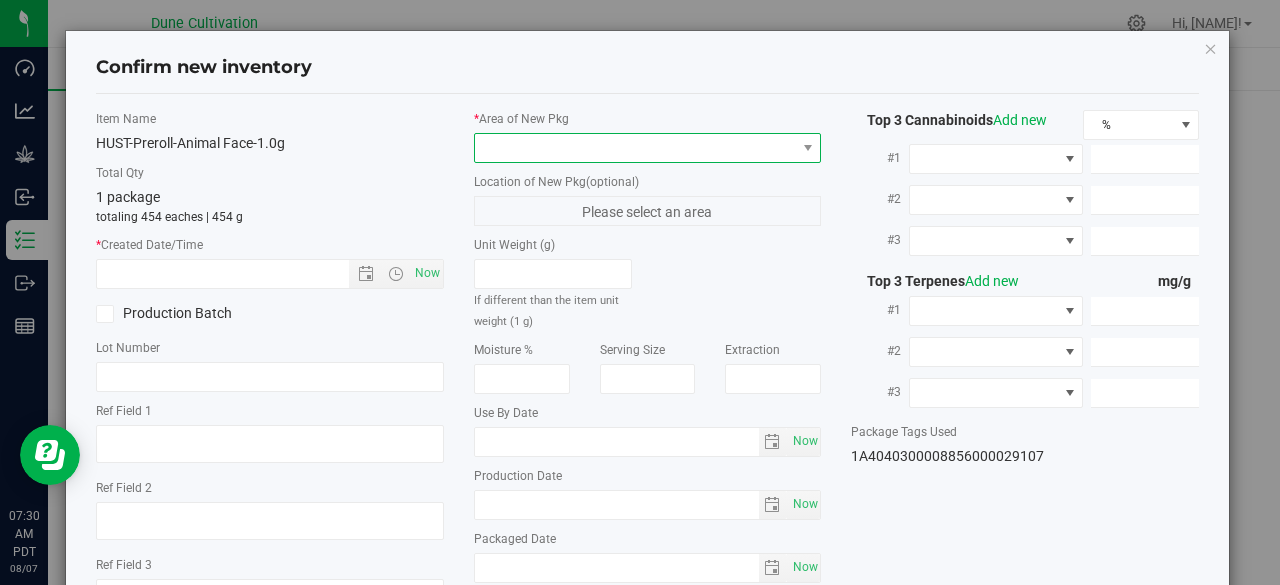 click at bounding box center (635, 148) 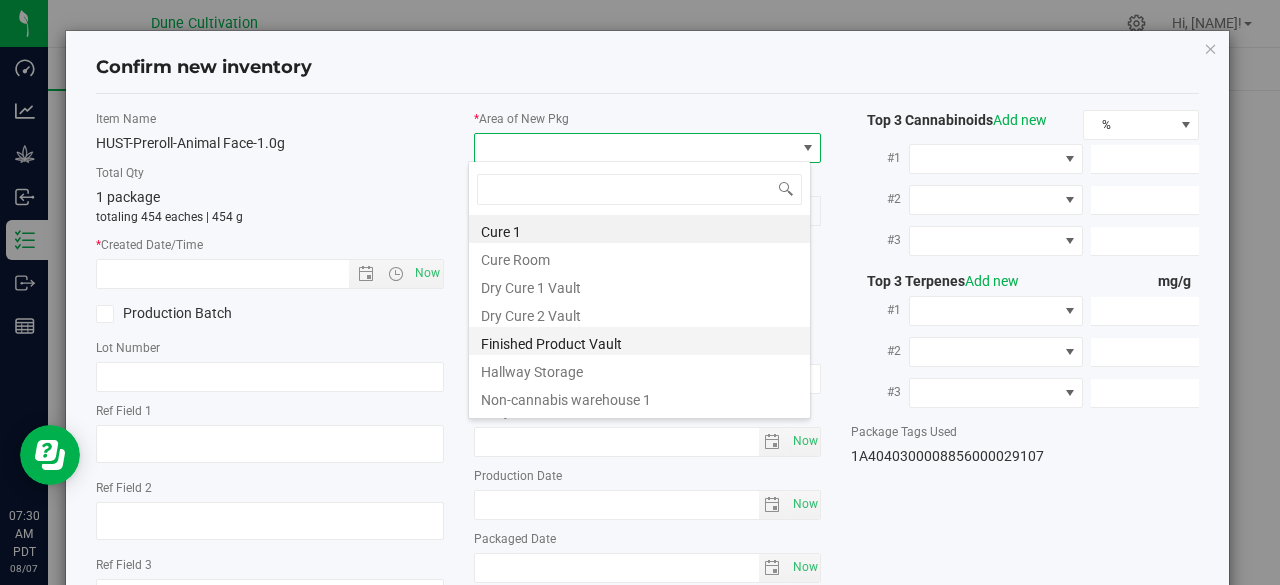click on "Finished Product Vault" at bounding box center [639, 341] 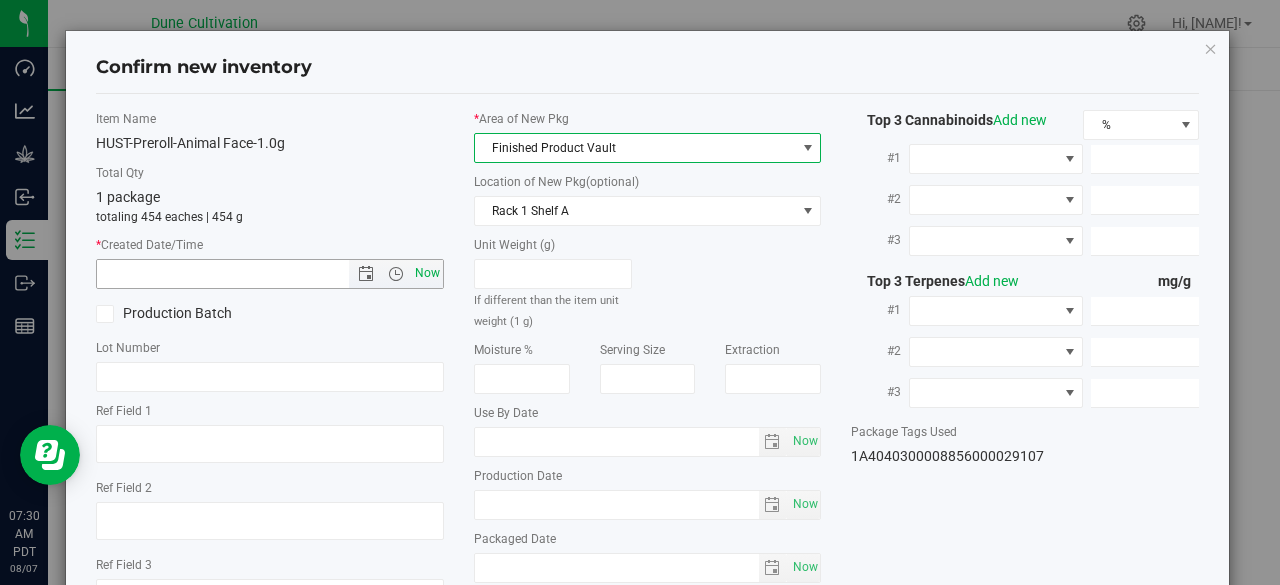 click on "Now" at bounding box center (427, 273) 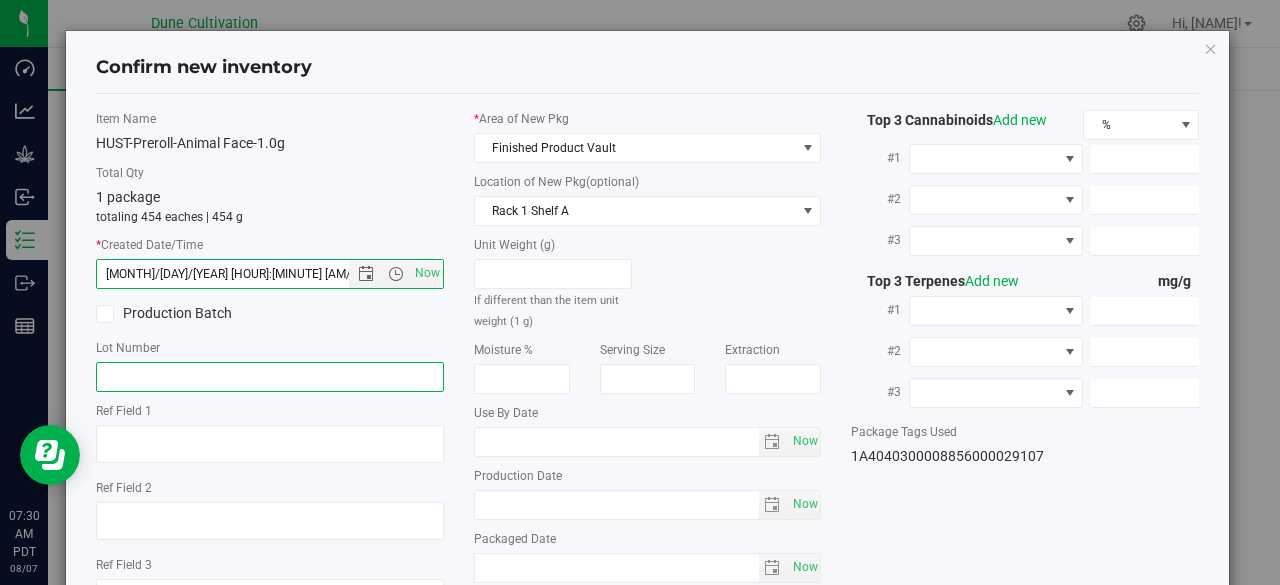 click at bounding box center (270, 377) 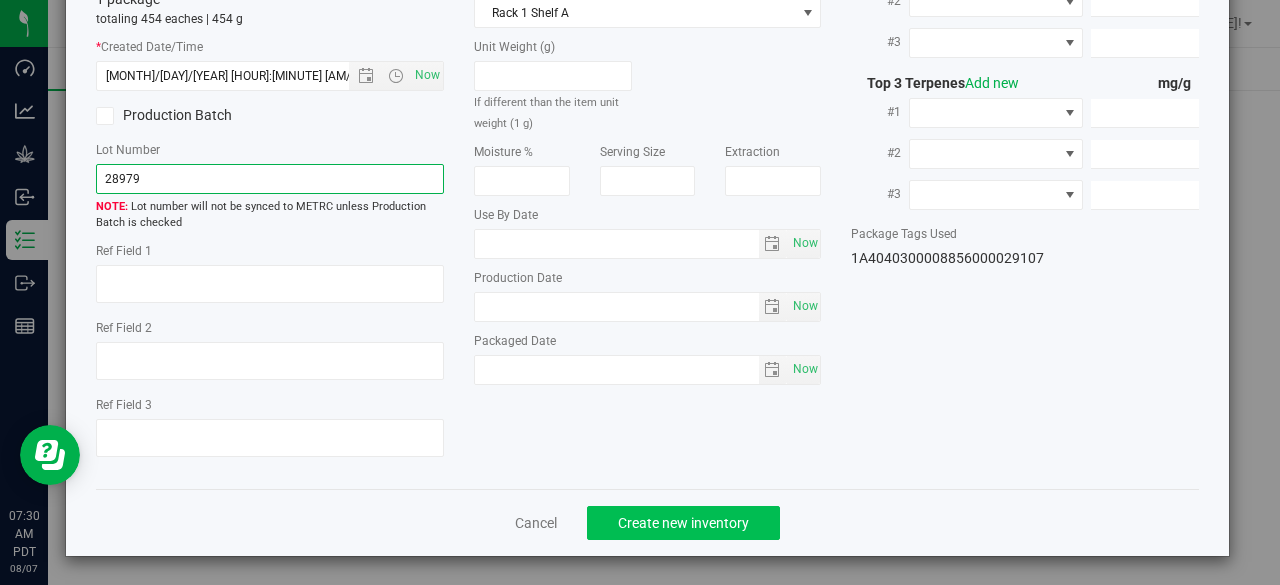 type on "28979" 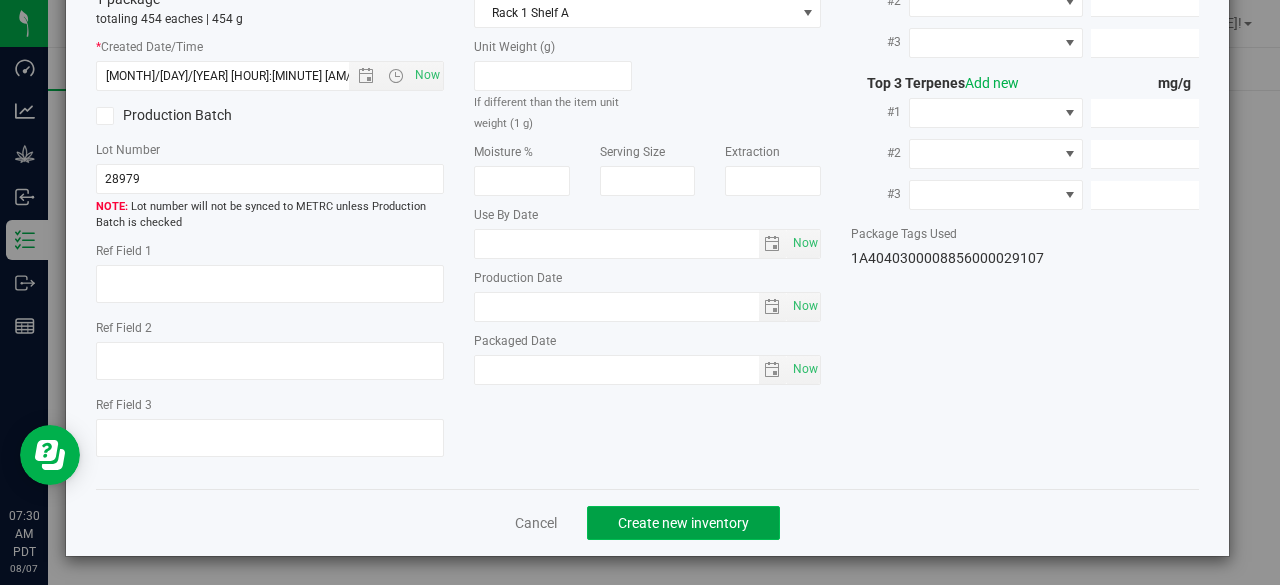 click on "Create new inventory" 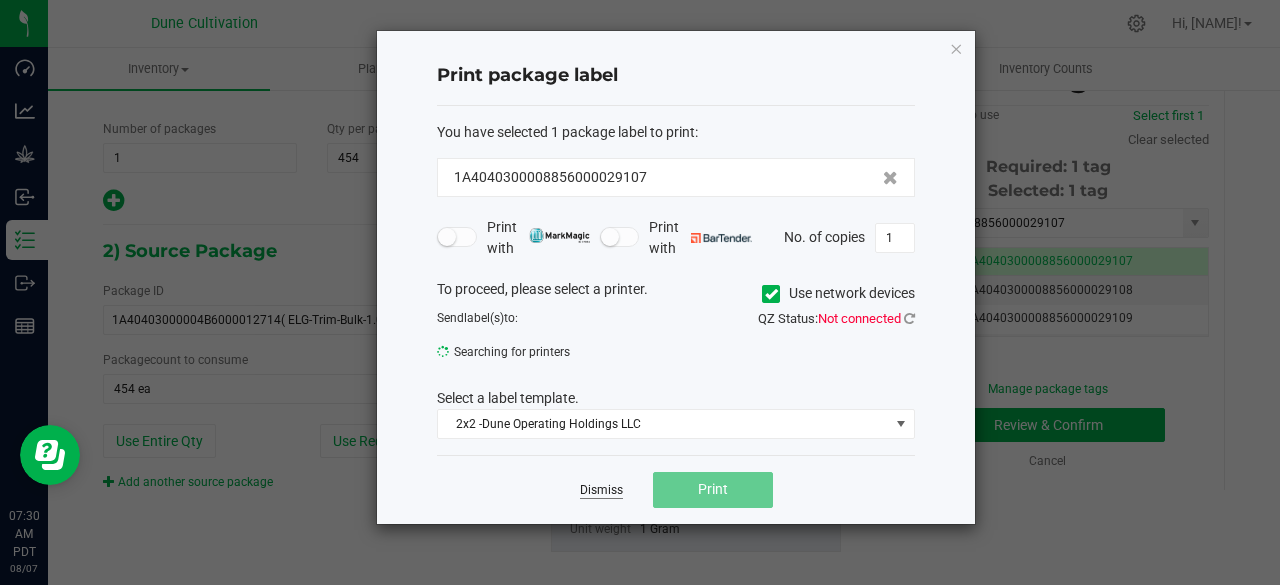 click on "Dismiss" 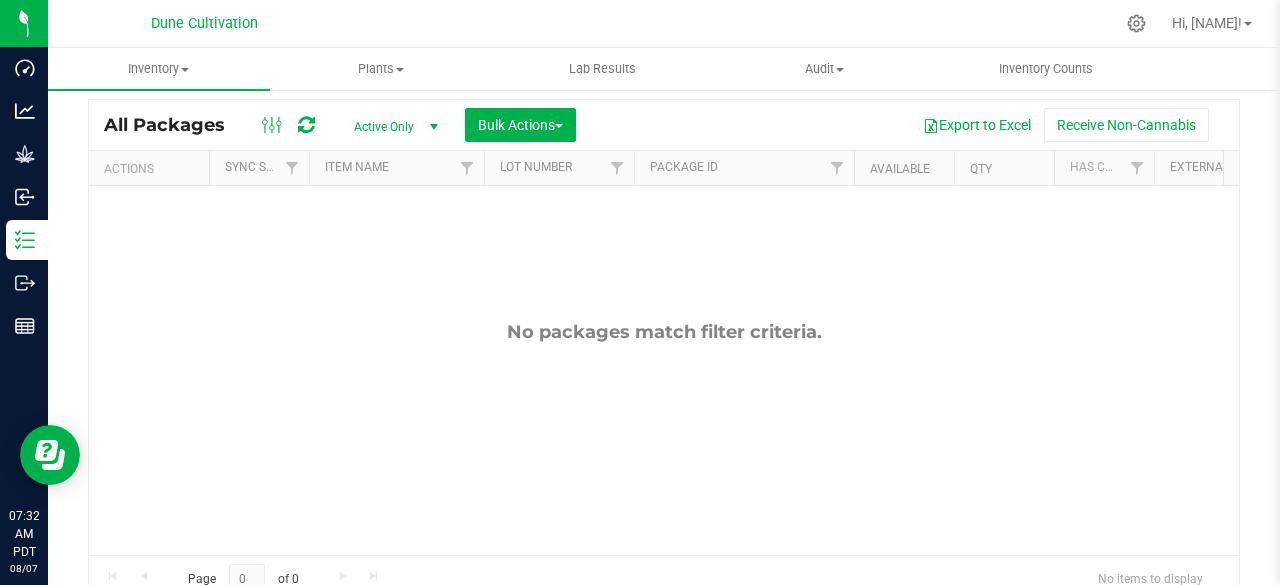 scroll, scrollTop: 0, scrollLeft: 0, axis: both 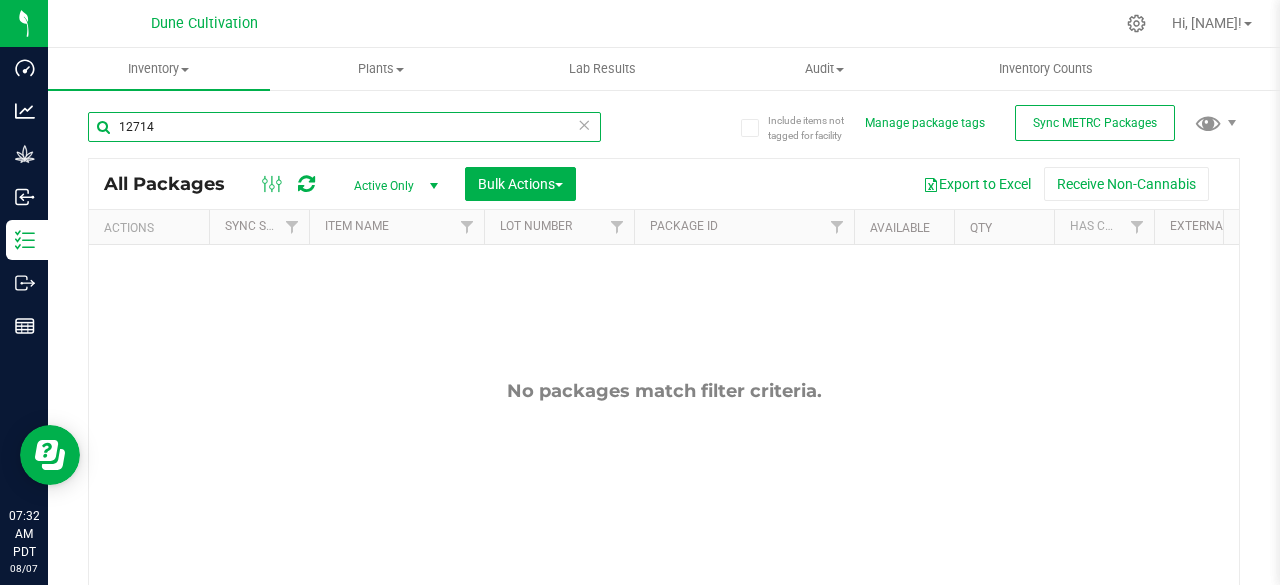click on "12714" at bounding box center [344, 127] 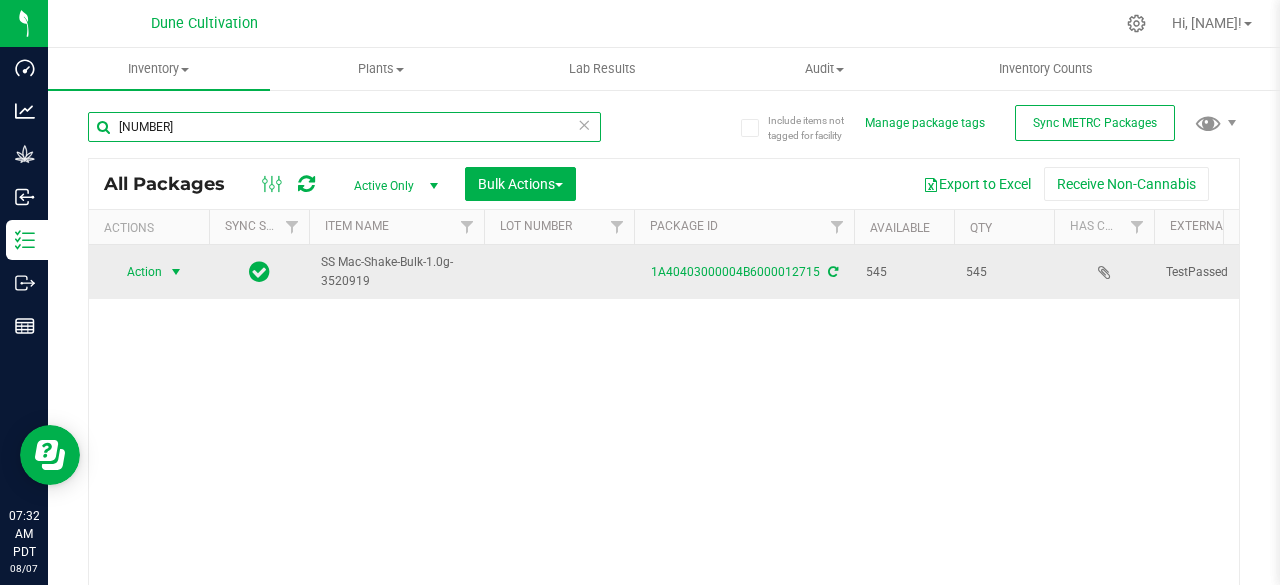type on "[NUMBER]" 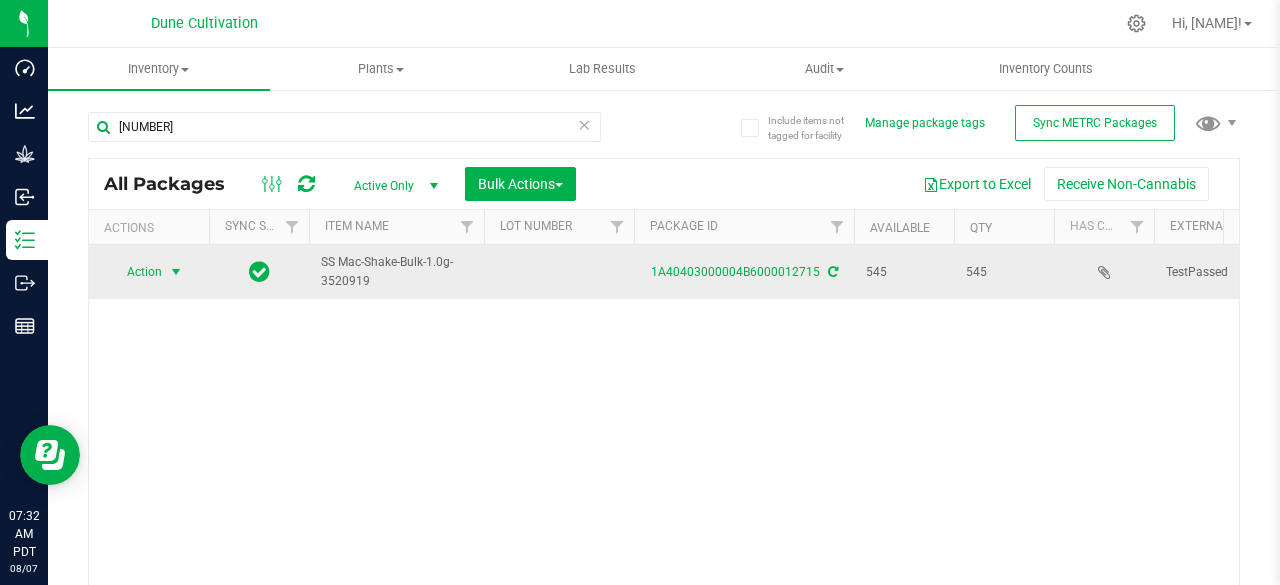 click on "Action" at bounding box center (136, 272) 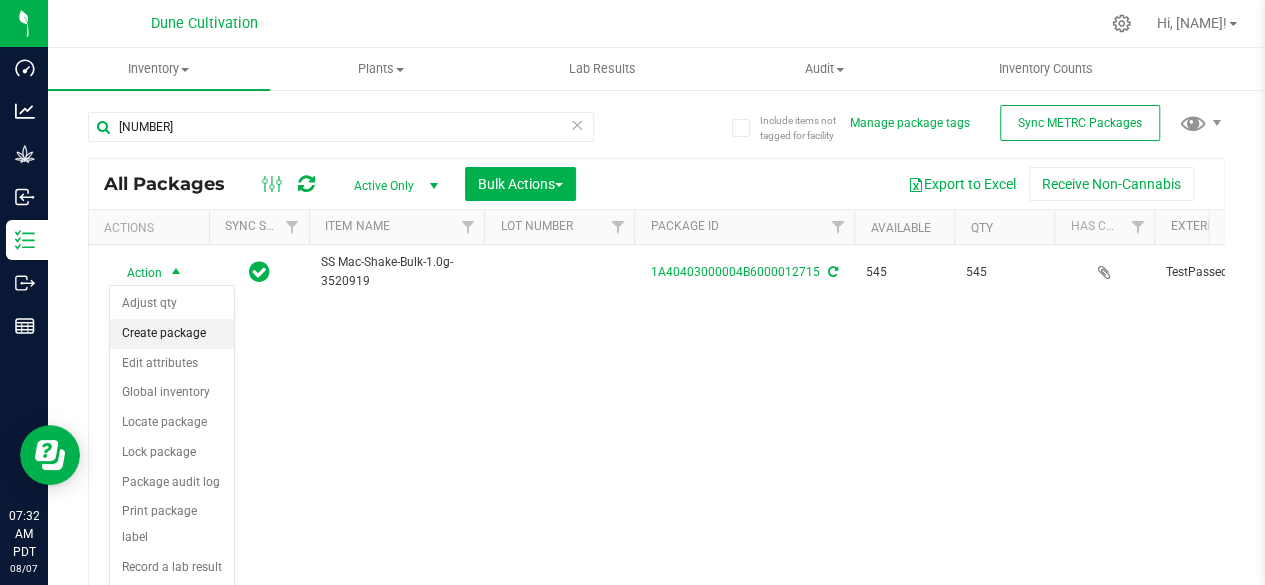 click on "Create package" at bounding box center (172, 334) 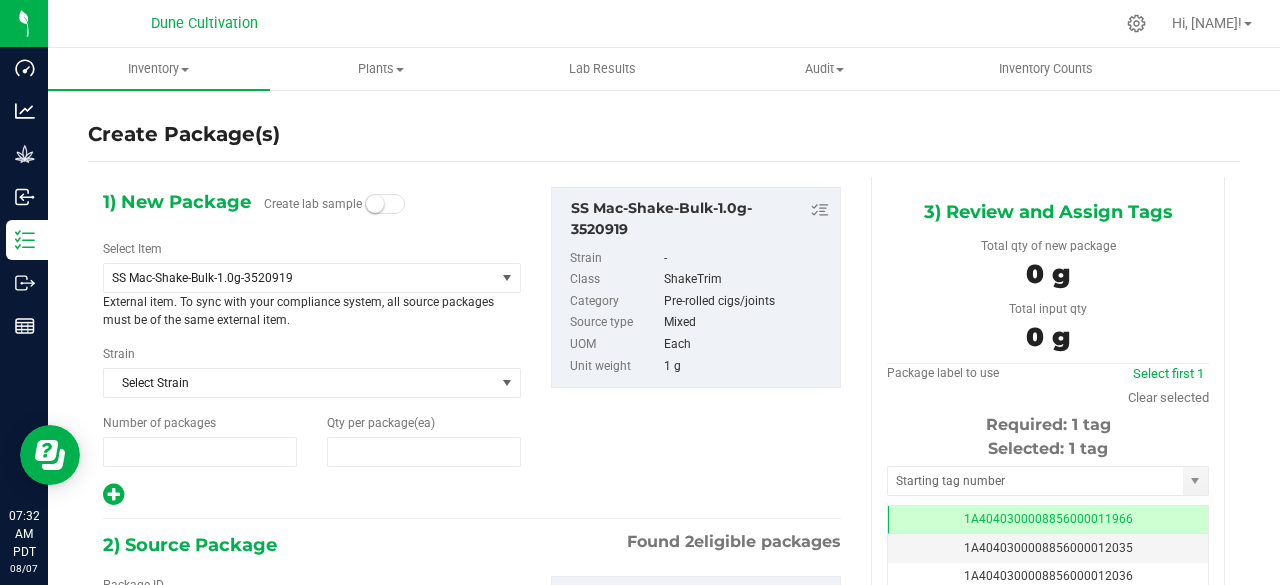 type on "1" 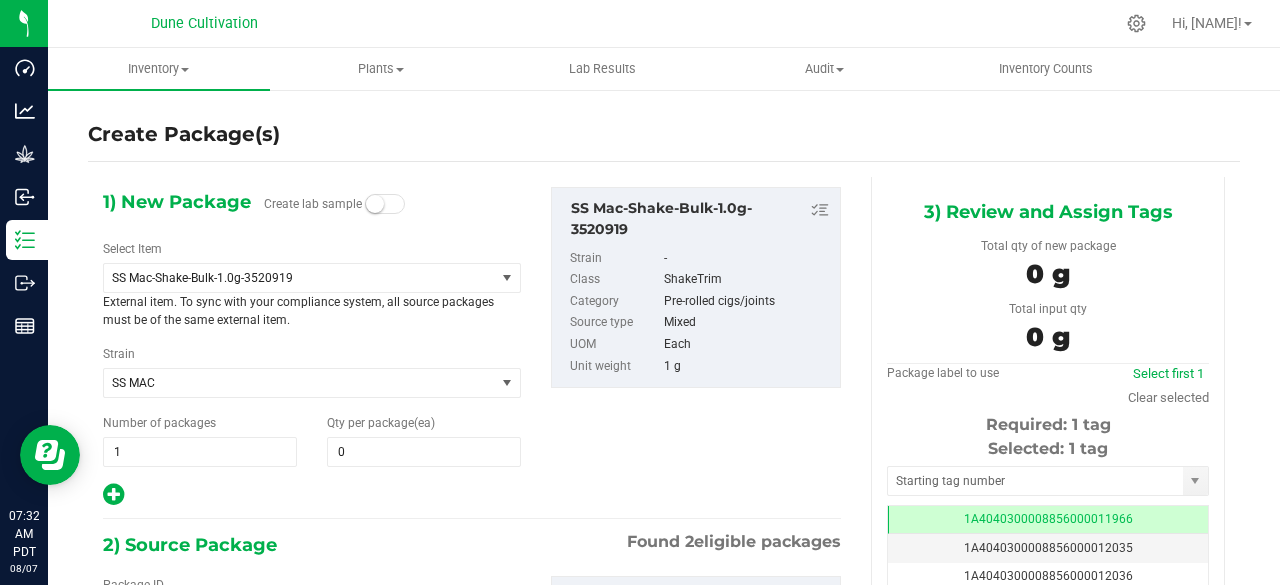 scroll, scrollTop: 0, scrollLeft: 0, axis: both 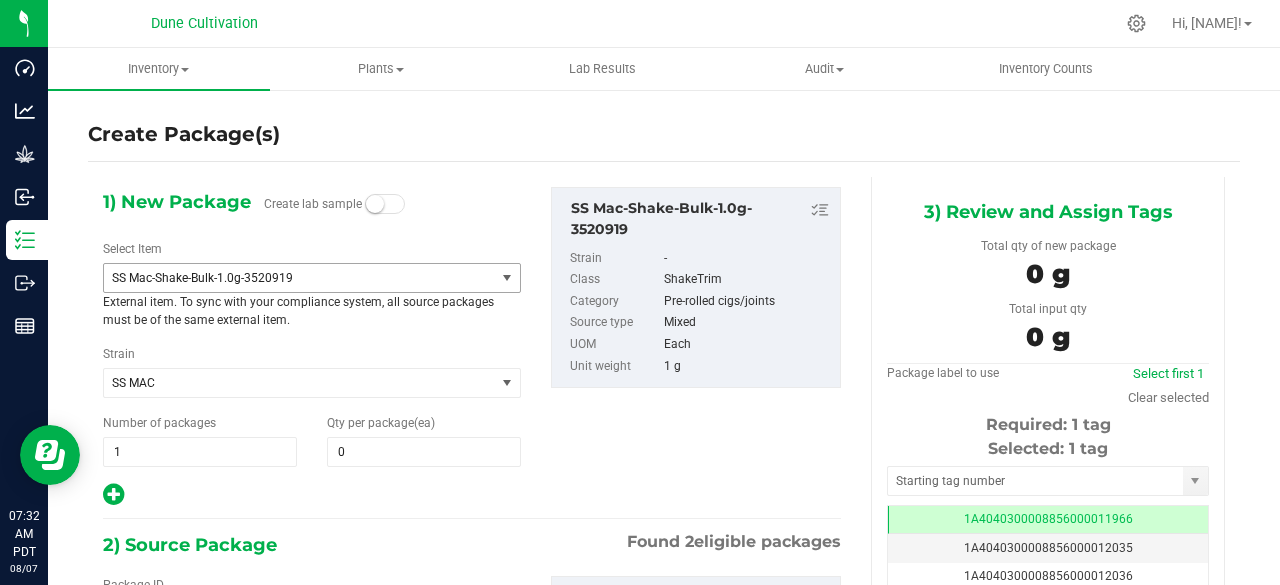 click on "SS Mac-Shake-Bulk-1.0g-3520919" at bounding box center (292, 278) 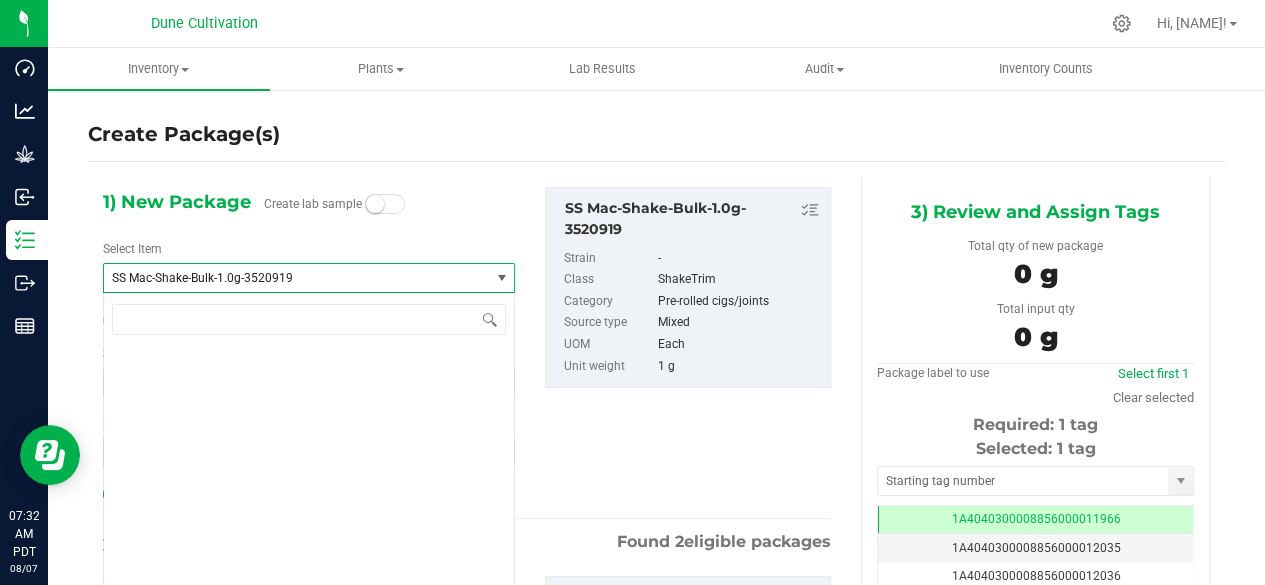 scroll, scrollTop: 60256, scrollLeft: 0, axis: vertical 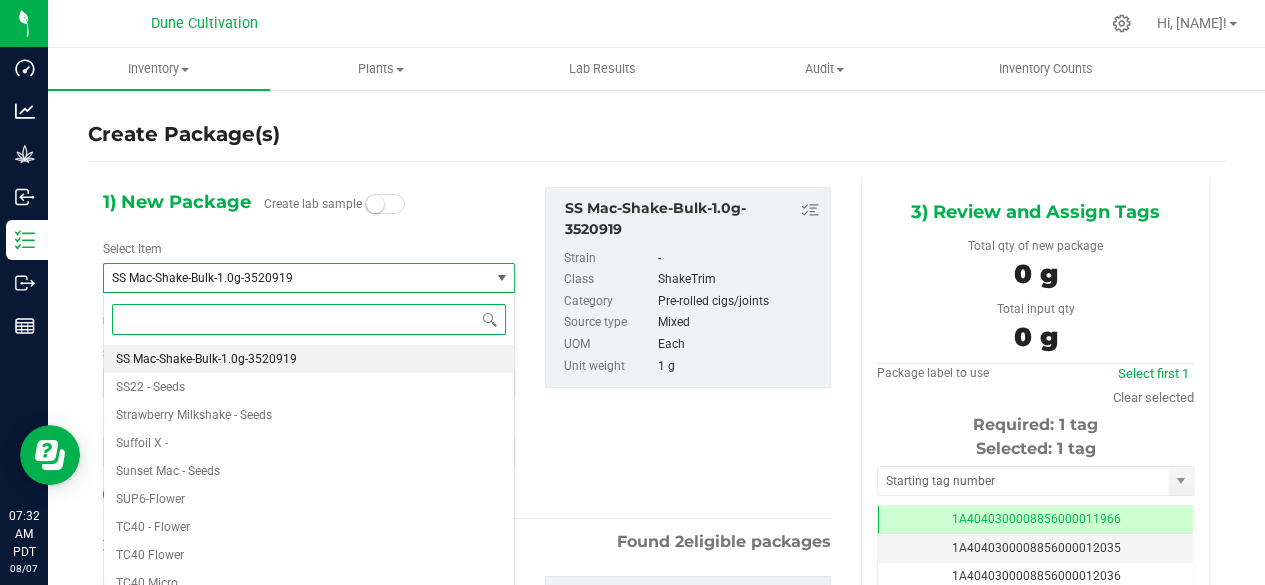 type on "l" 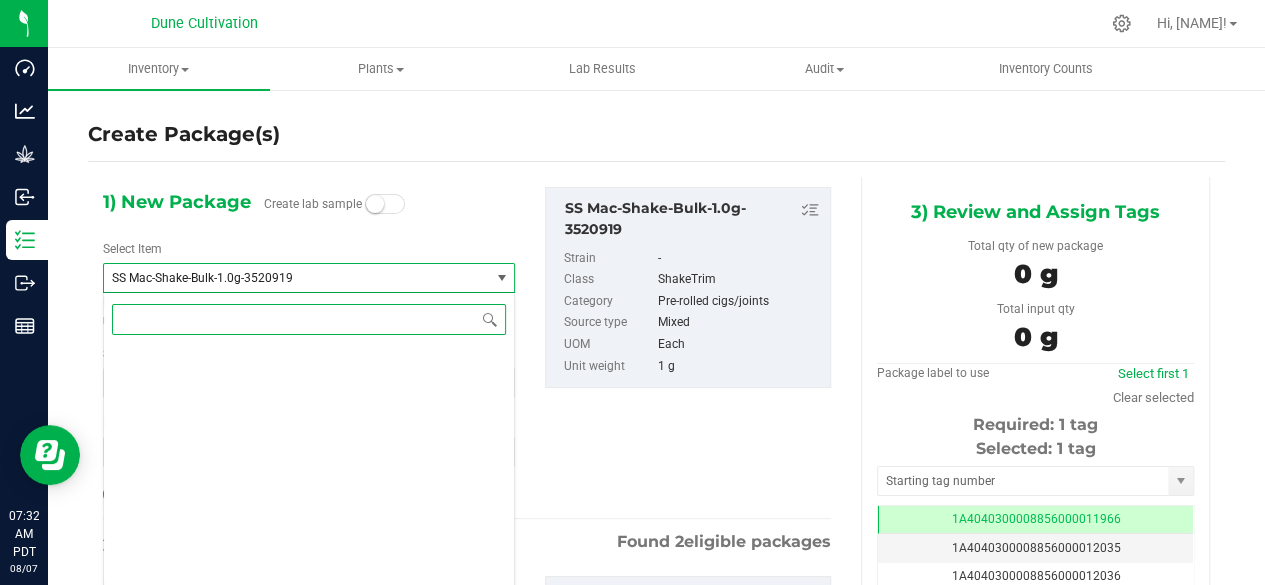 scroll, scrollTop: 0, scrollLeft: 0, axis: both 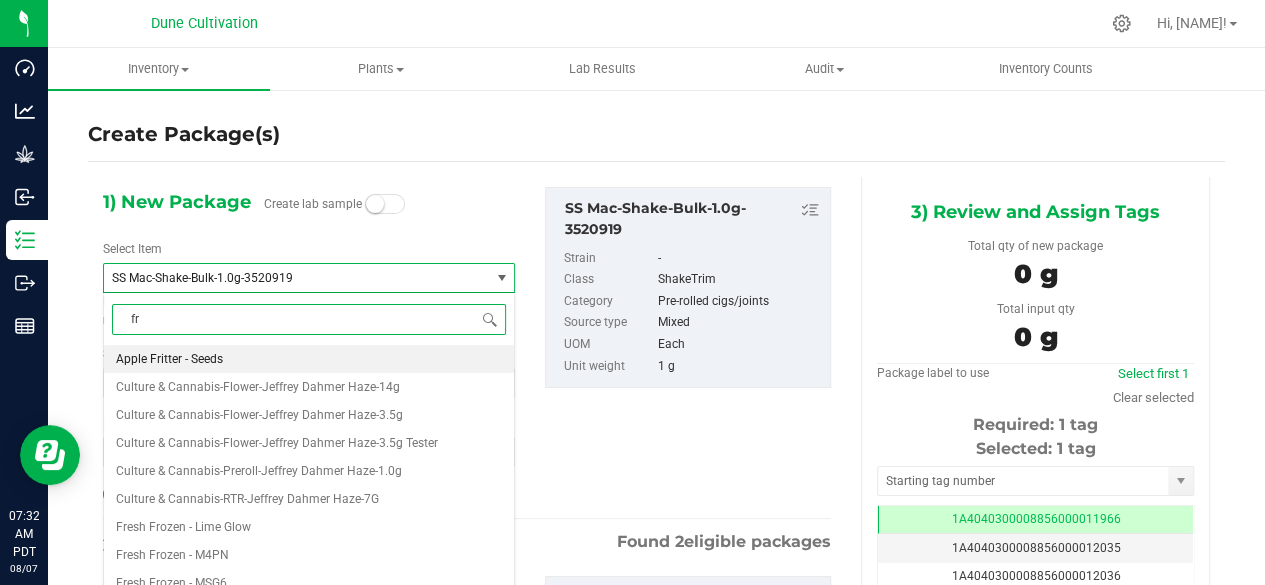 type on "fru" 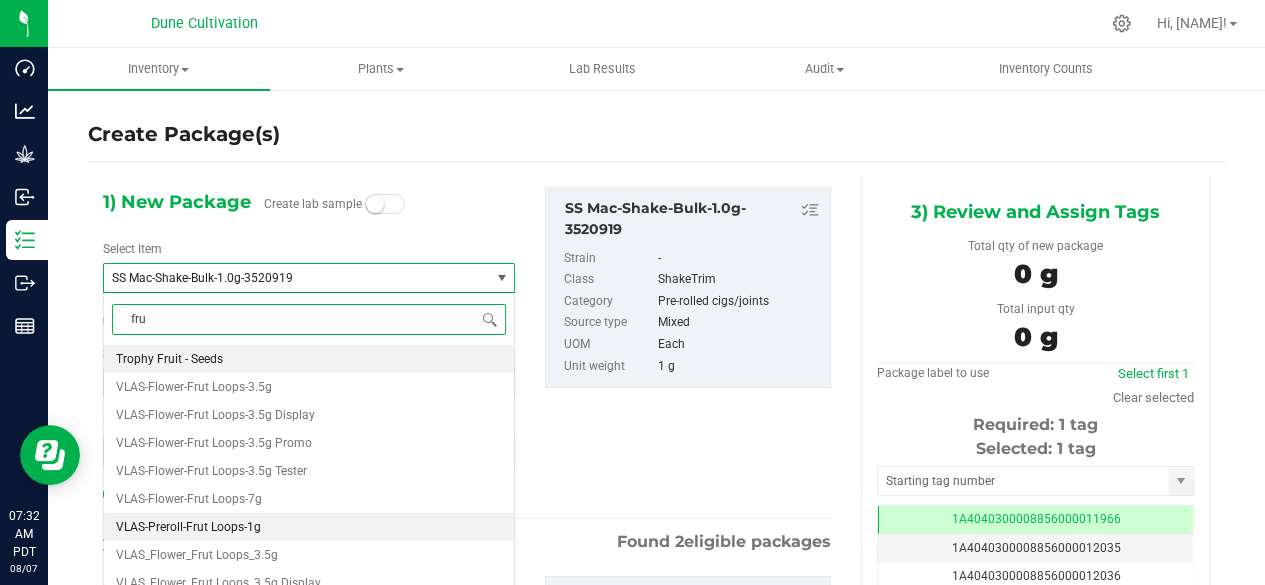 click on "VLAS-Preroll-Frut Loops-1g" at bounding box center (188, 527) 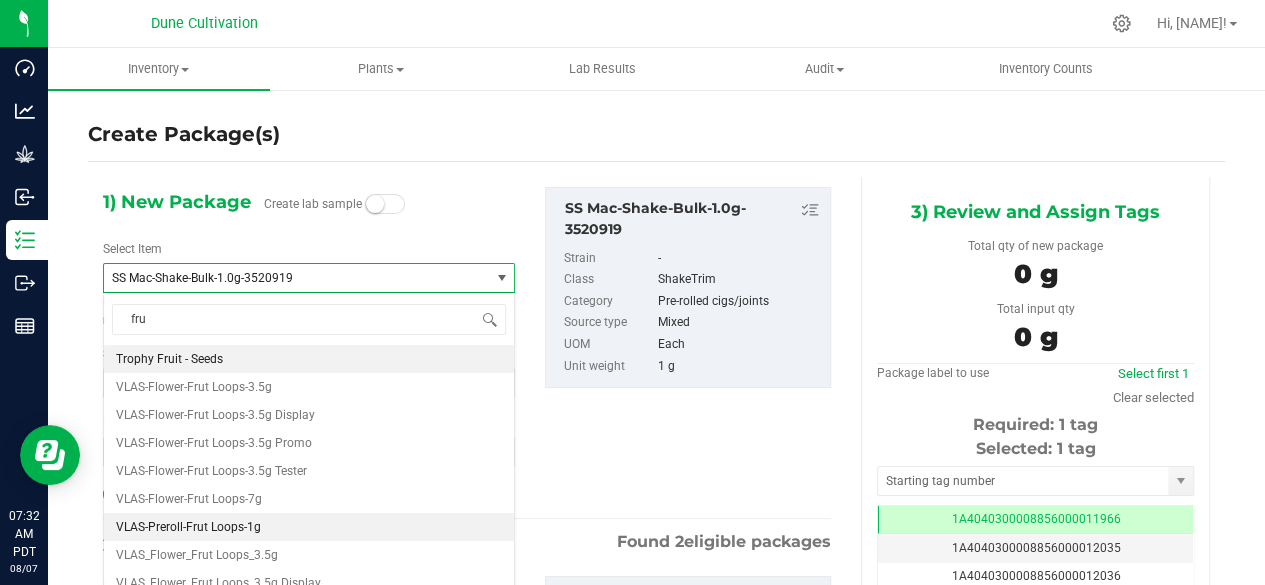 type 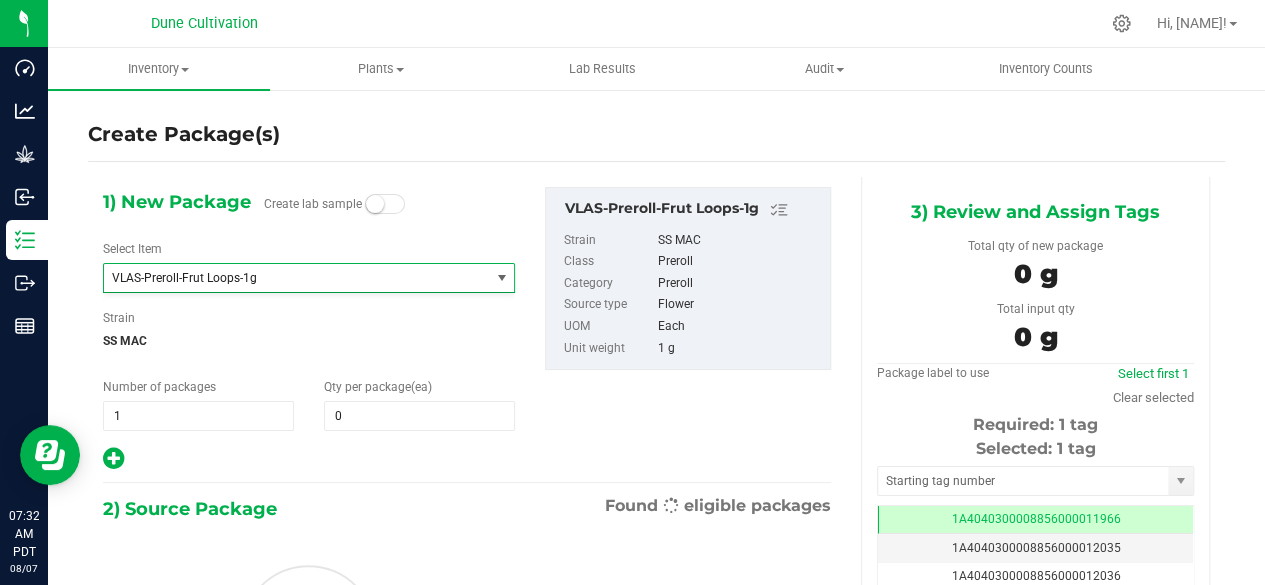 type on "0" 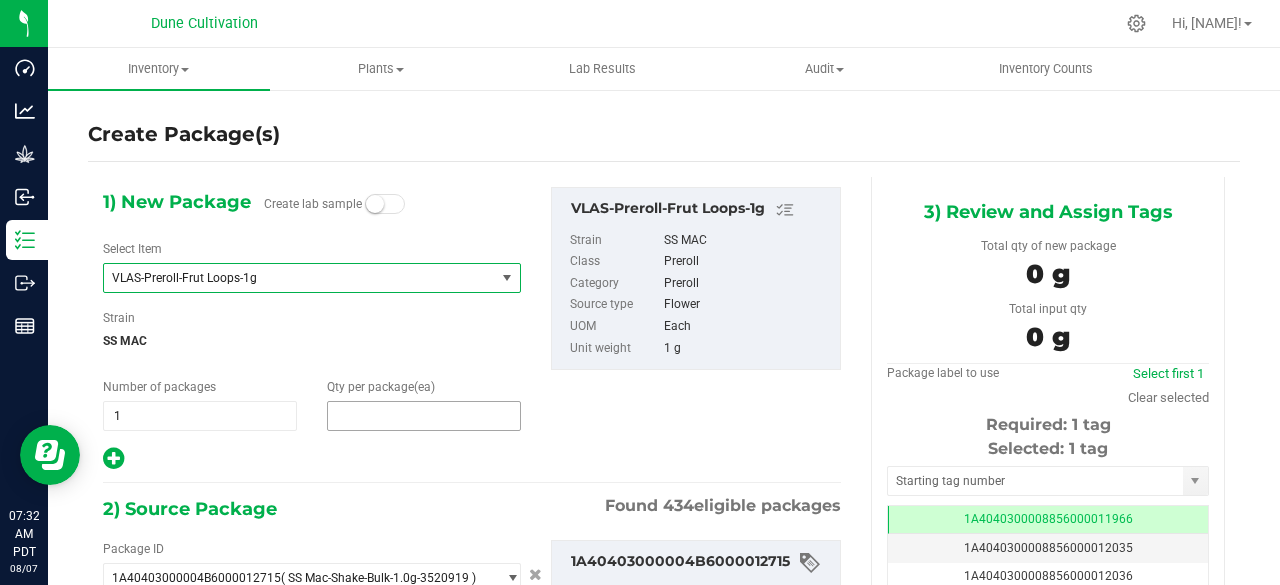click at bounding box center (424, 416) 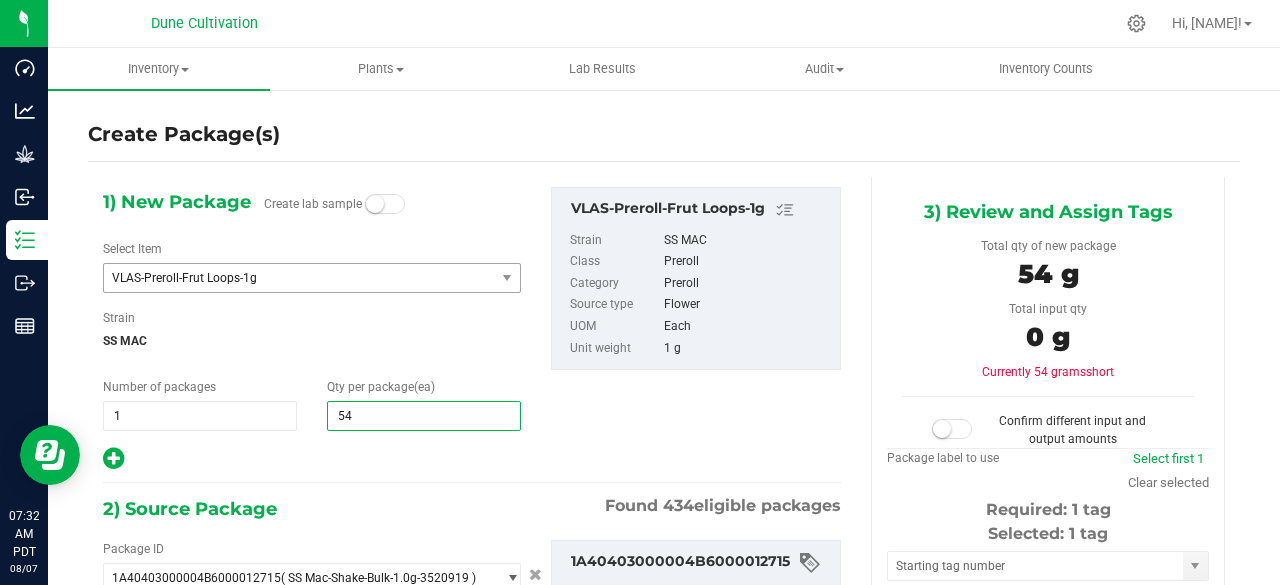 type on "545" 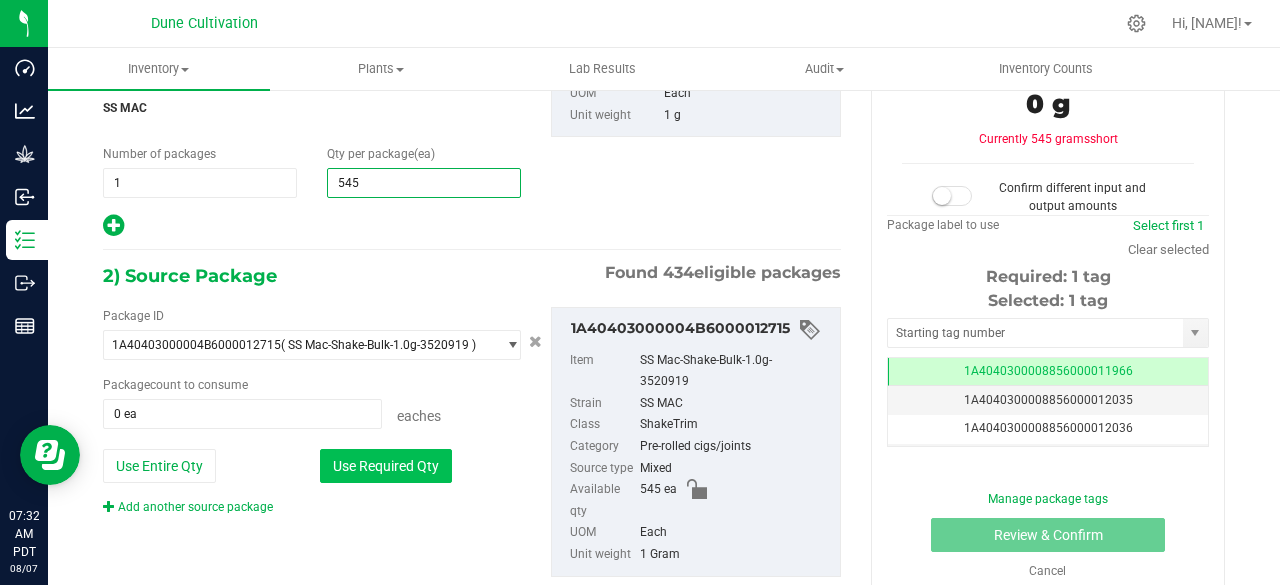 type on "545" 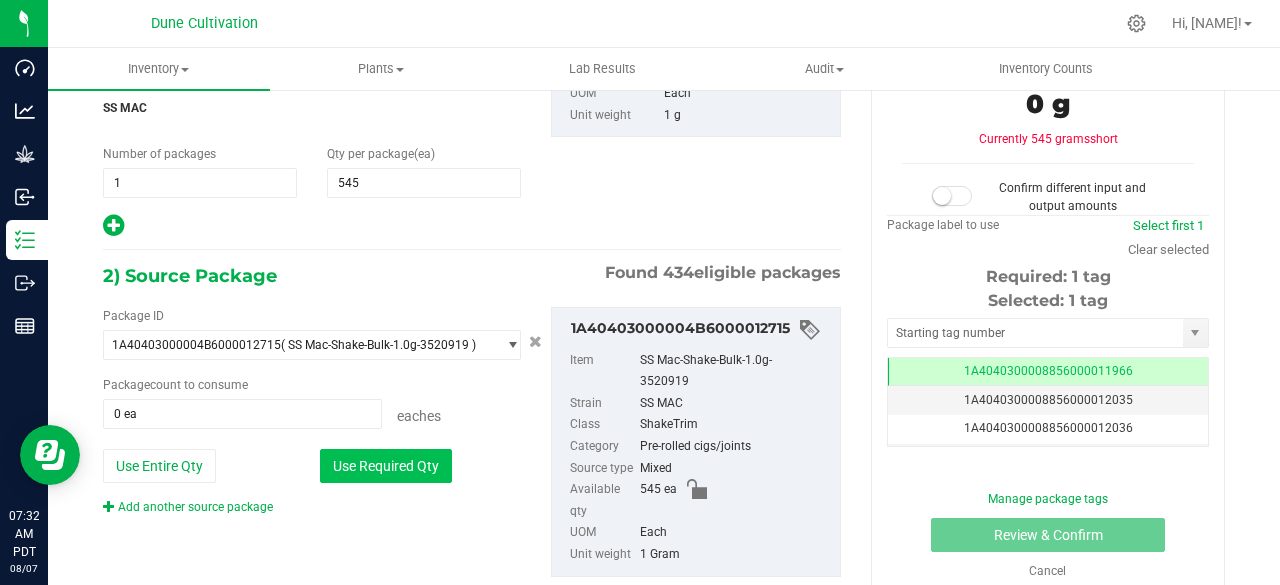 click on "Use Required Qty" at bounding box center (386, 466) 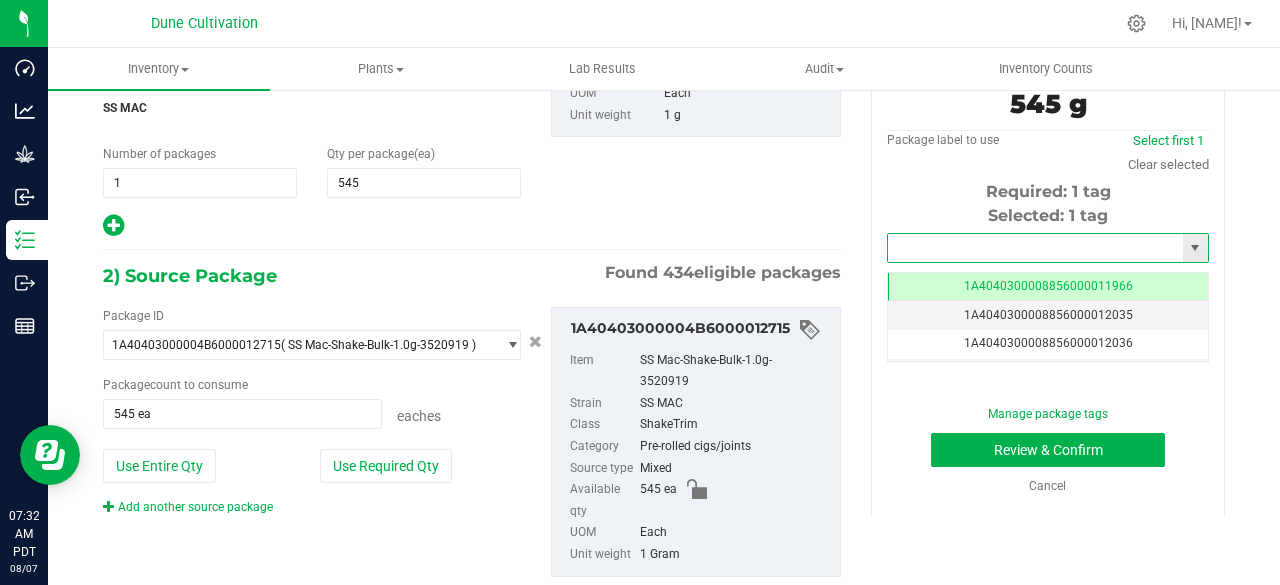 click at bounding box center (1035, 248) 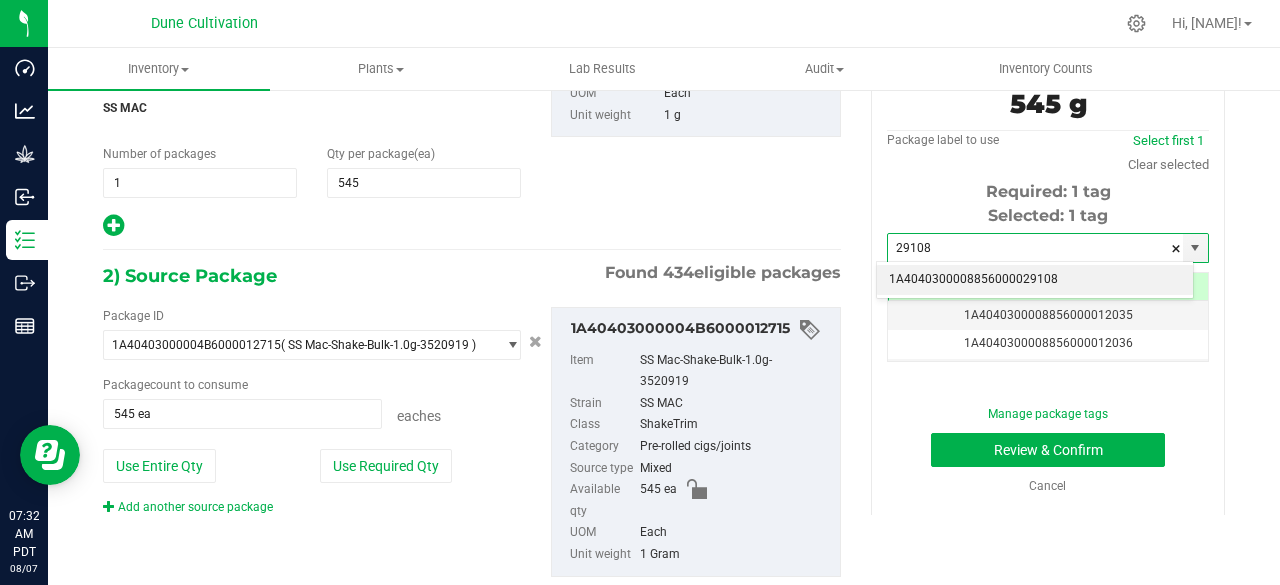 click on "1A4040300008856000029108" at bounding box center [1035, 280] 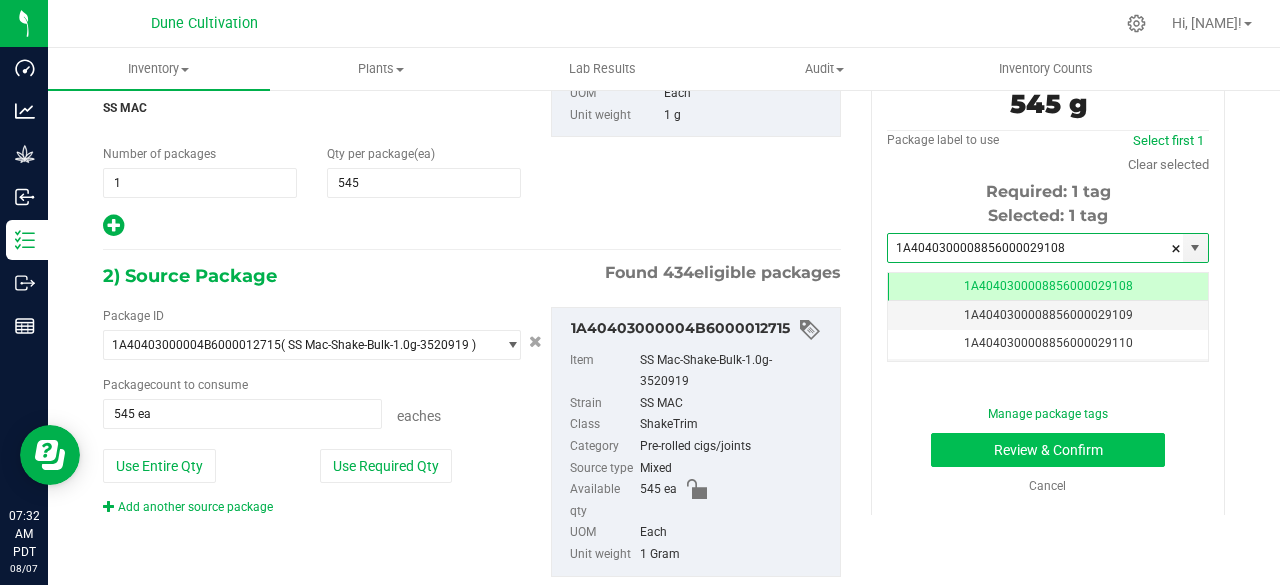 type on "1A4040300008856000029108" 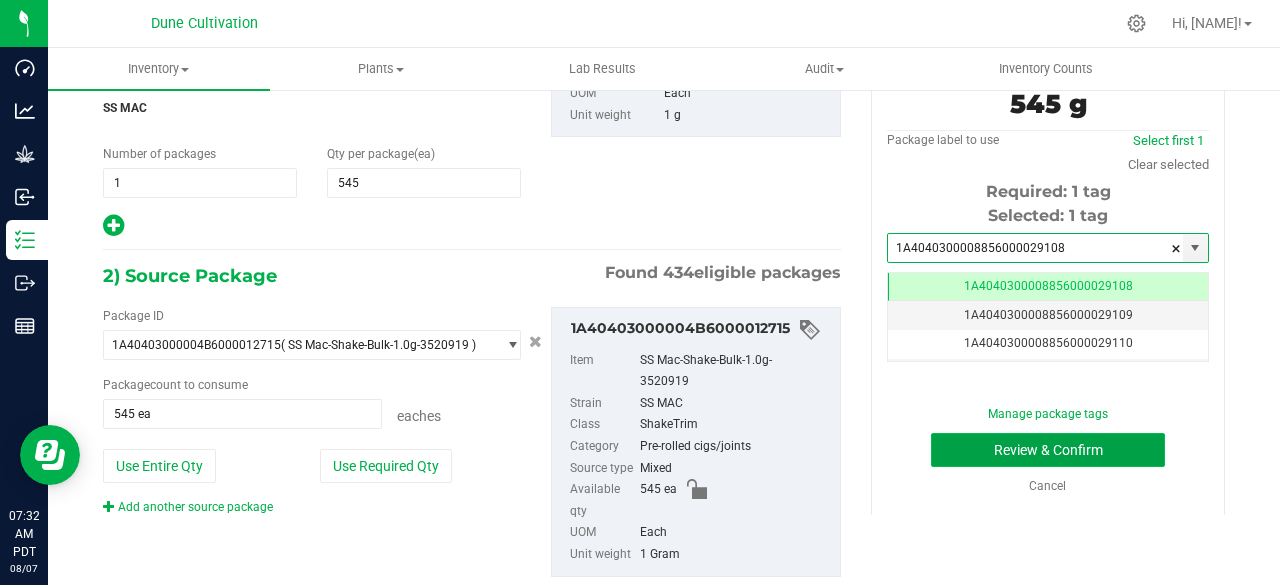 click on "Review & Confirm" at bounding box center (1048, 450) 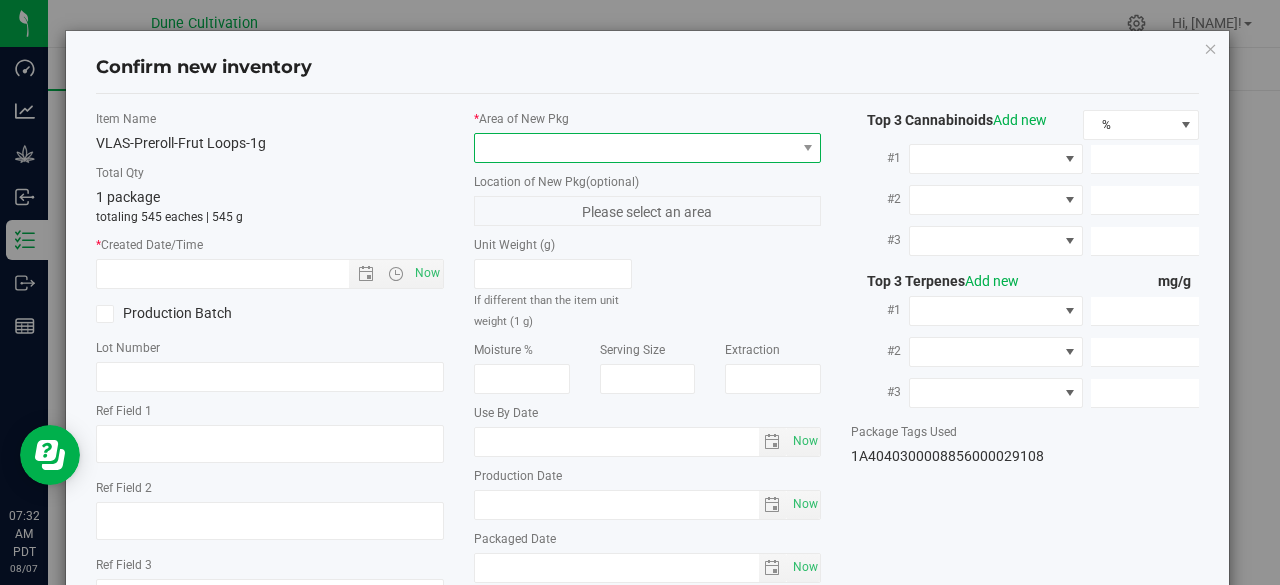 click at bounding box center [635, 148] 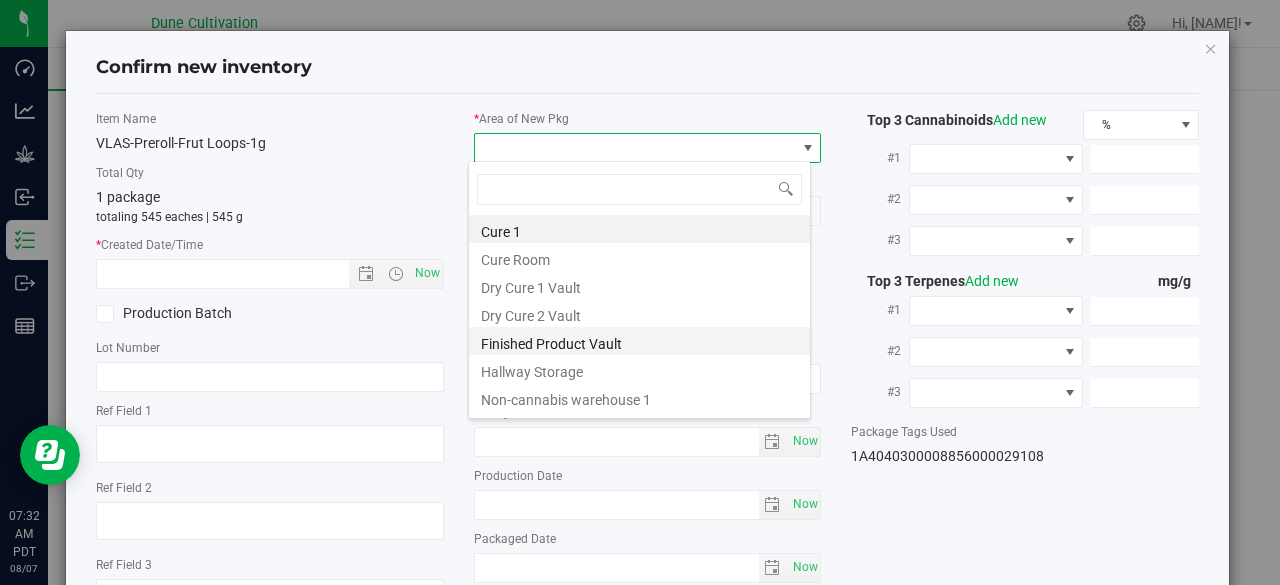 click on "Finished Product Vault" at bounding box center (639, 341) 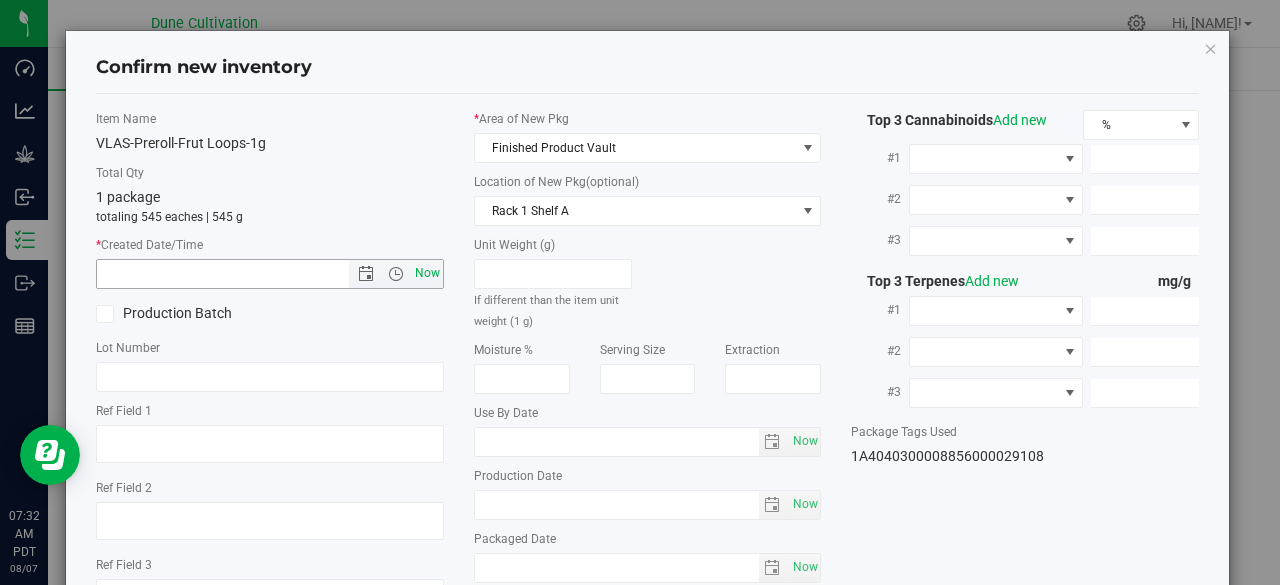 click on "Now" at bounding box center [427, 273] 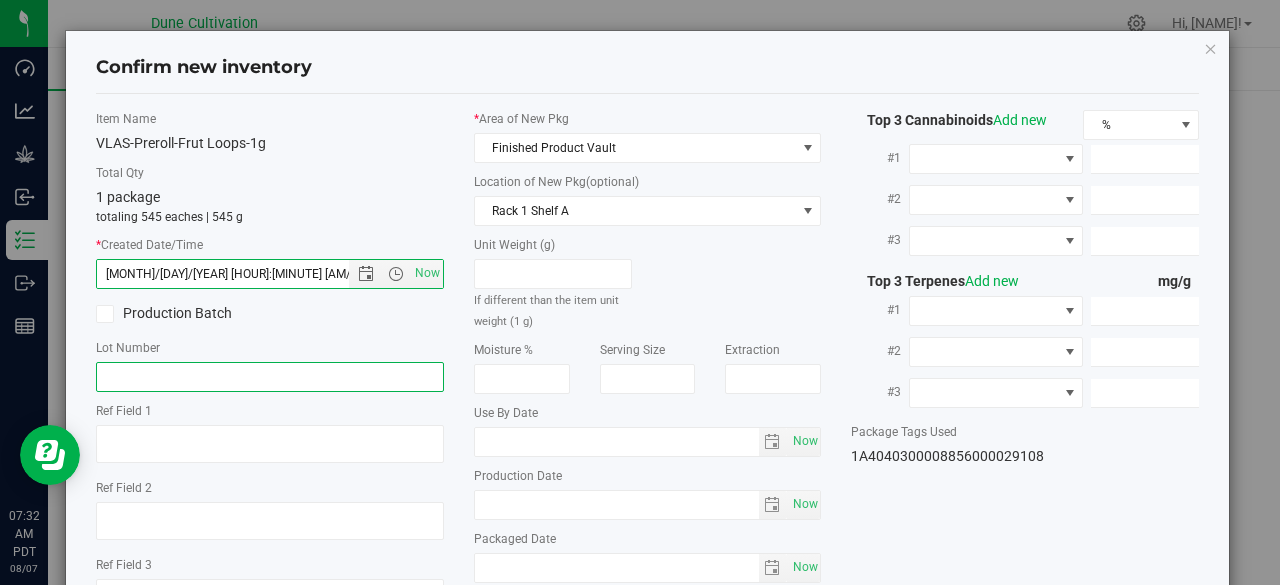 click at bounding box center (270, 377) 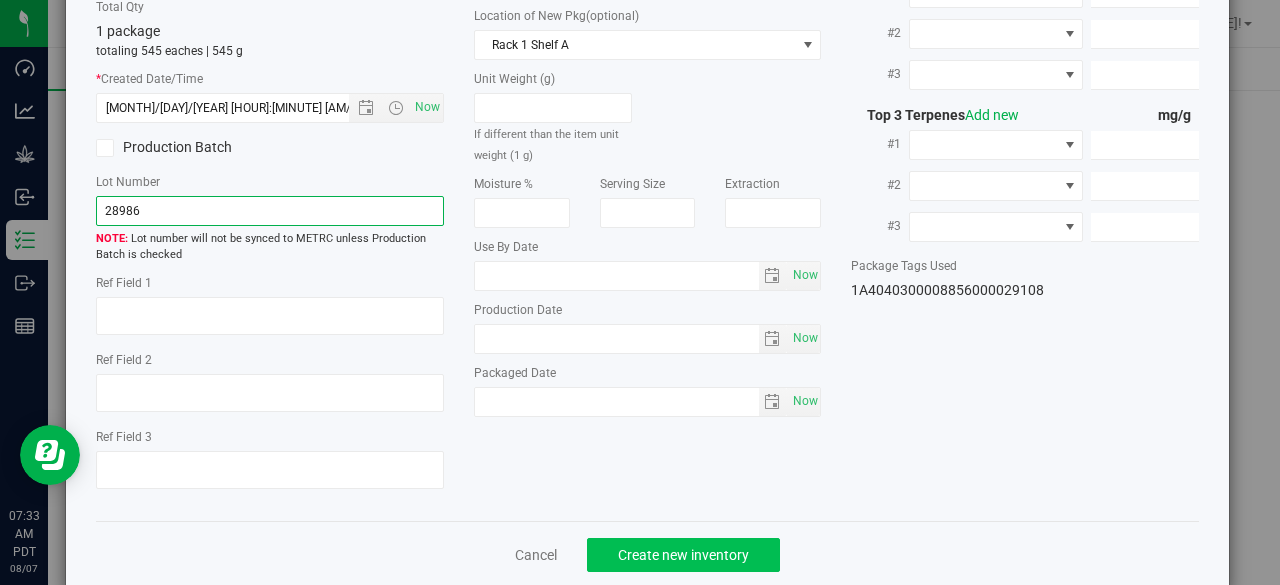 type on "28986" 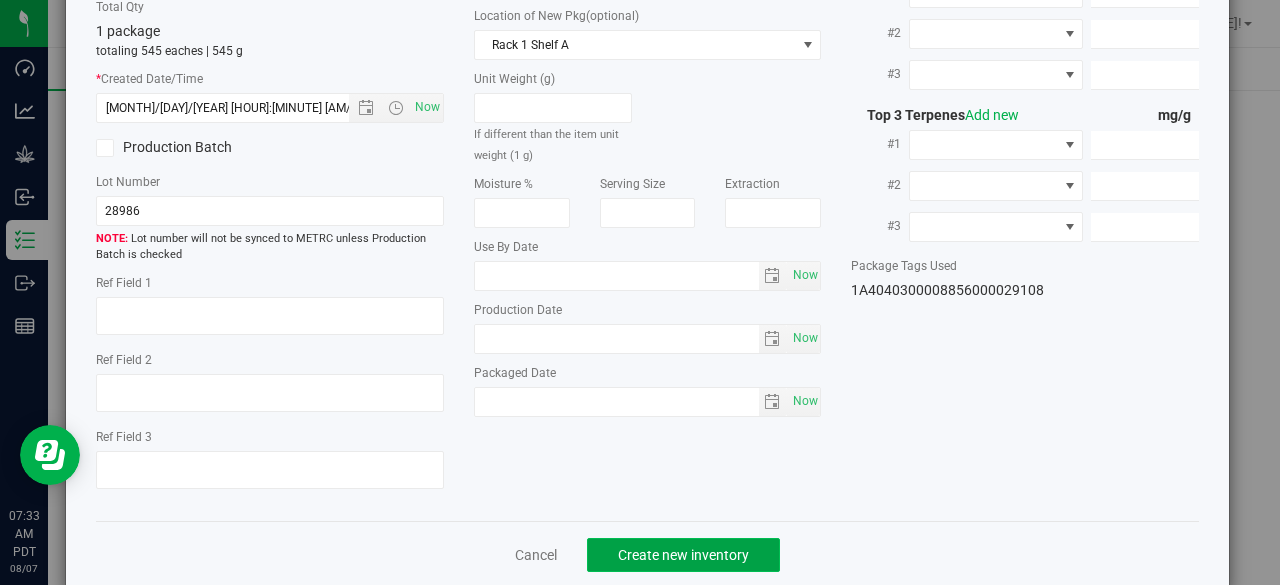 click on "Create new inventory" 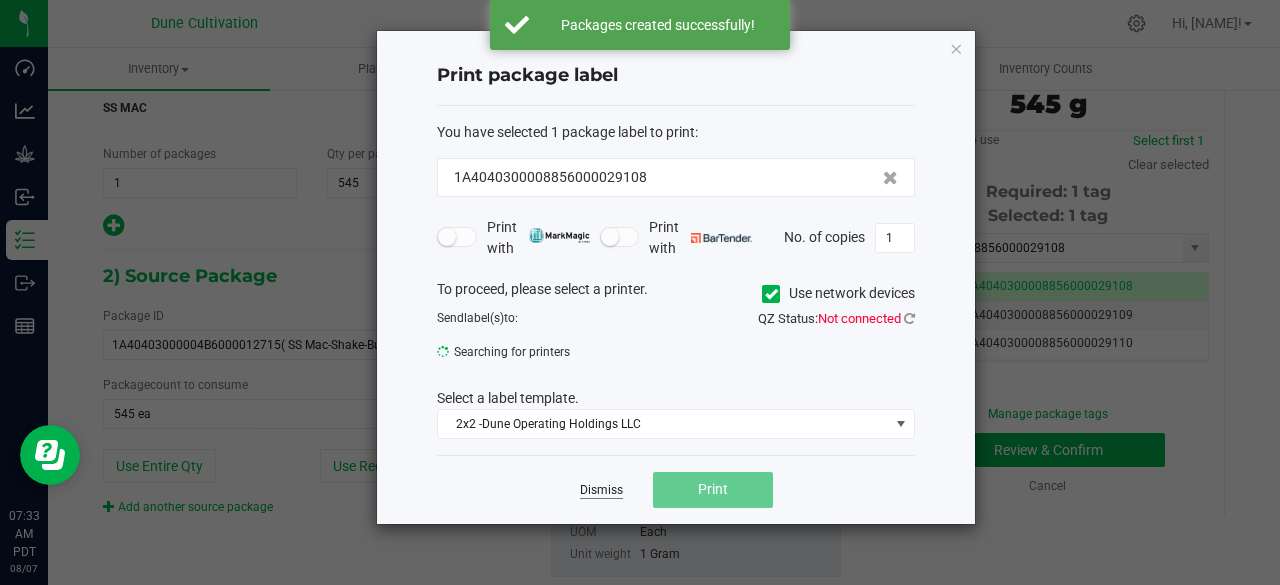 click on "Dismiss" 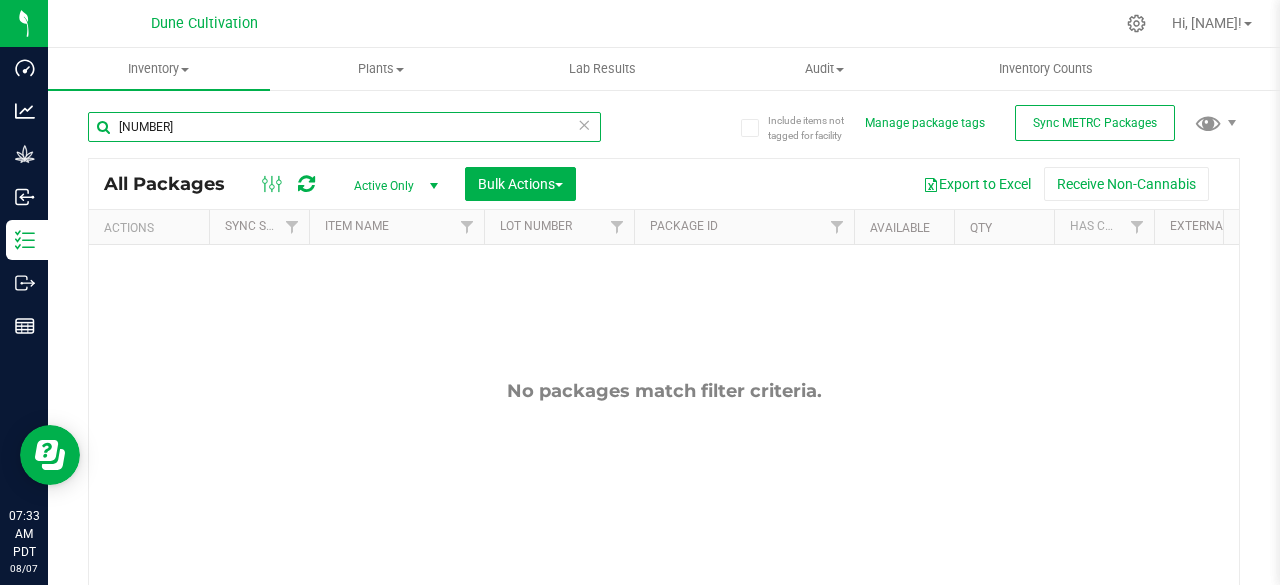 click on "[NUMBER]" at bounding box center [344, 127] 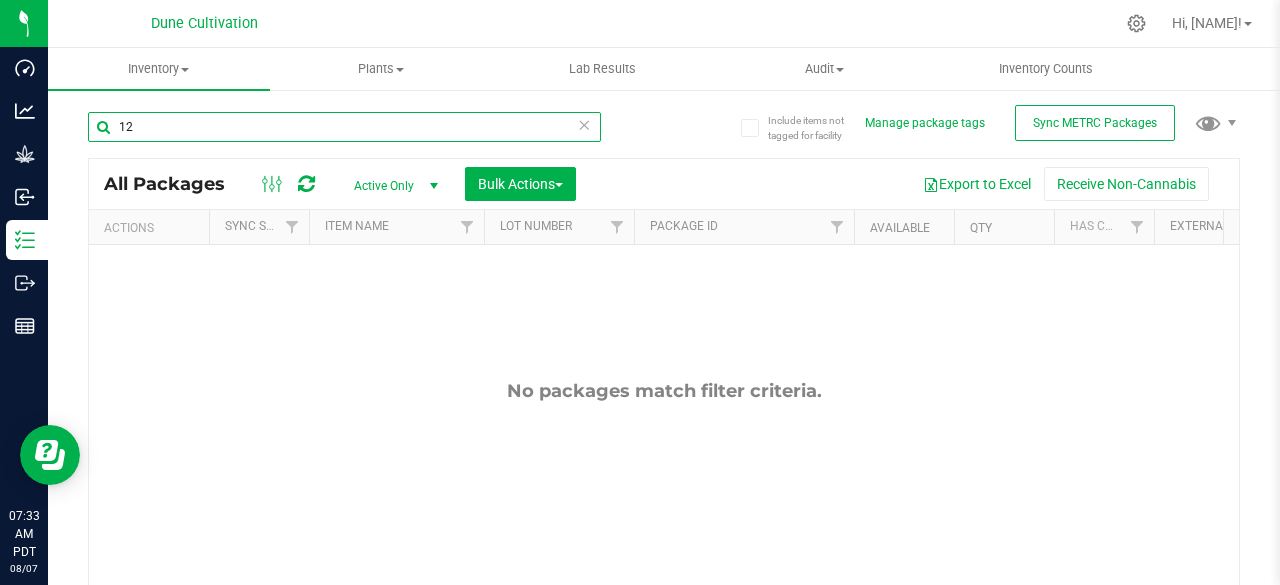 type on "1" 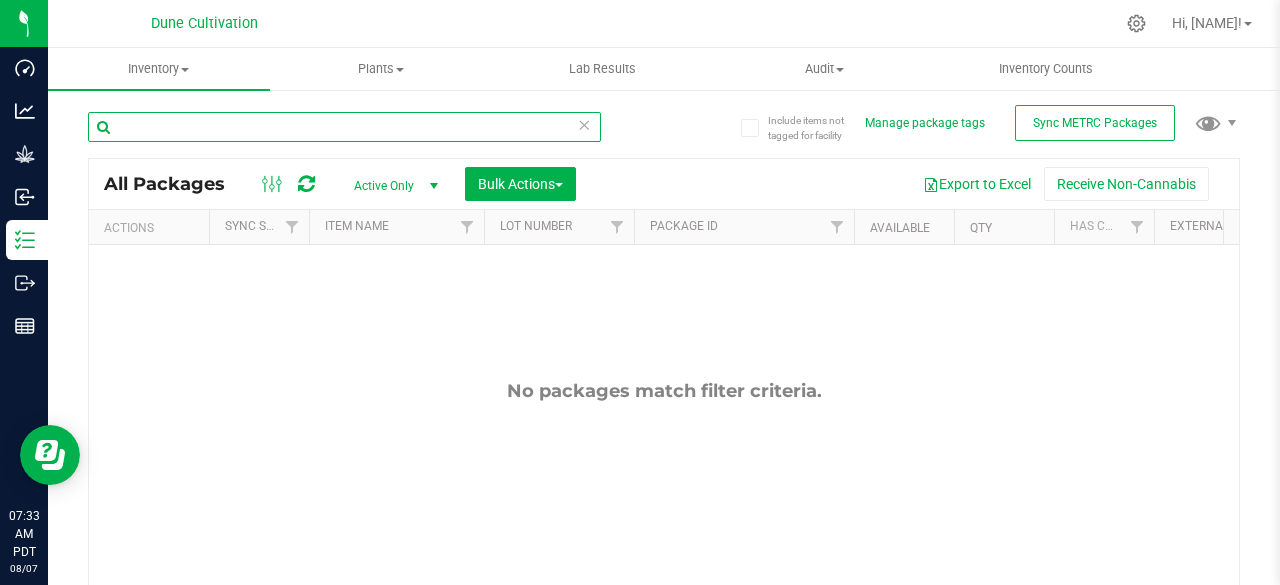 type on "1" 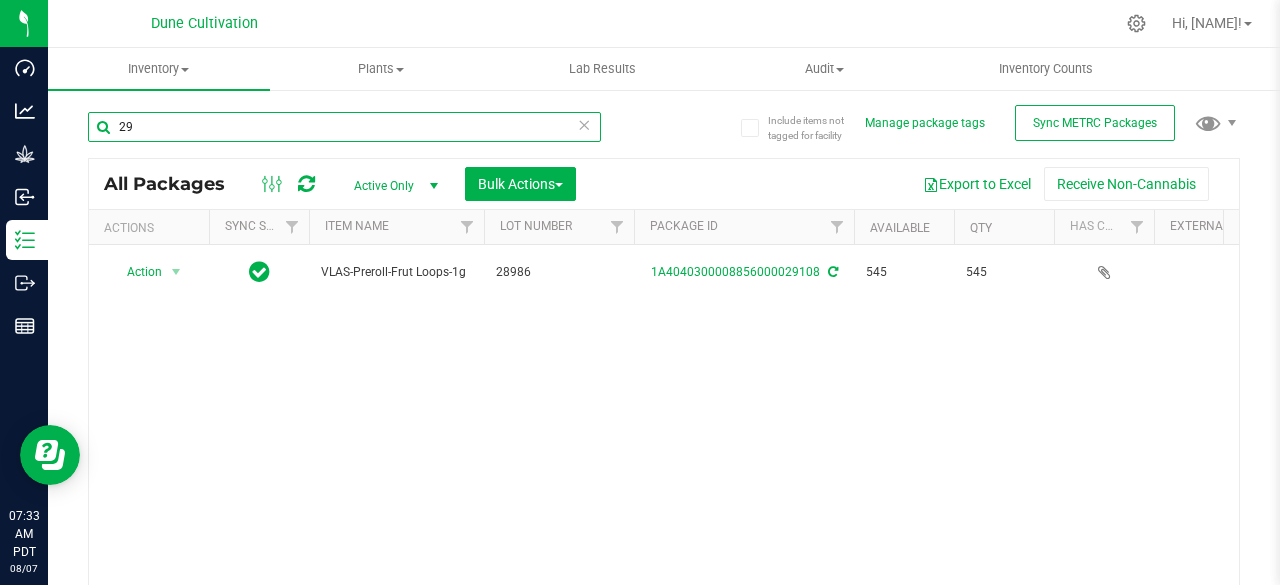 type on "2" 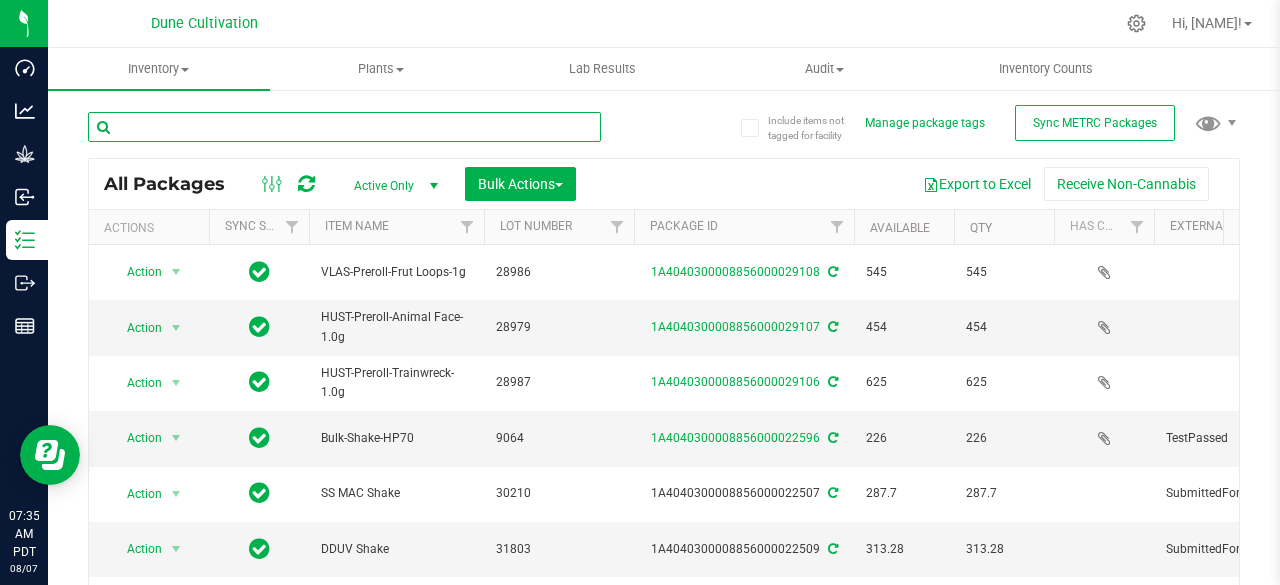 click at bounding box center (344, 127) 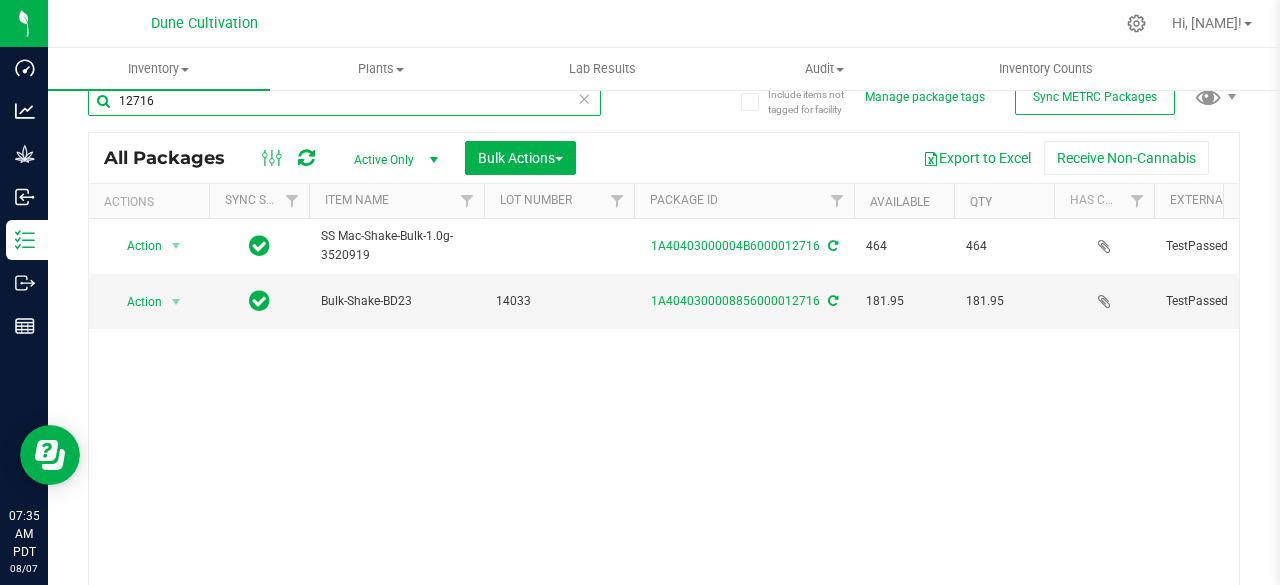 scroll, scrollTop: 33, scrollLeft: 0, axis: vertical 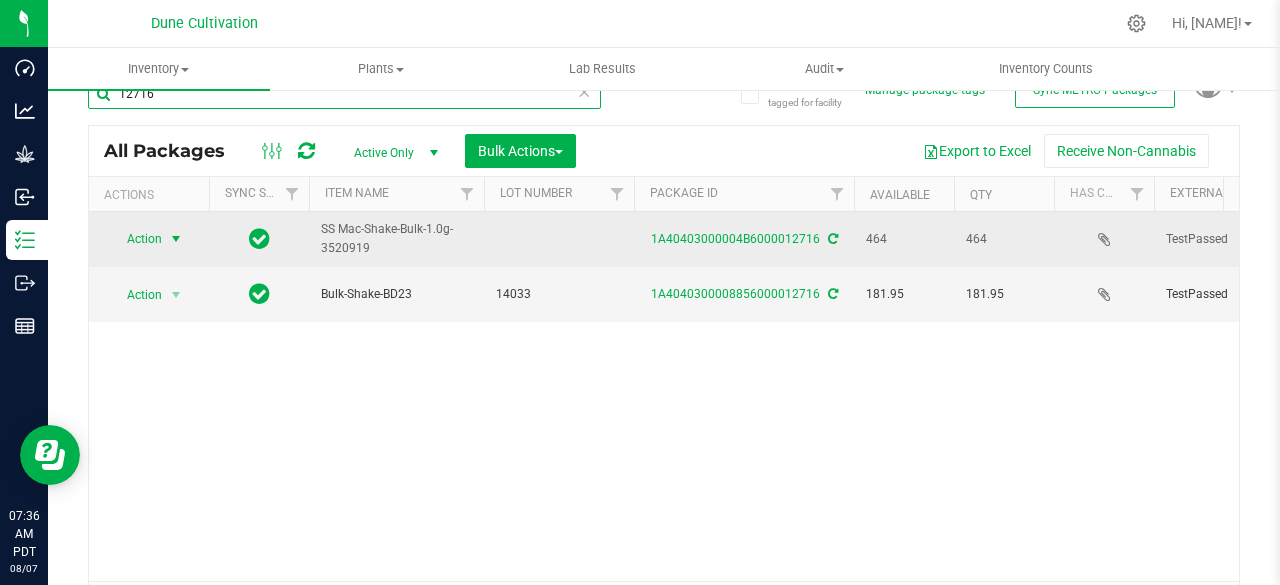 type on "12716" 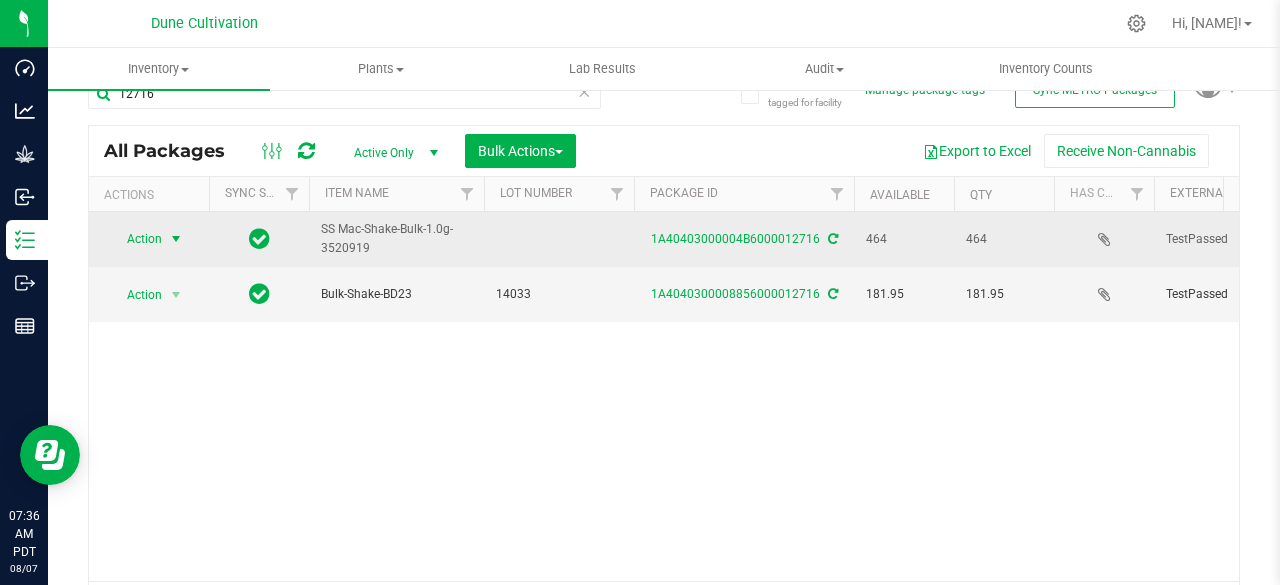 click on "Action" at bounding box center (136, 239) 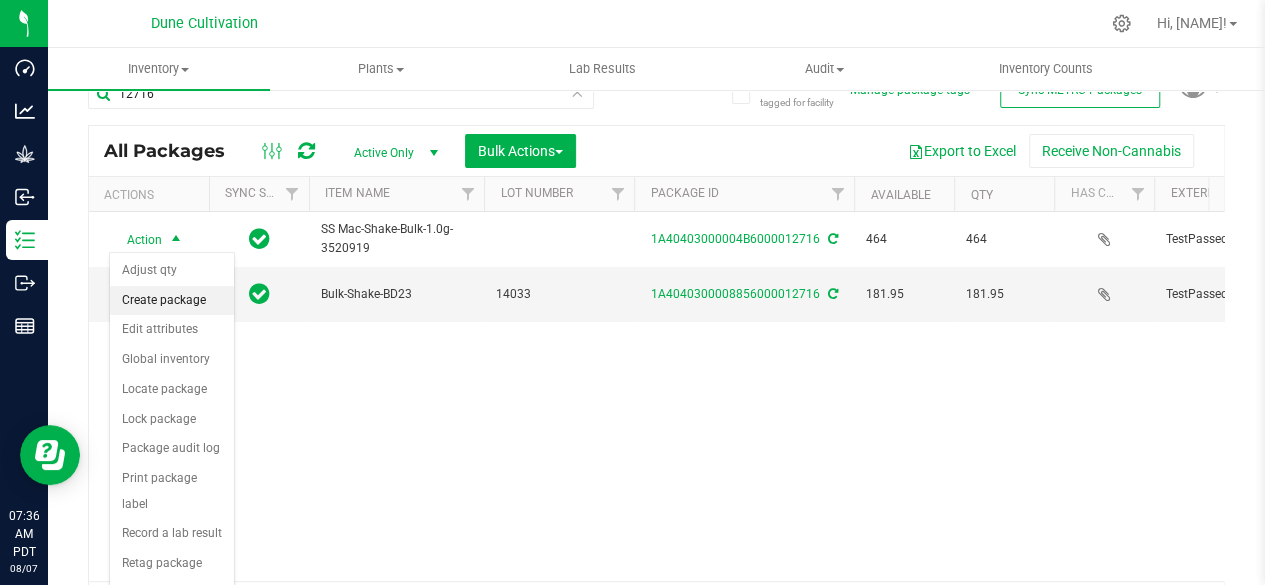click on "Create package" at bounding box center (172, 301) 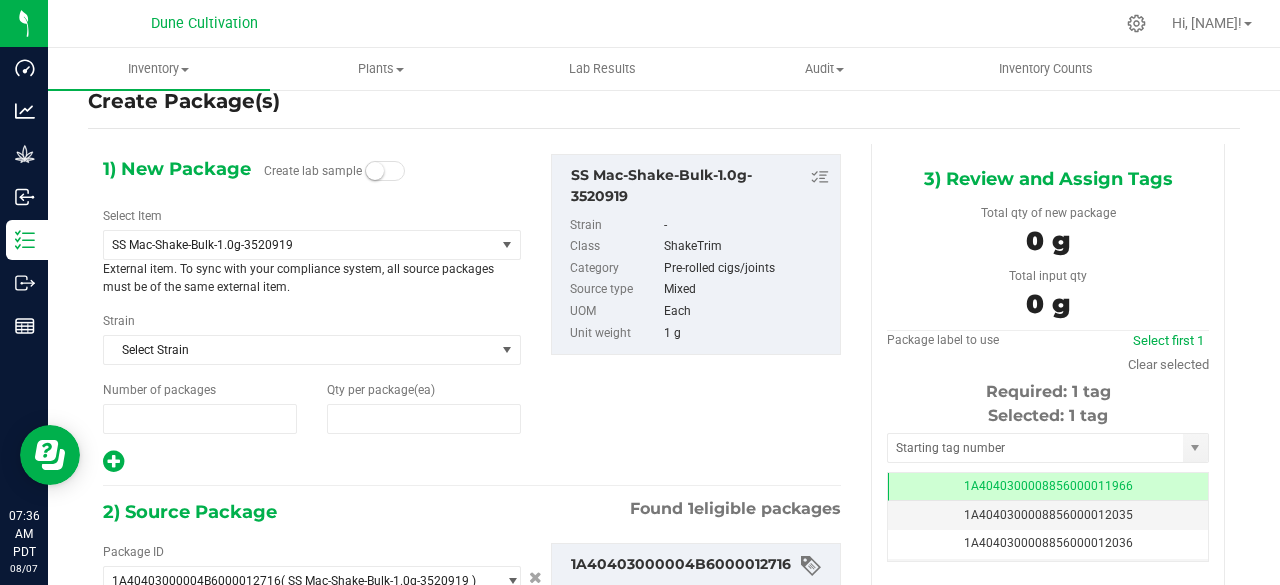 type on "1" 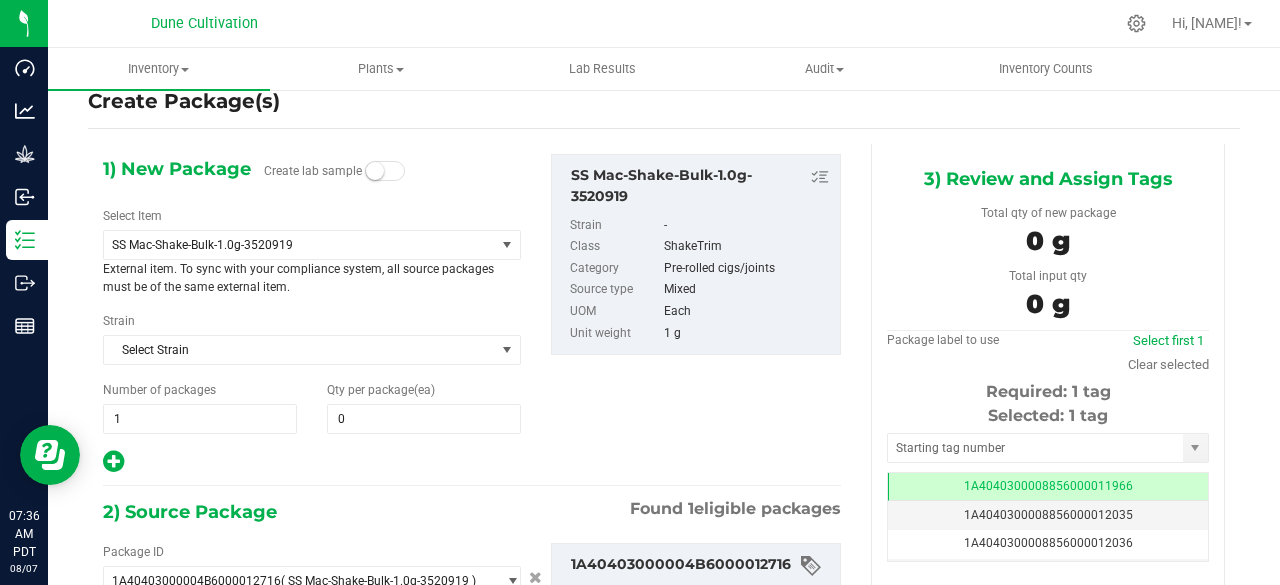 scroll, scrollTop: 0, scrollLeft: 0, axis: both 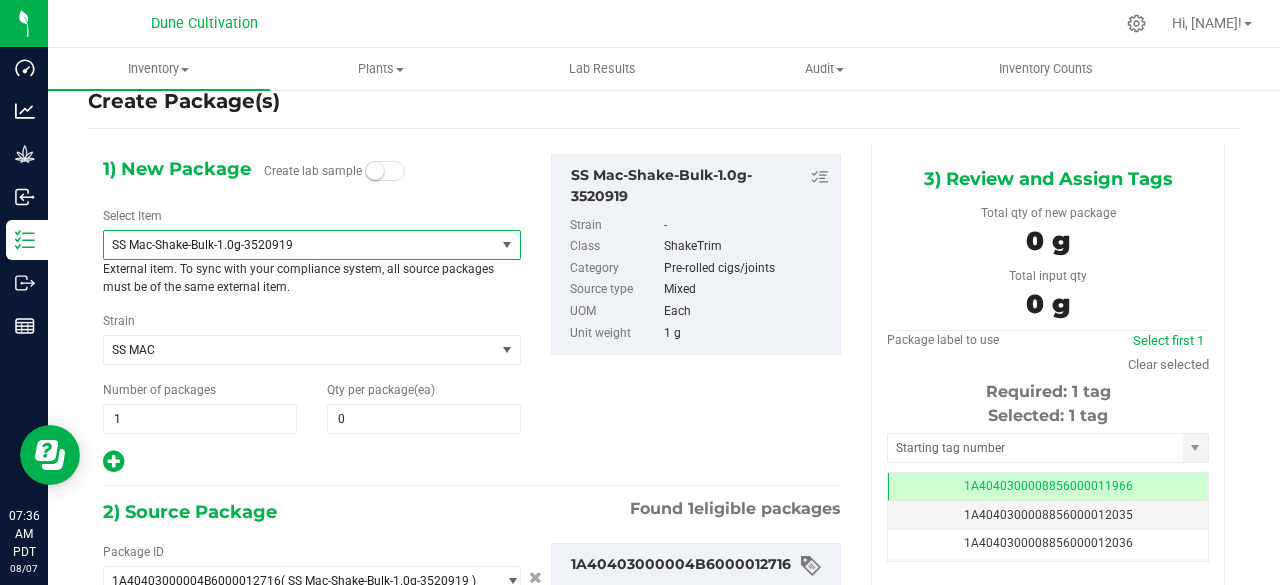 click on "SS Mac-Shake-Bulk-1.0g-3520919" at bounding box center (292, 245) 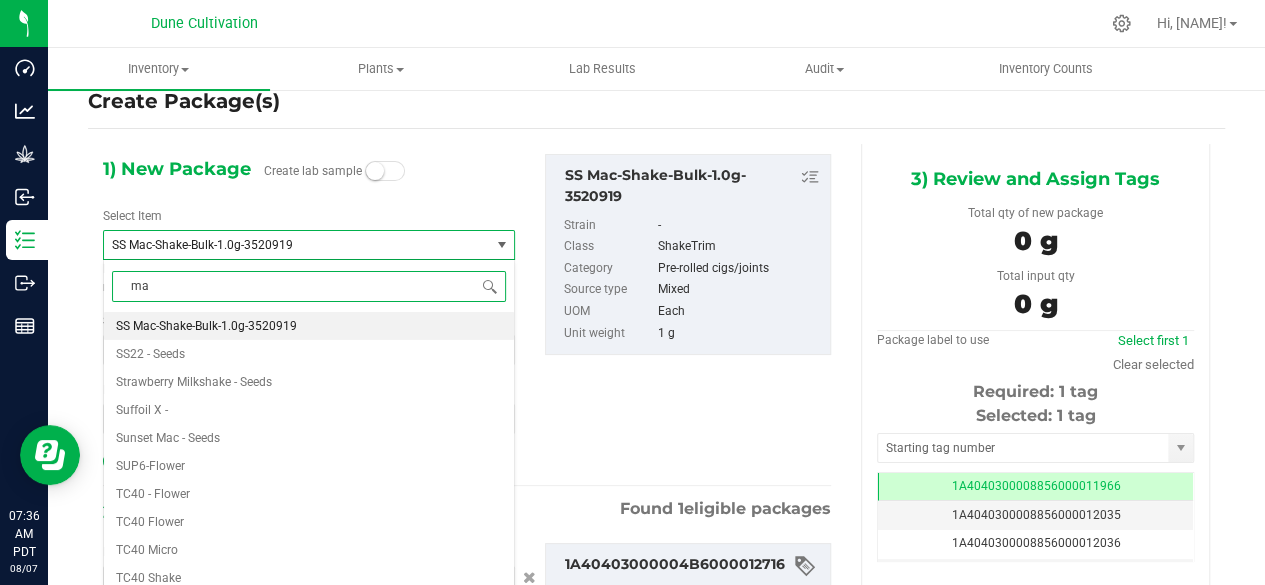 type on "mac" 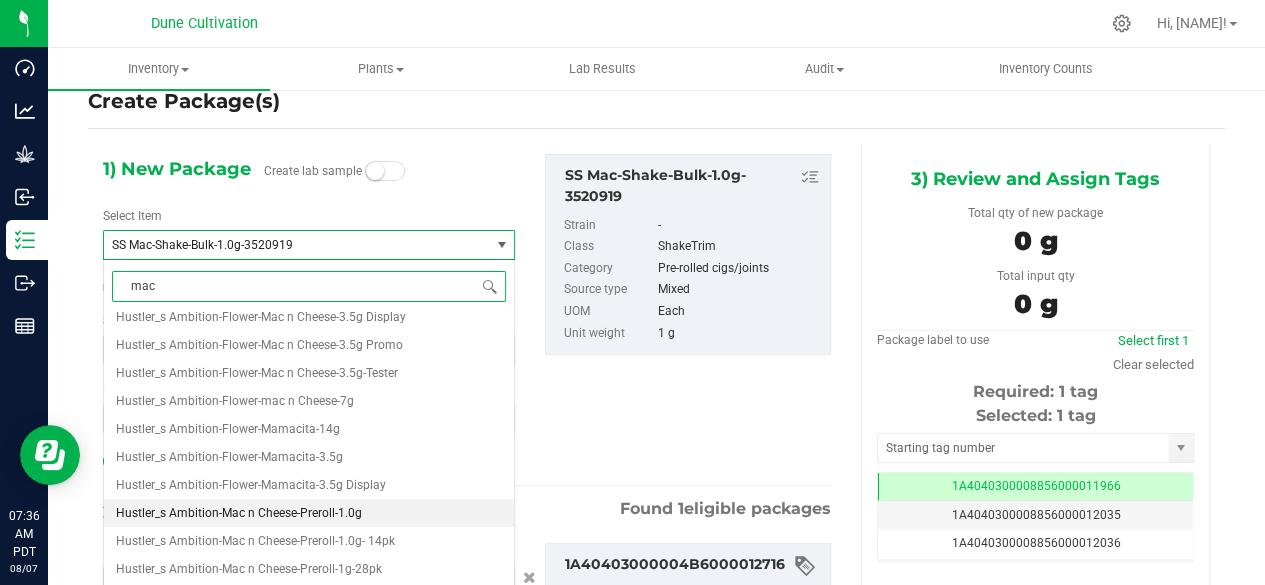 click on "Hustler_s Ambition-Mac n Cheese-Preroll-1.0g" at bounding box center (239, 513) 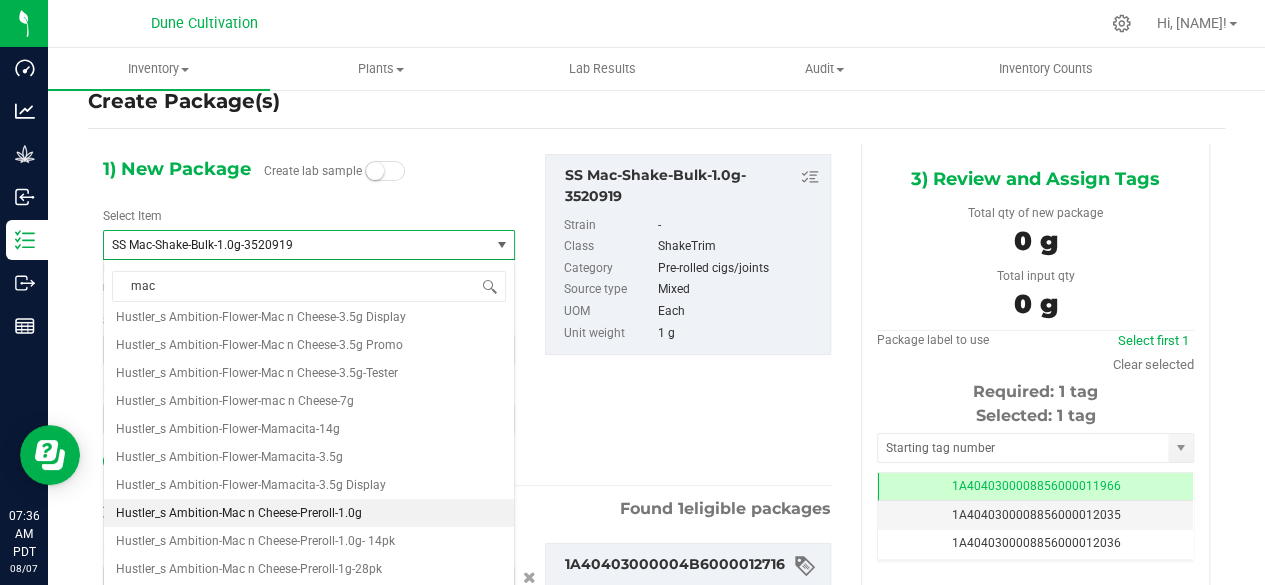 type 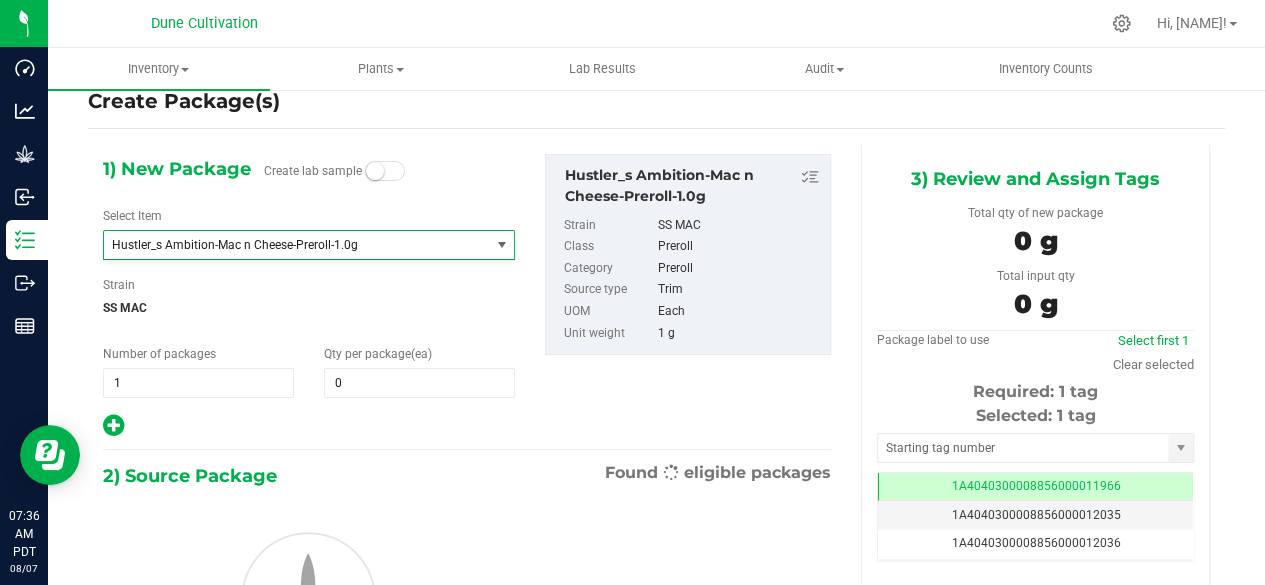 type on "0" 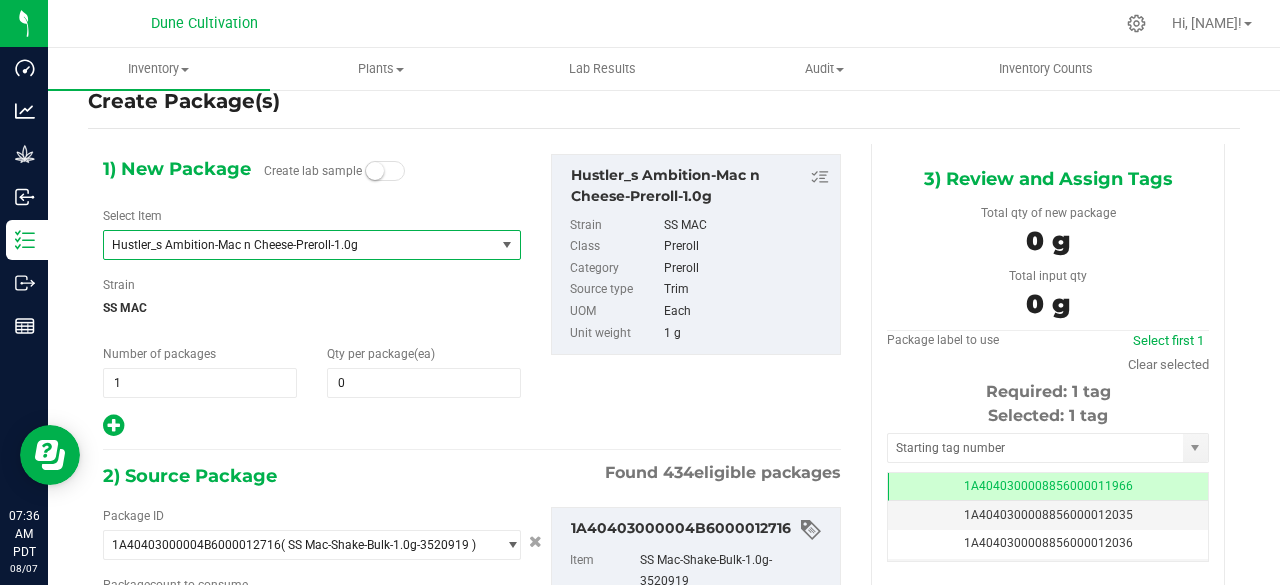 type on "0 ea" 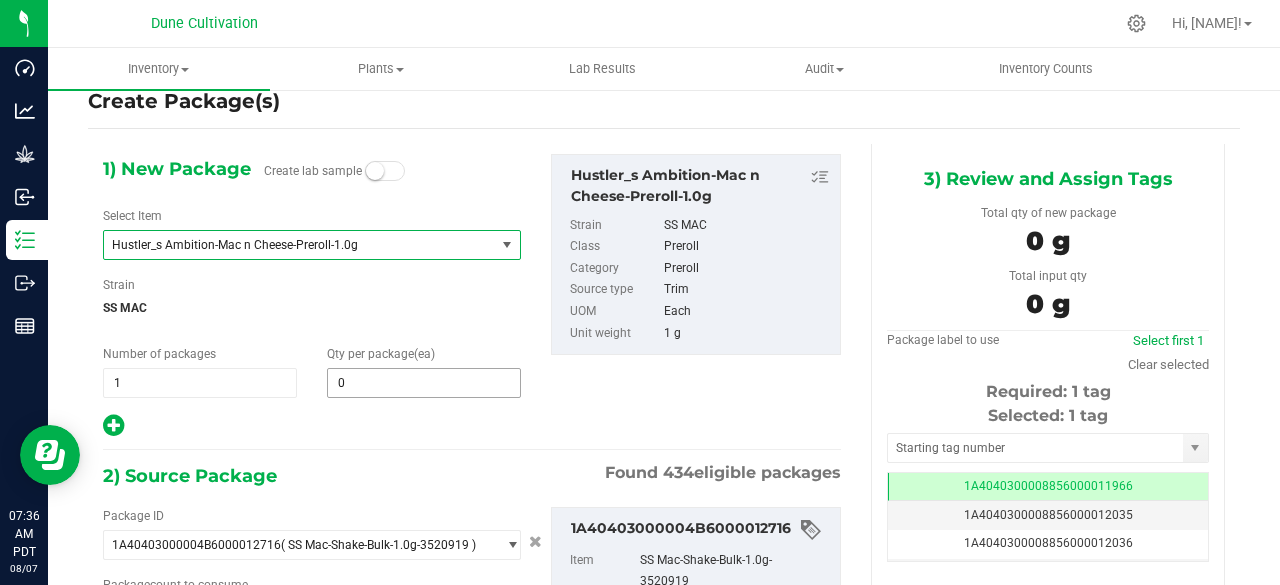 click on "0 0" at bounding box center (424, 383) 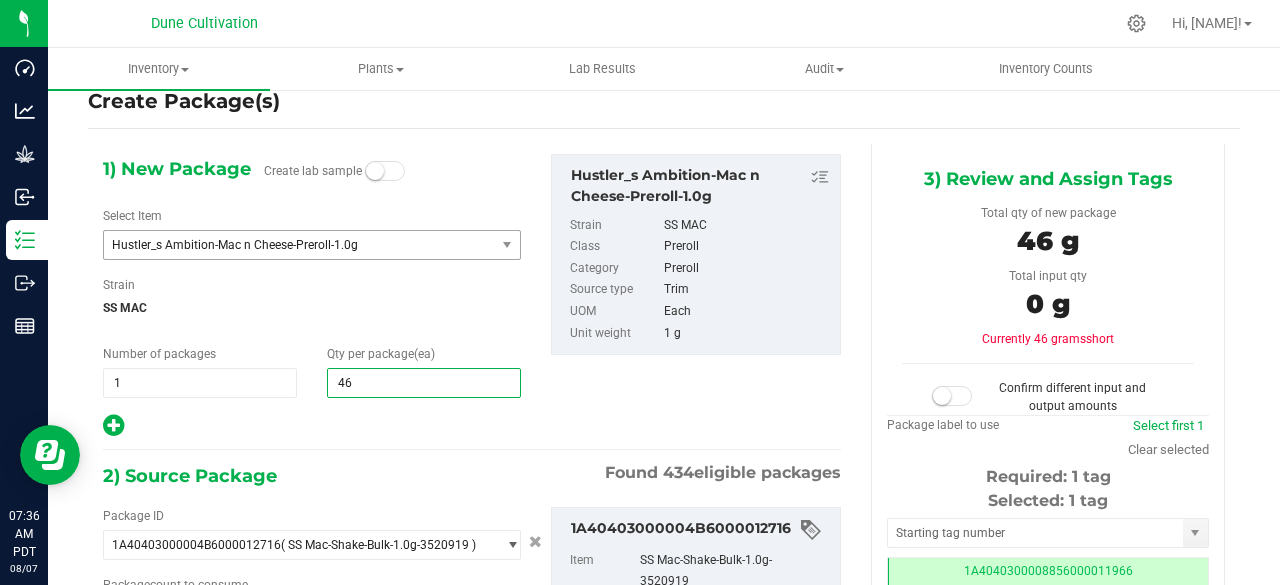 type on "464" 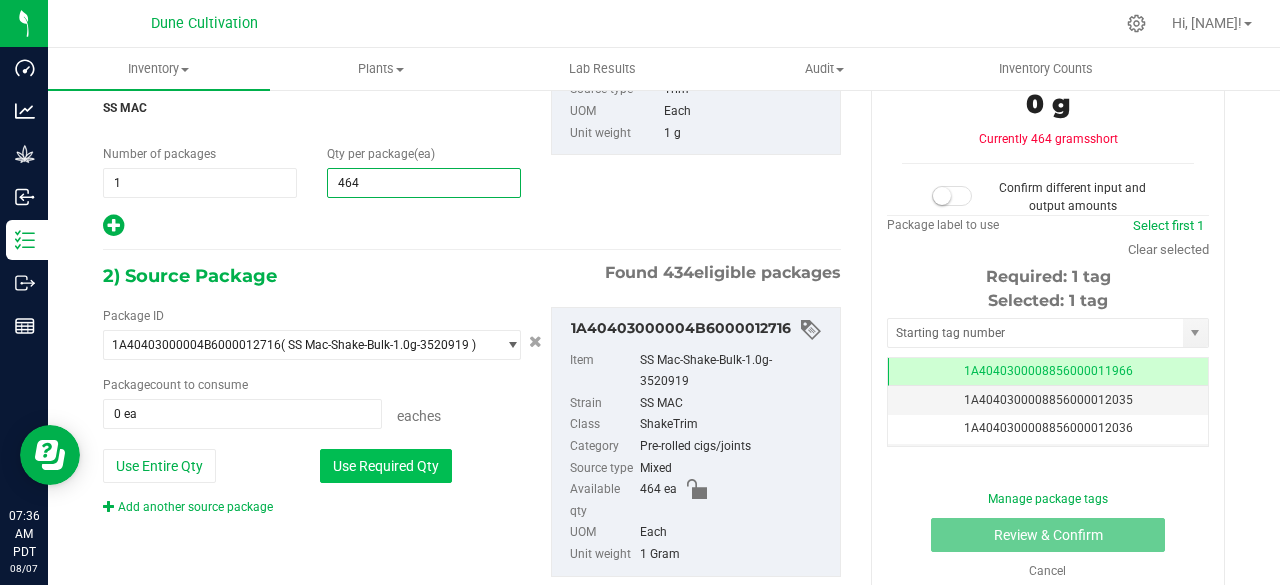 type on "464" 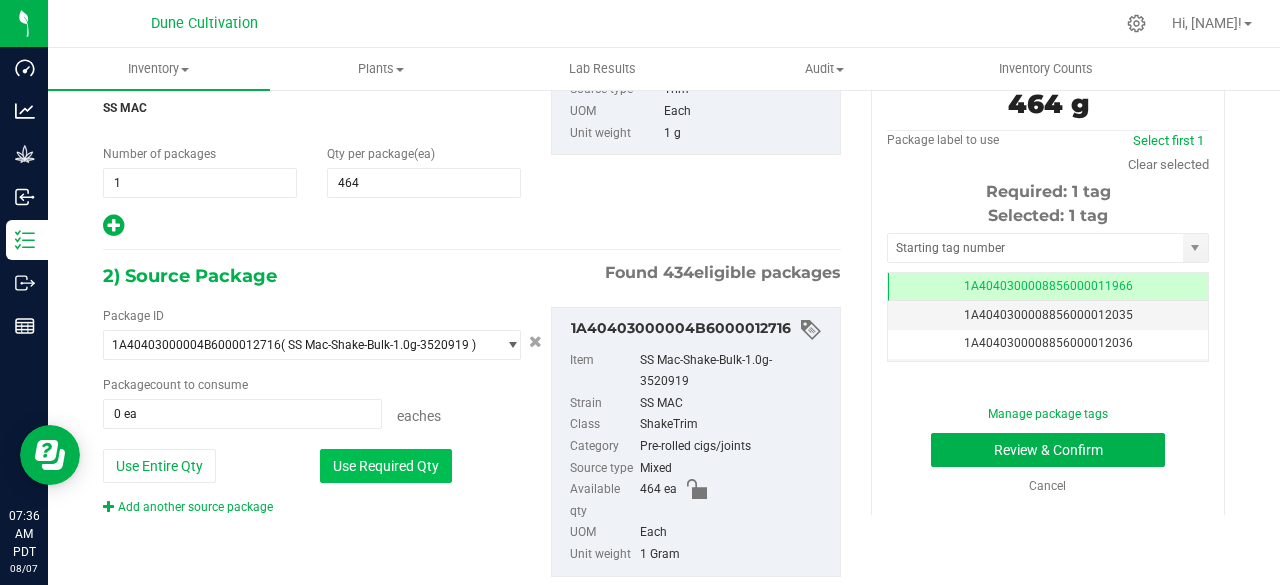 type on "464 ea" 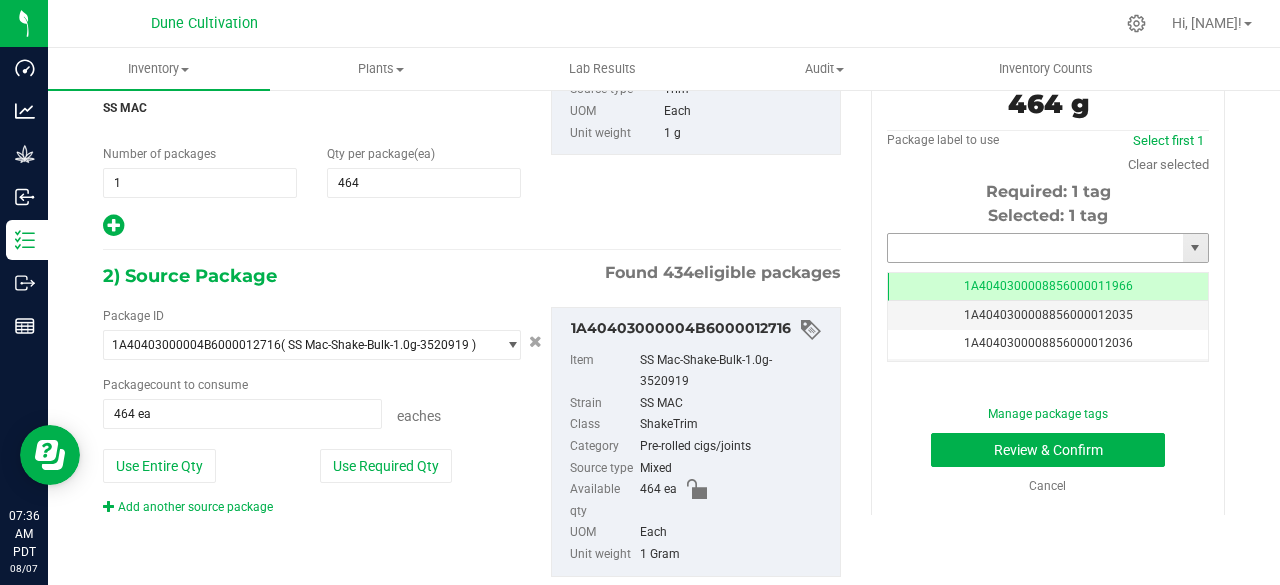 click at bounding box center [1035, 248] 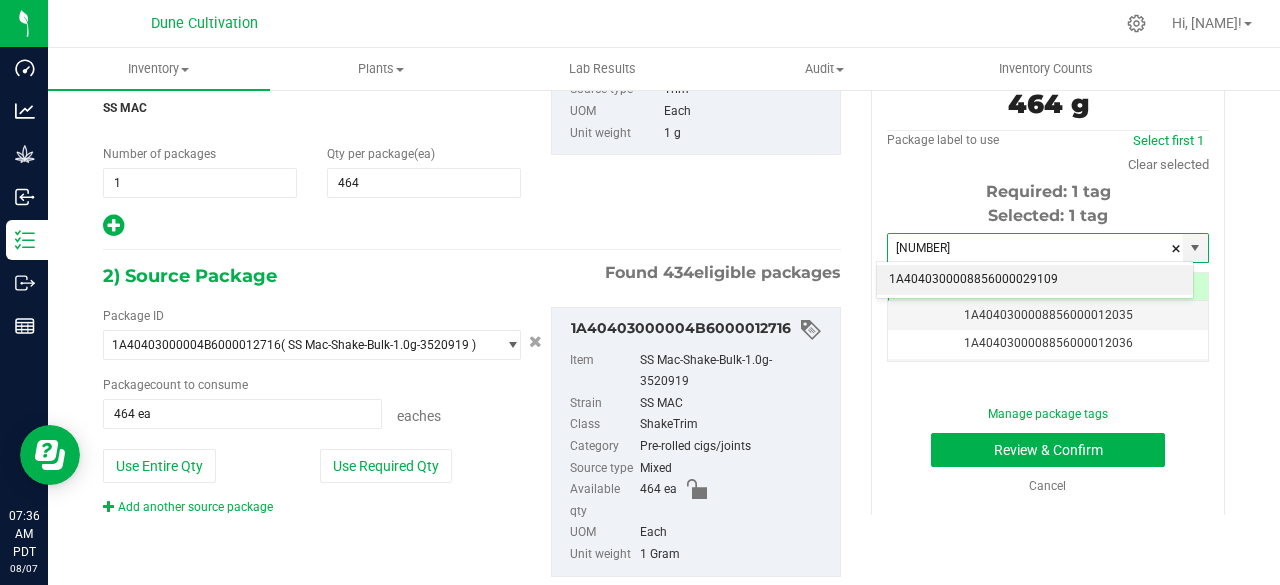 click on "1A4040300008856000029109" at bounding box center (1035, 280) 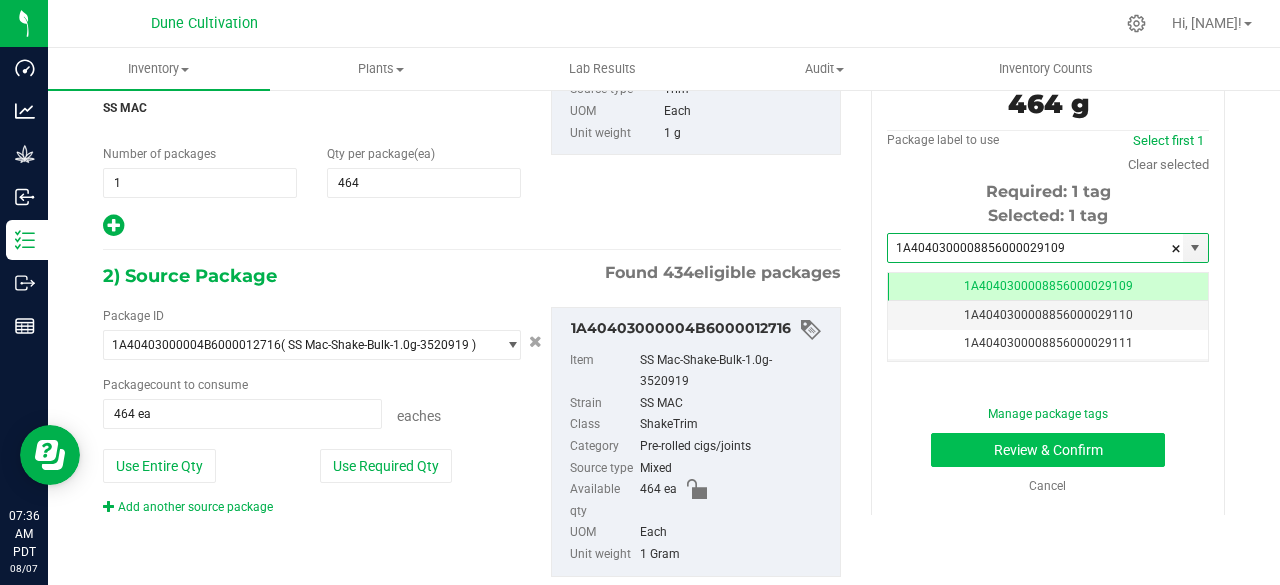 type on "1A4040300008856000029109" 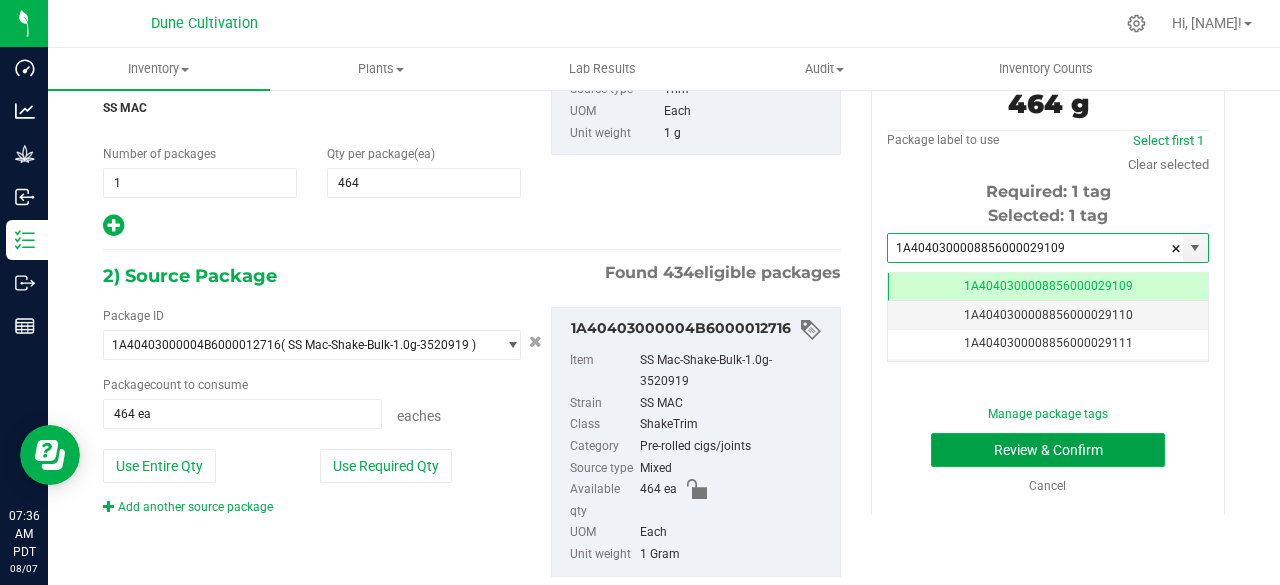 click on "Review & Confirm" at bounding box center (1048, 450) 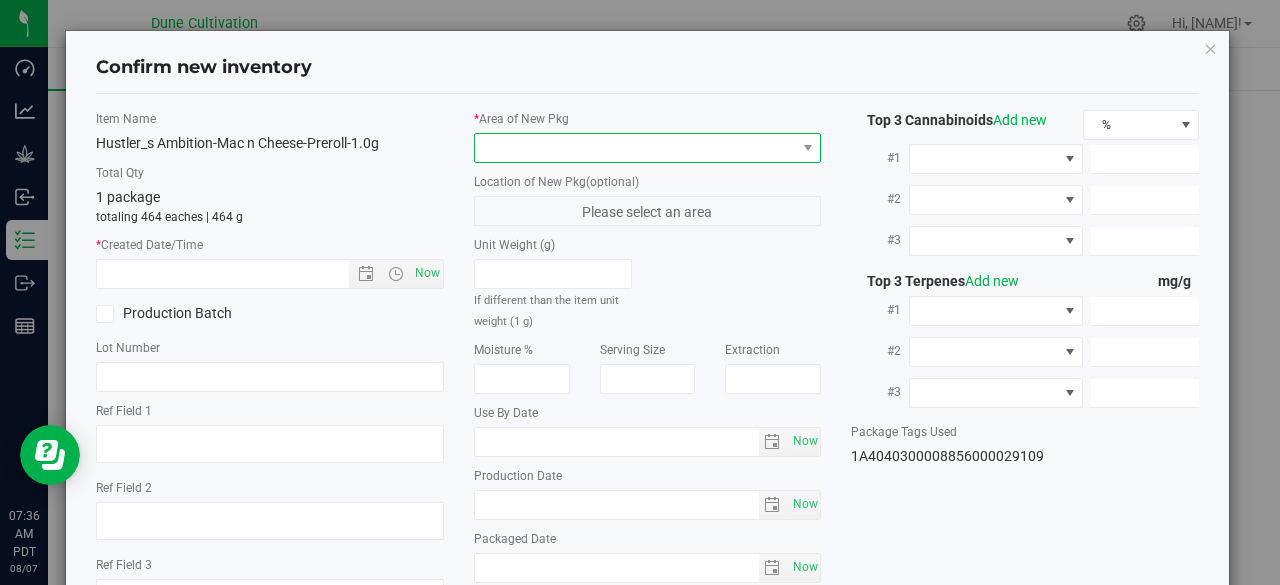 click at bounding box center (635, 148) 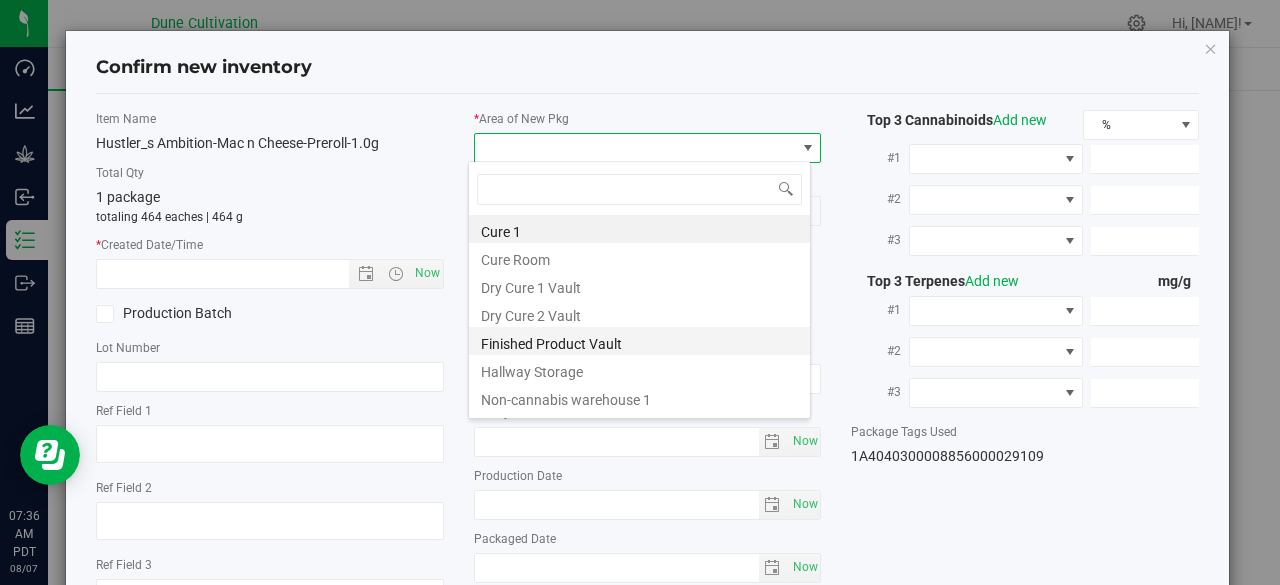 click on "Finished Product Vault" at bounding box center (639, 341) 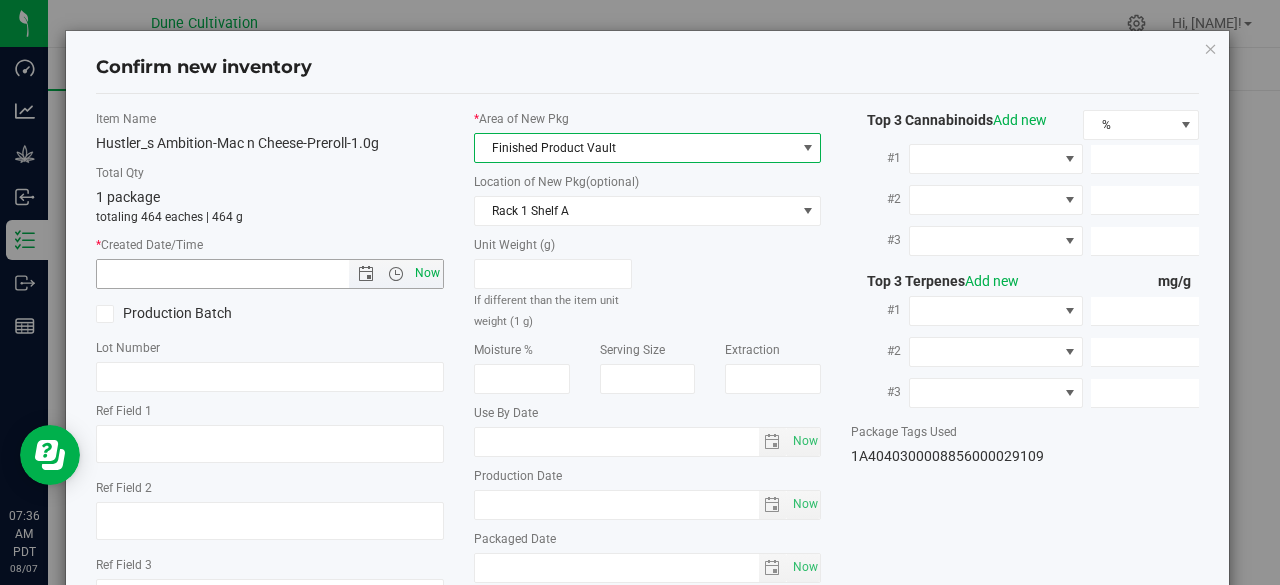 click on "Now" at bounding box center (427, 273) 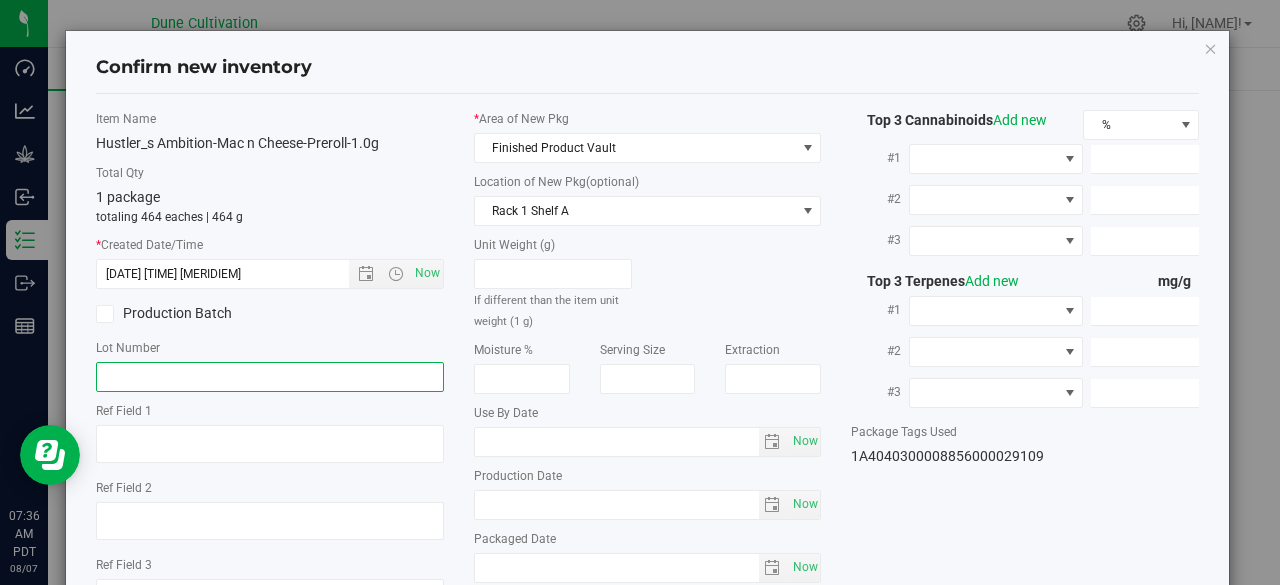 click at bounding box center (270, 377) 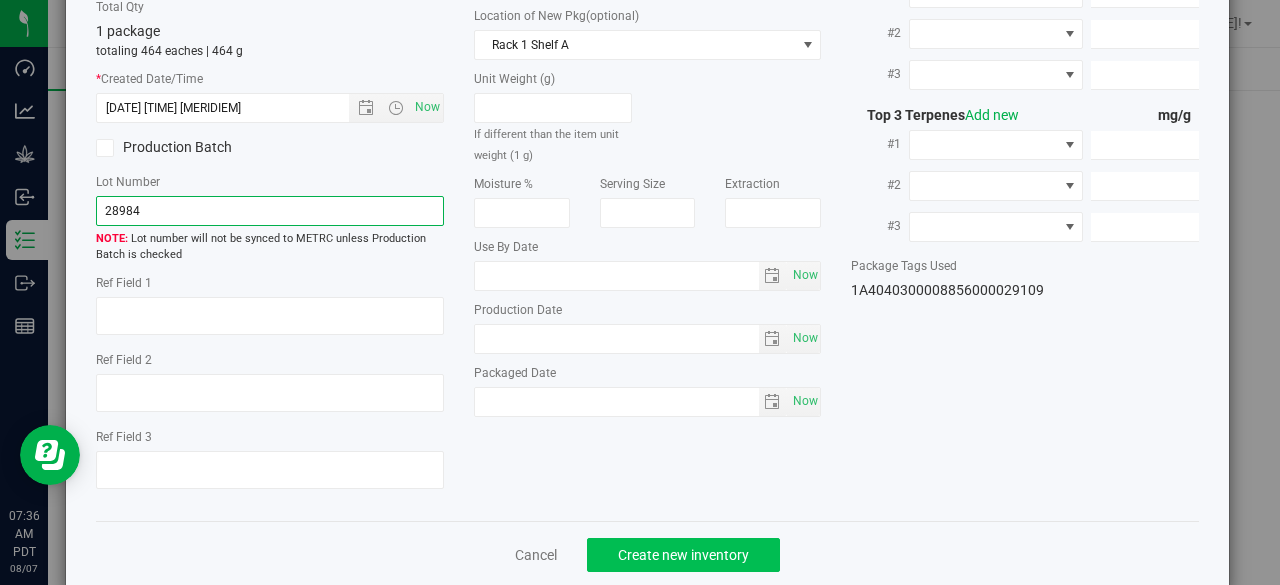 type on "28984" 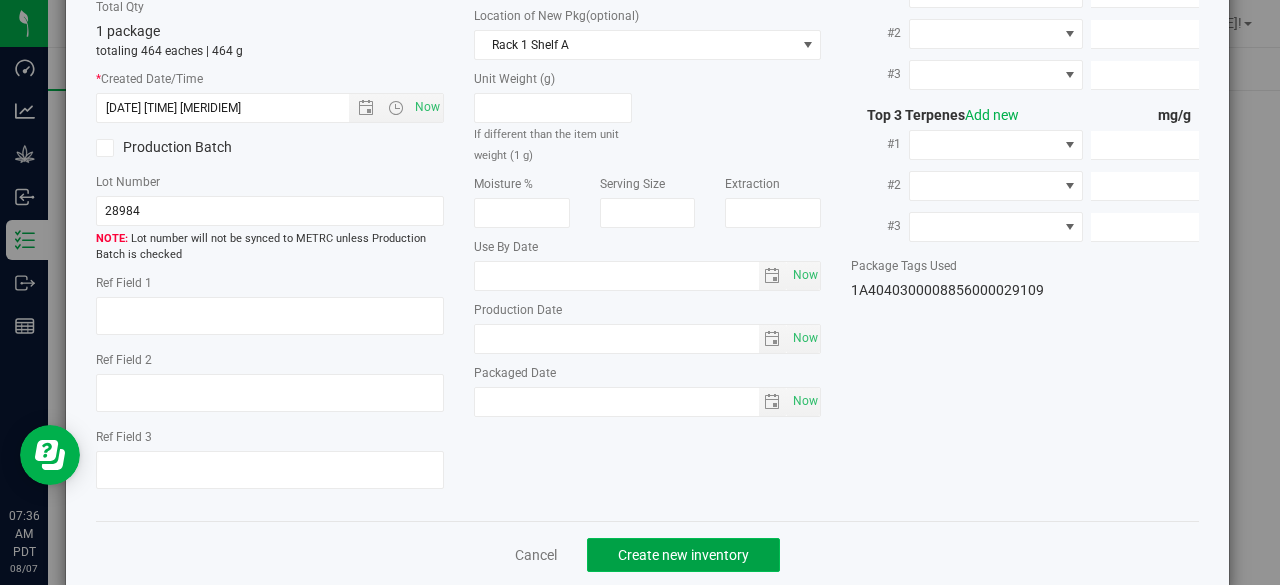 click on "Create new inventory" 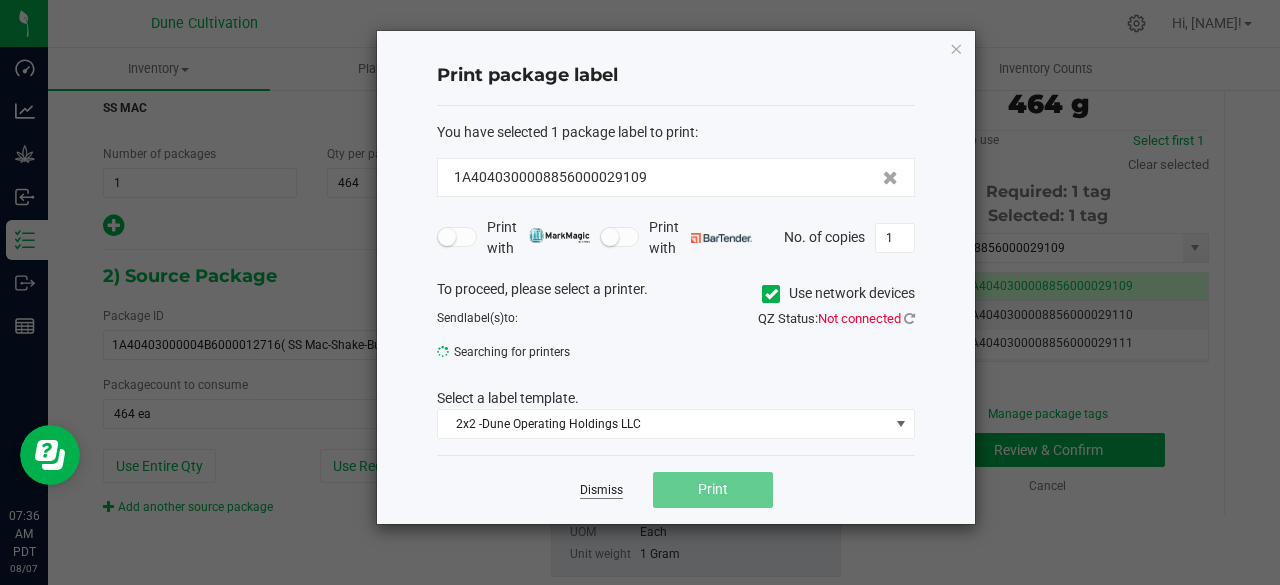 click on "Dismiss" 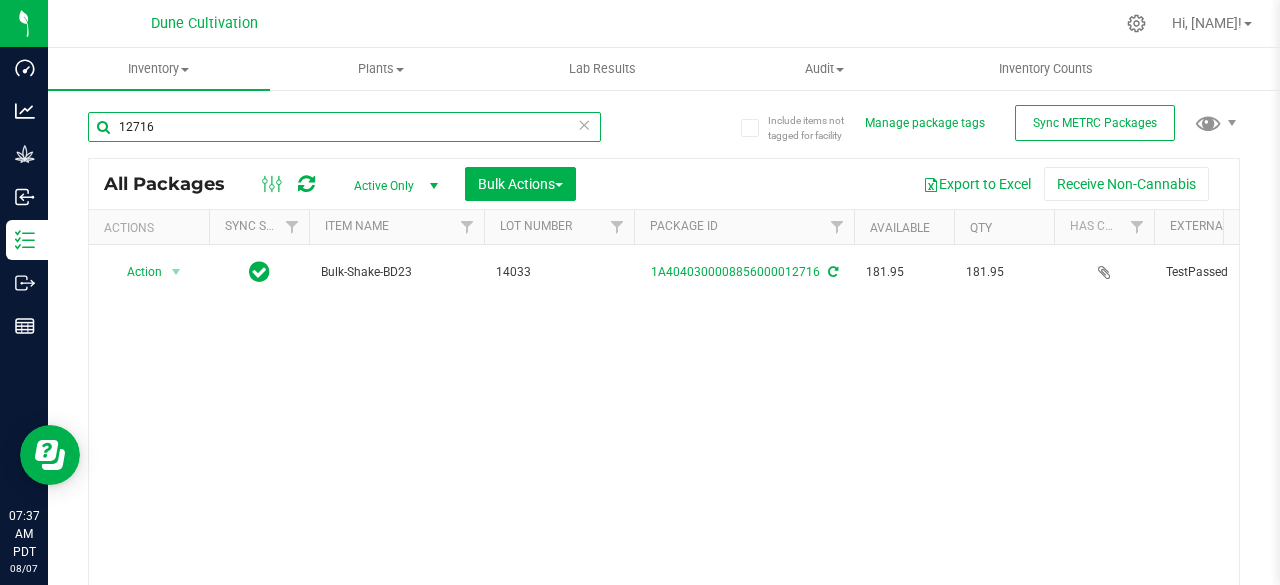 click on "12716" at bounding box center [344, 127] 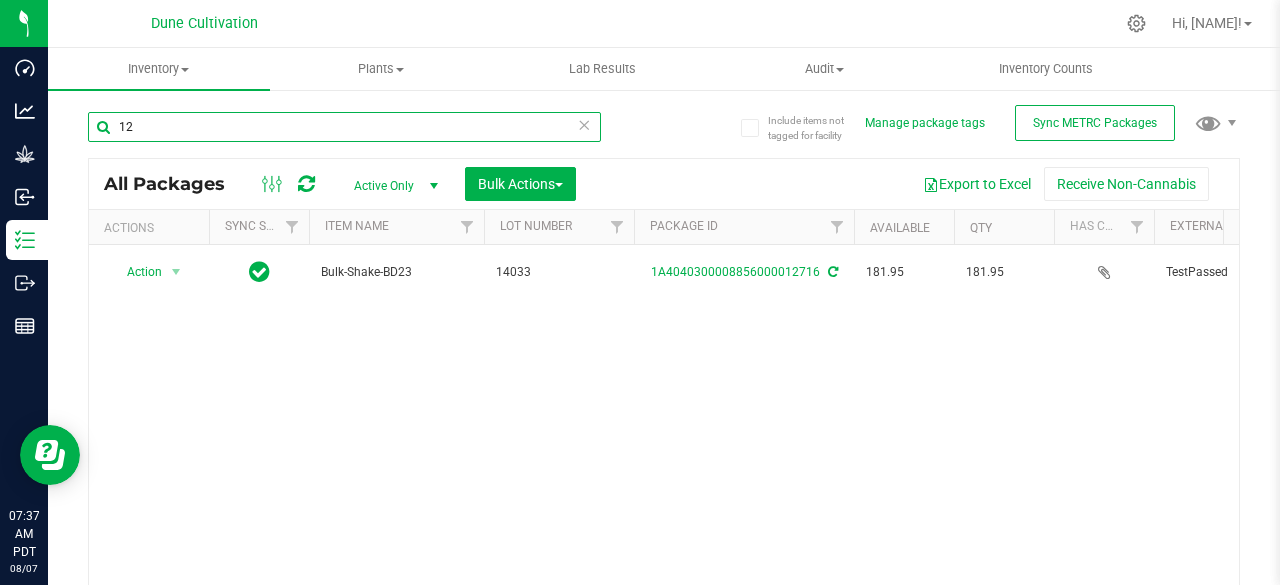 type on "1" 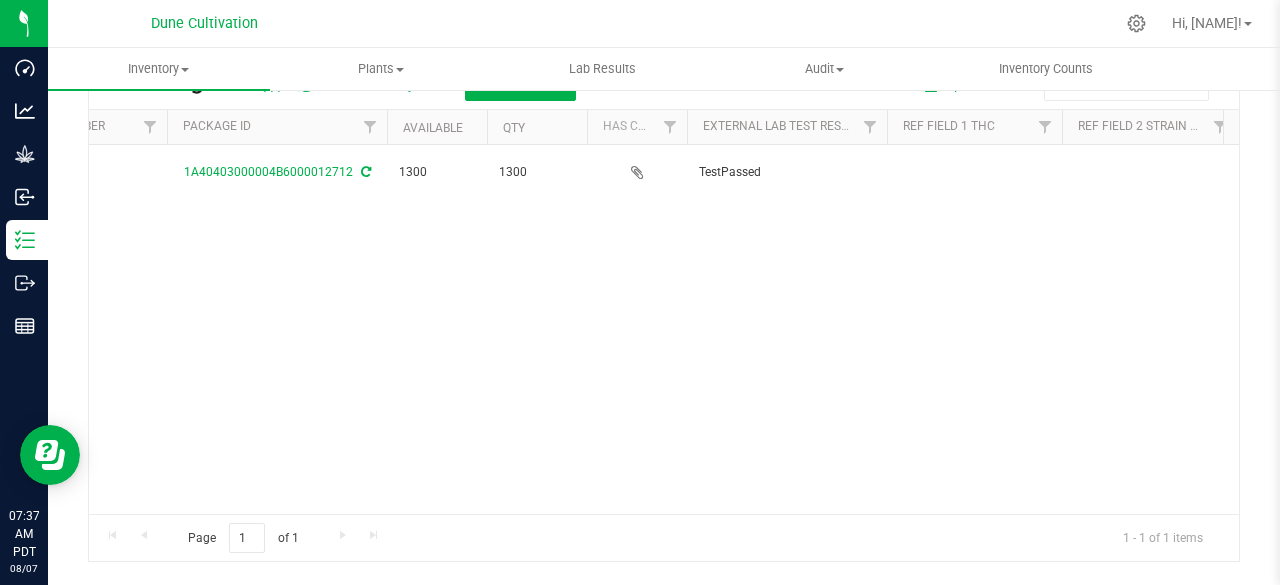 scroll, scrollTop: 0, scrollLeft: 535, axis: horizontal 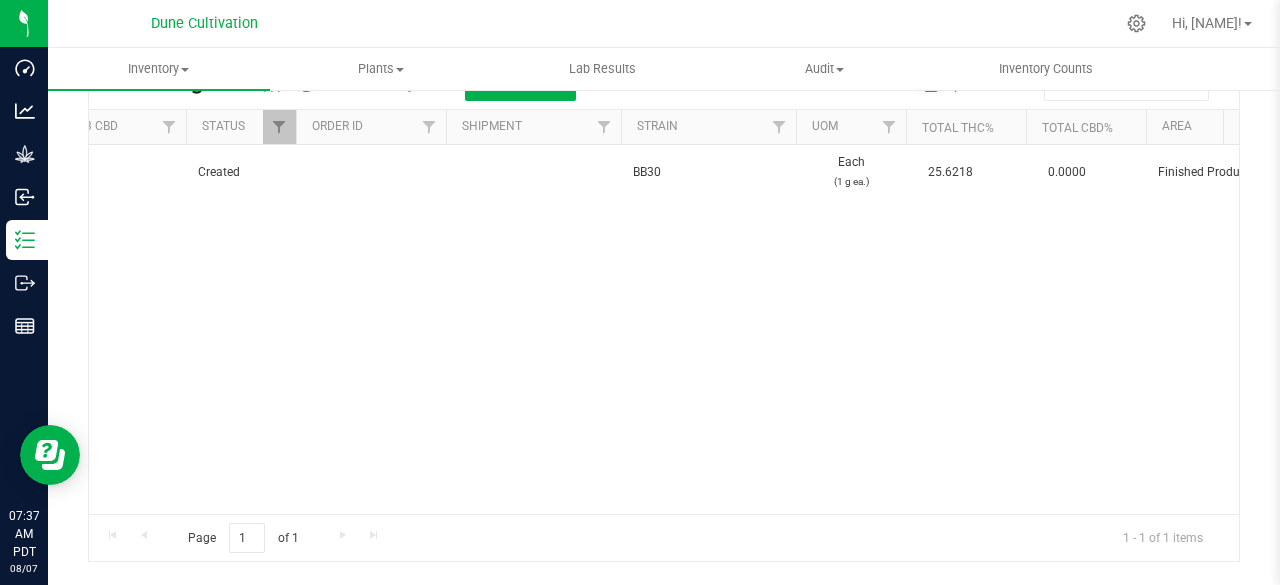 type on "12712" 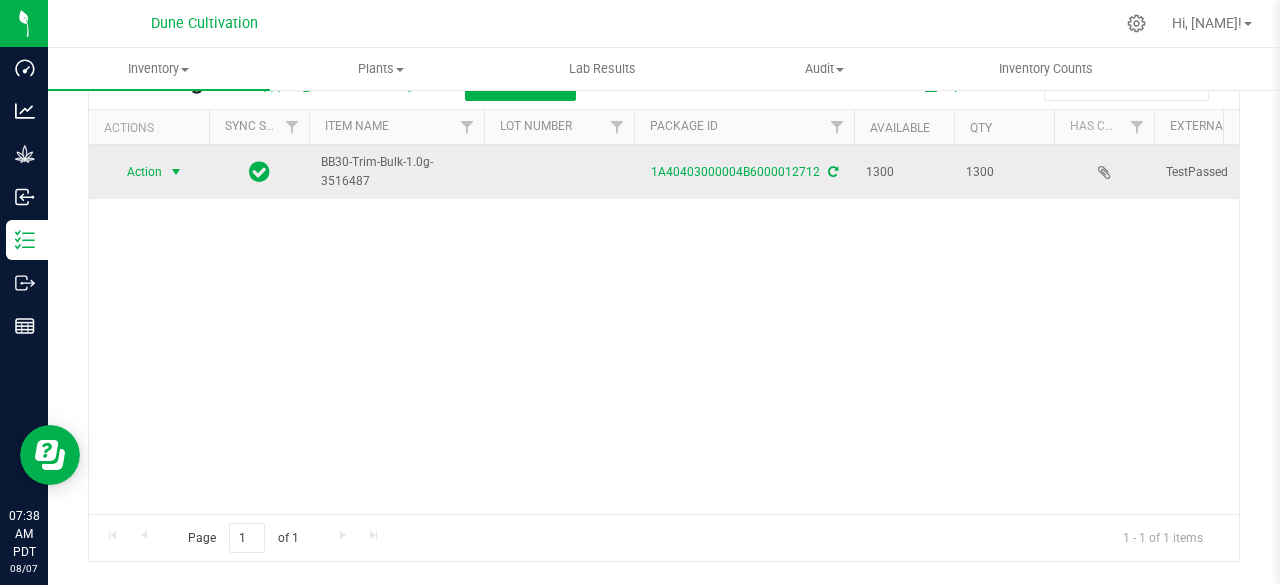 click on "Action" at bounding box center (136, 172) 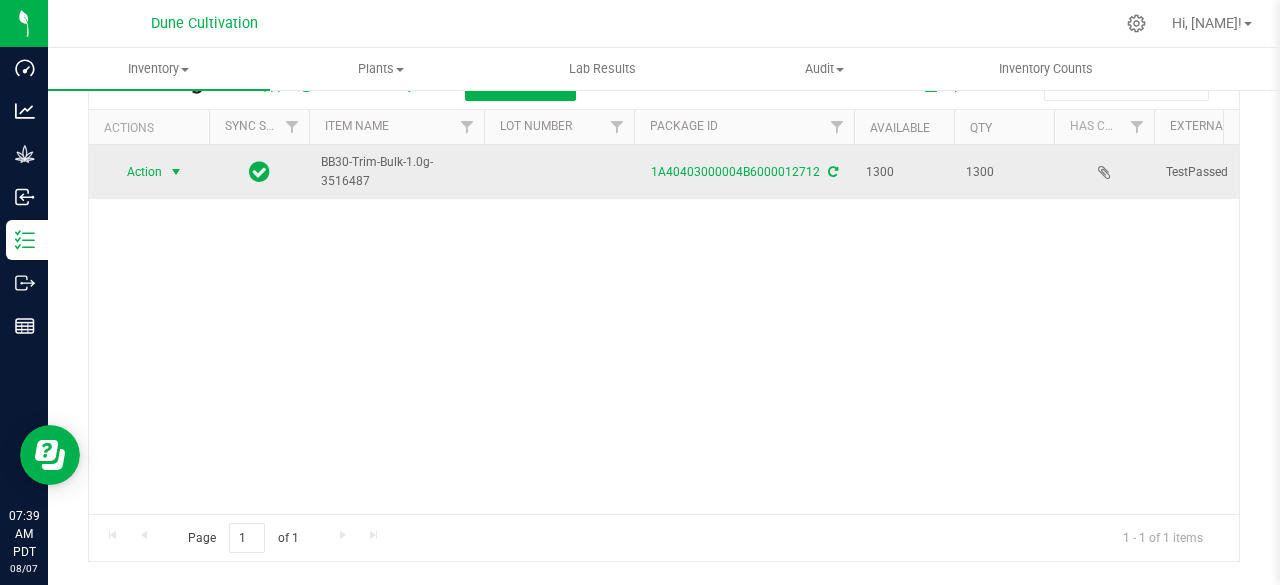 click on "Action" at bounding box center (136, 172) 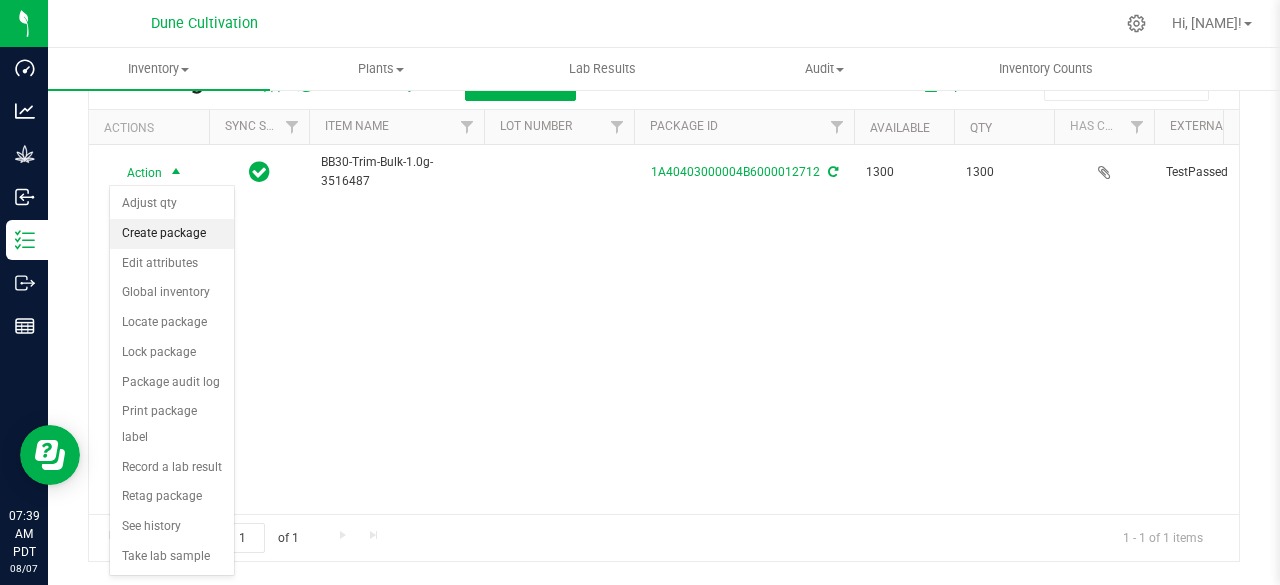 click on "Create package" at bounding box center (172, 234) 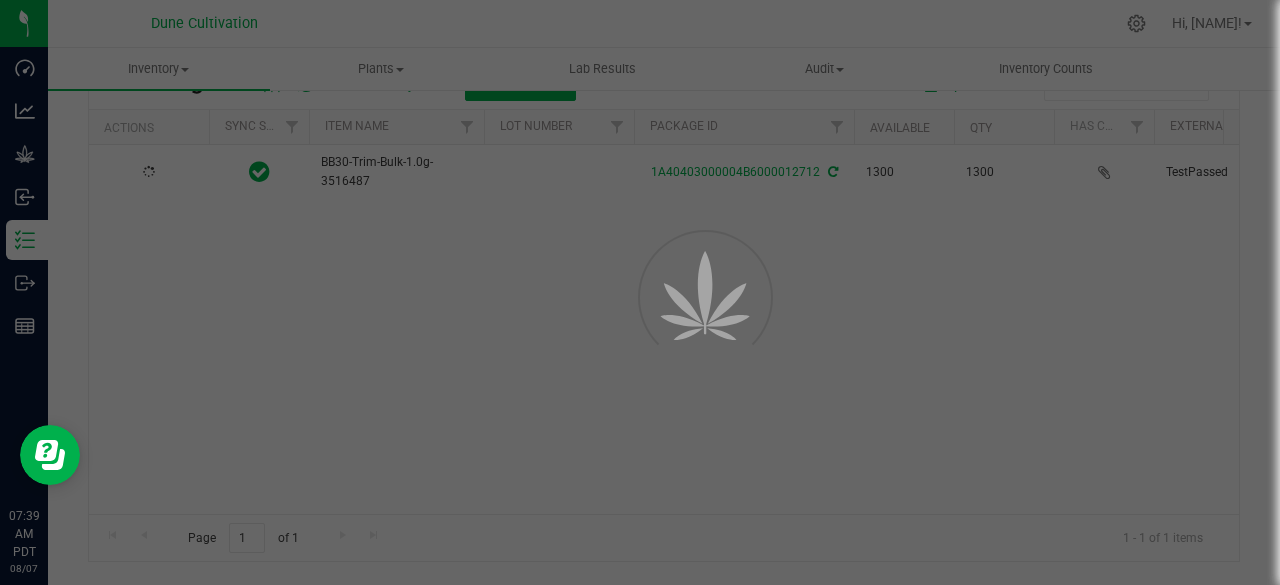 scroll, scrollTop: 114, scrollLeft: 0, axis: vertical 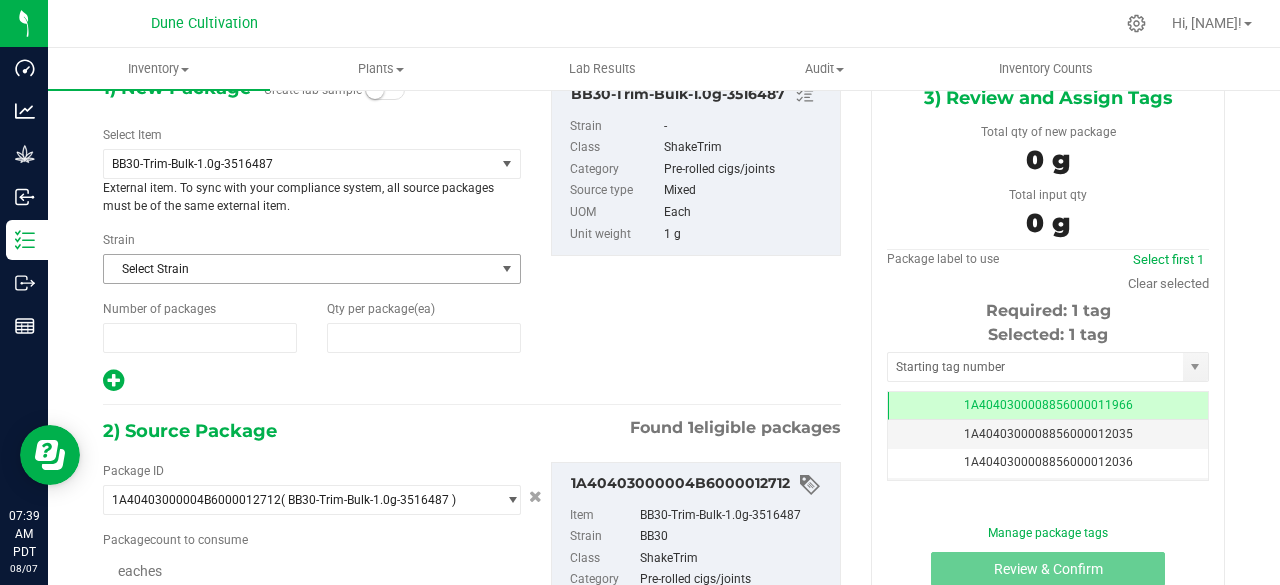 type on "1" 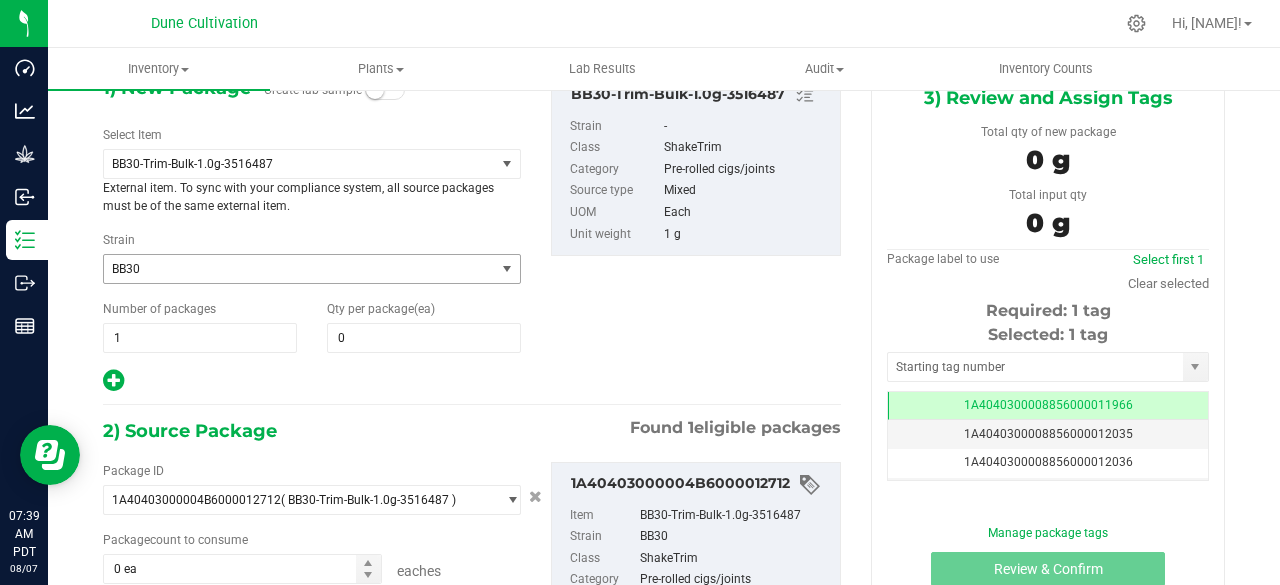 scroll, scrollTop: 0, scrollLeft: 0, axis: both 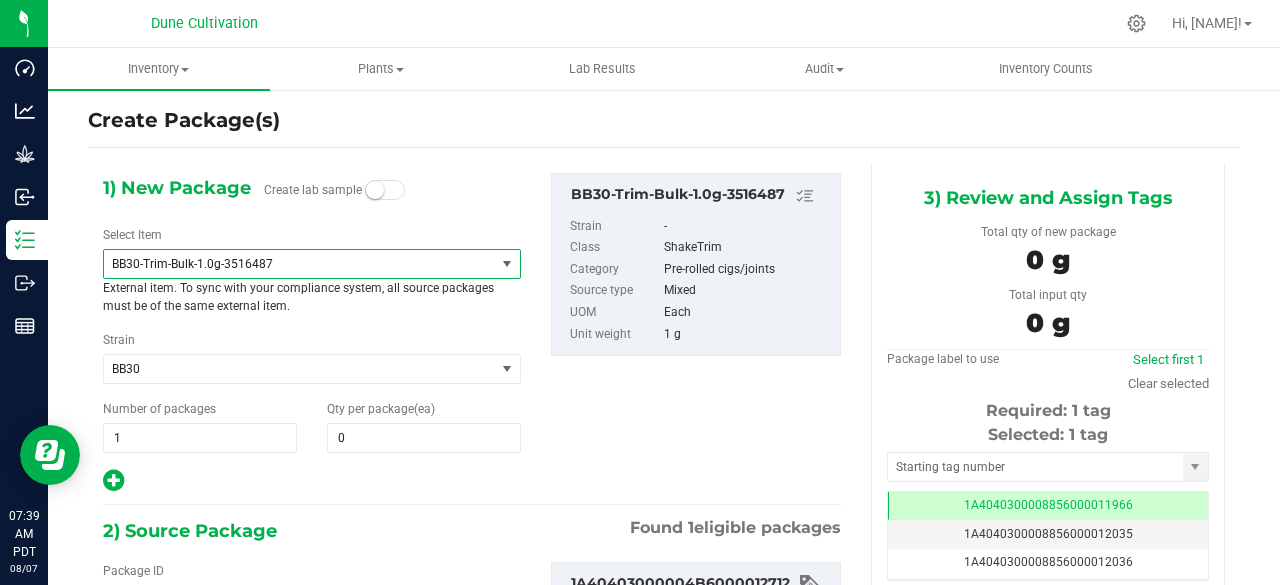 click on "BB30-Trim-Bulk-1.0g-3516487" at bounding box center (292, 264) 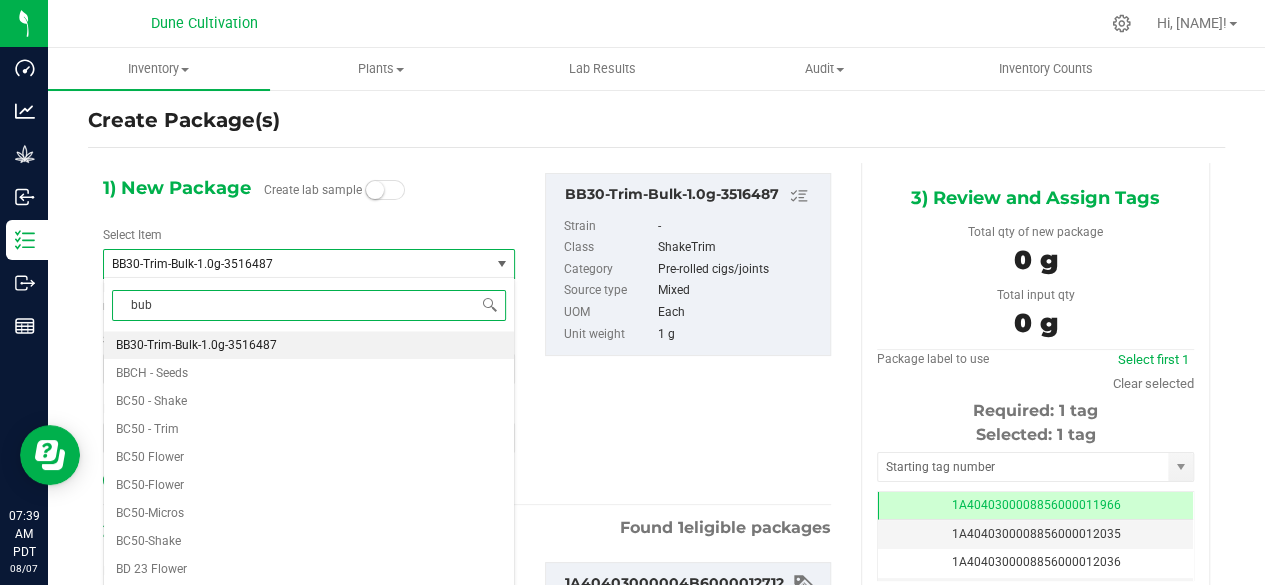 type on "bubb" 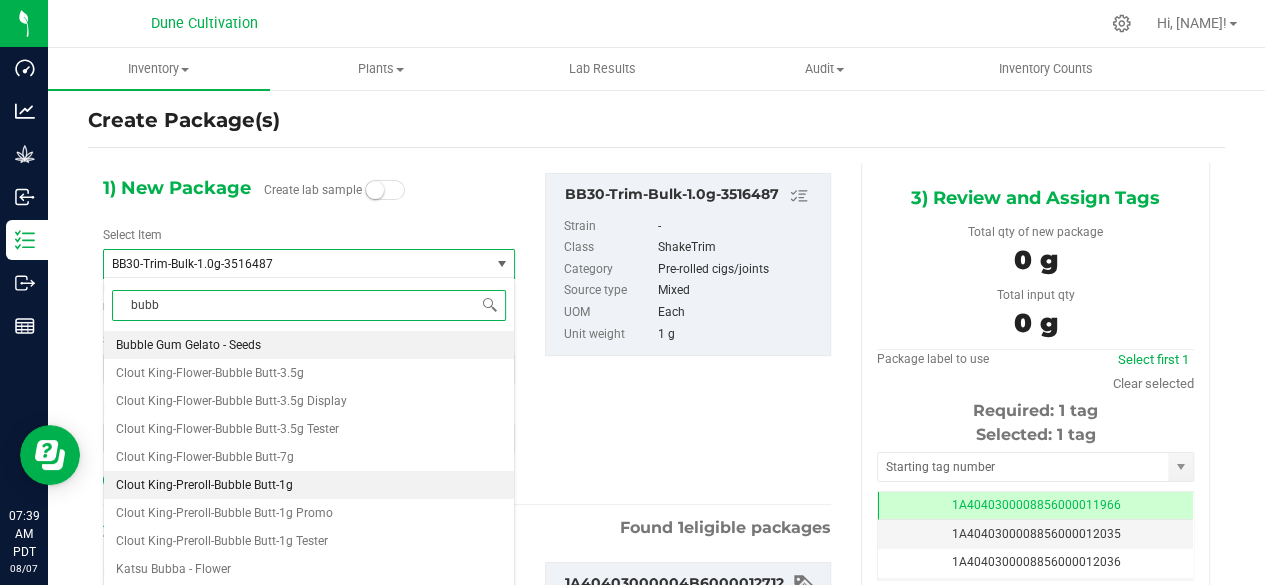 click on "Clout King-Preroll-Bubble Butt-1g" at bounding box center (204, 485) 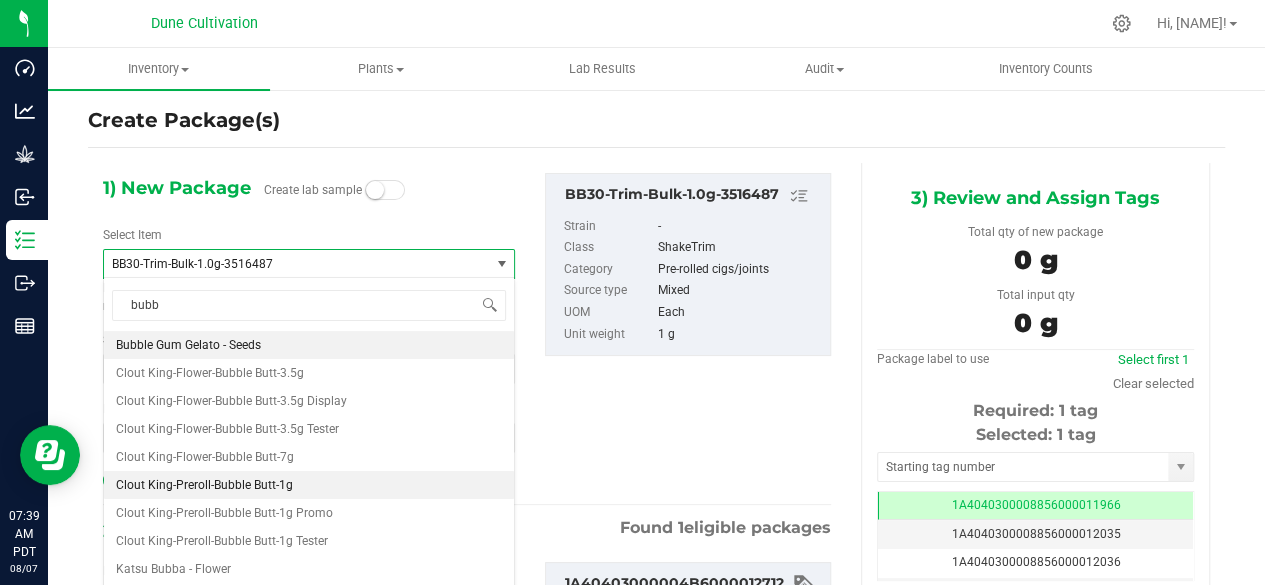 type 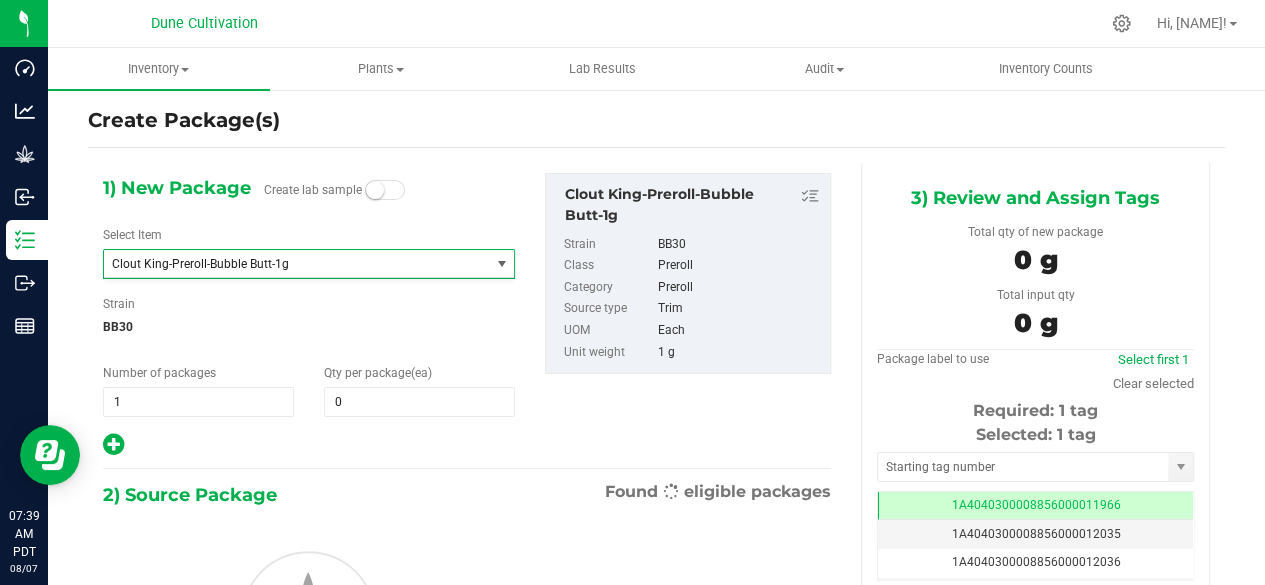 type on "0" 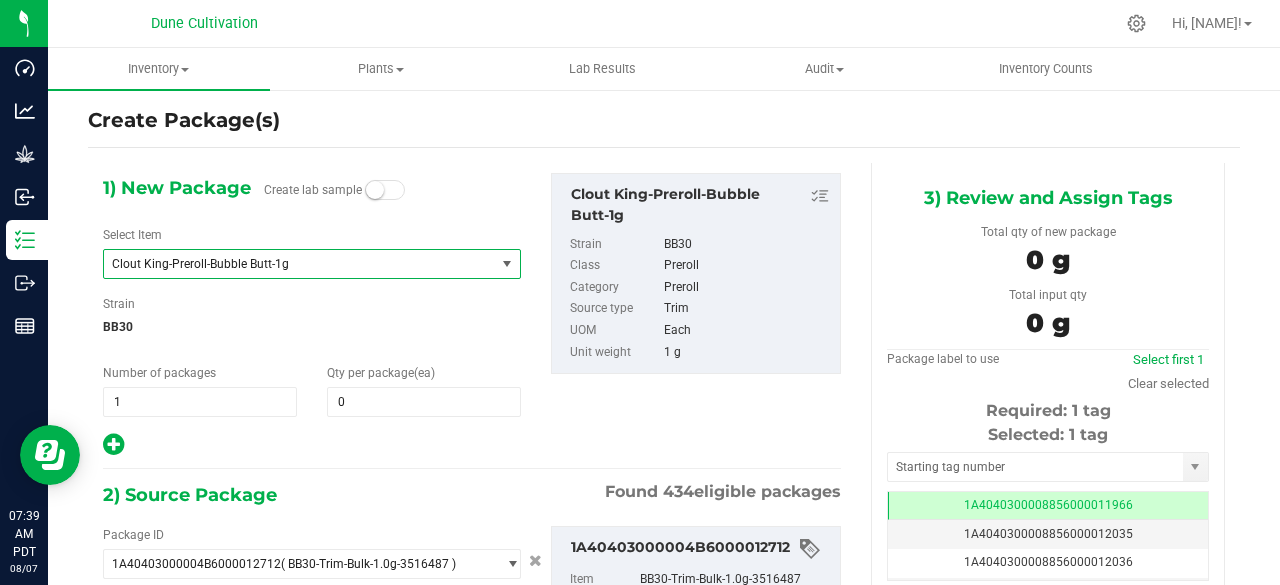 type on "0 ea" 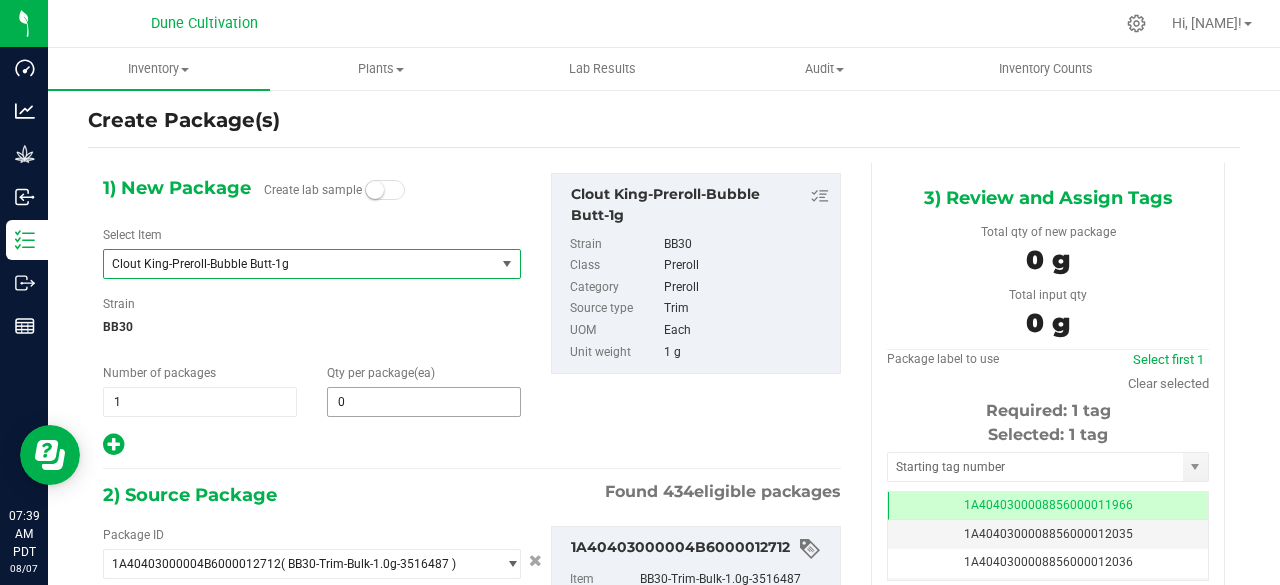 click on "0 0" at bounding box center (424, 402) 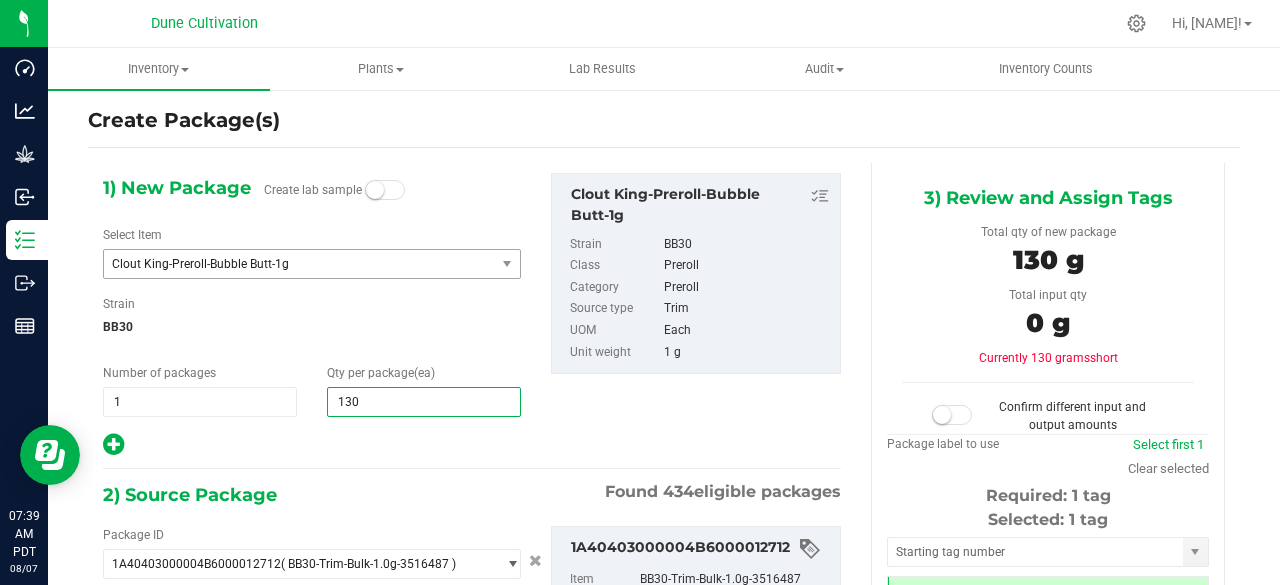 type on "1300" 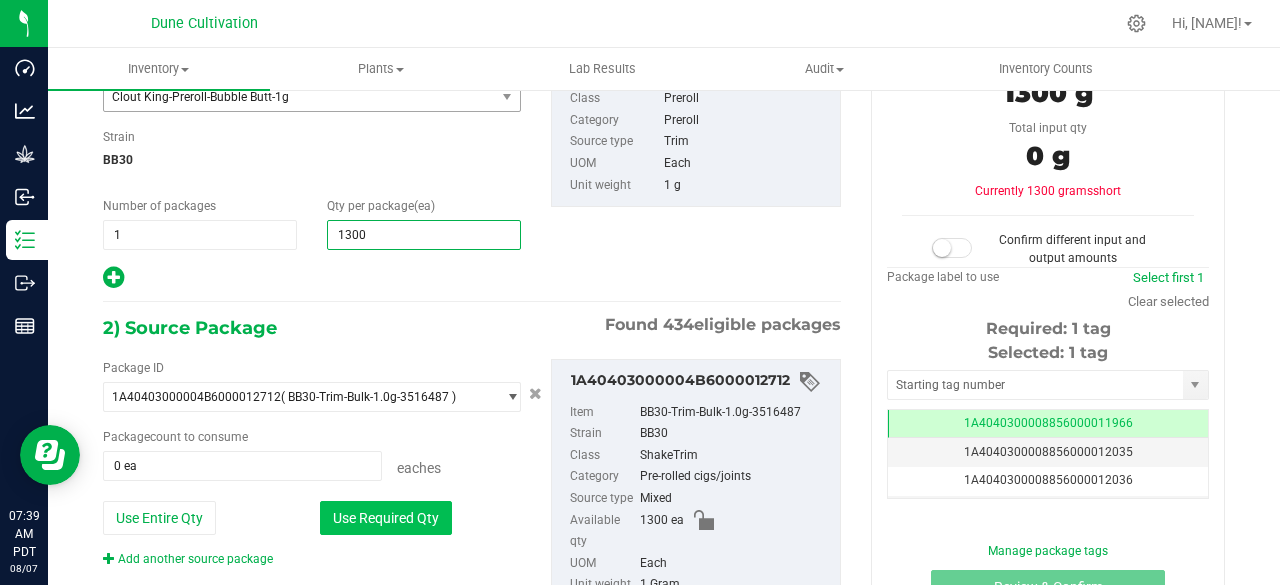 type on "1,300" 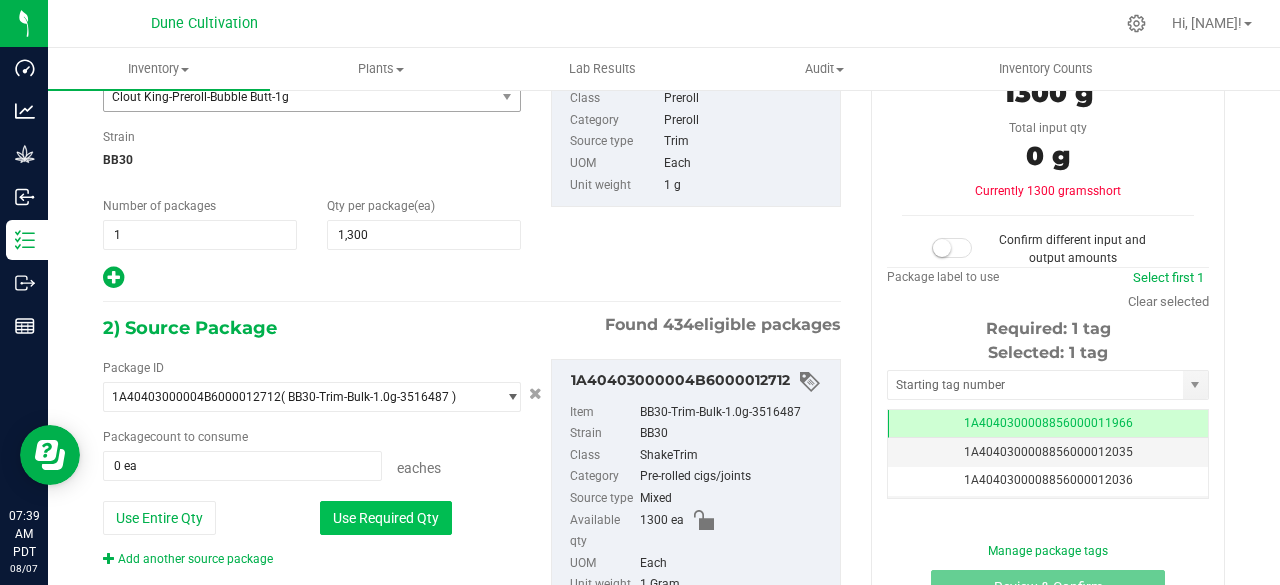 click on "Use Required Qty" at bounding box center (386, 518) 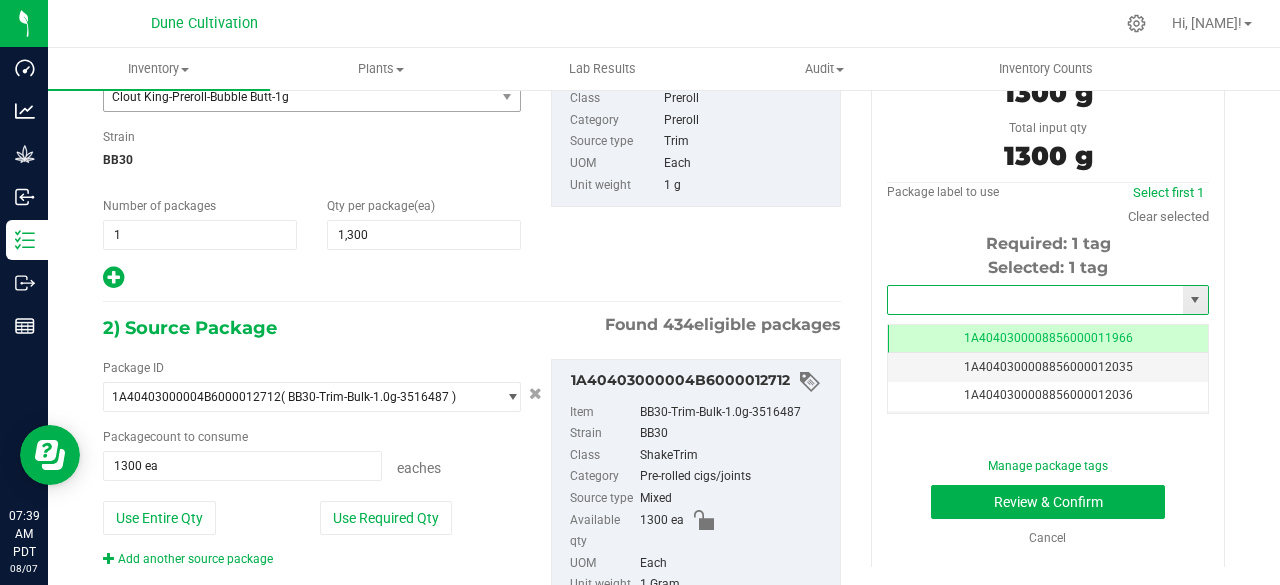 click at bounding box center [1035, 300] 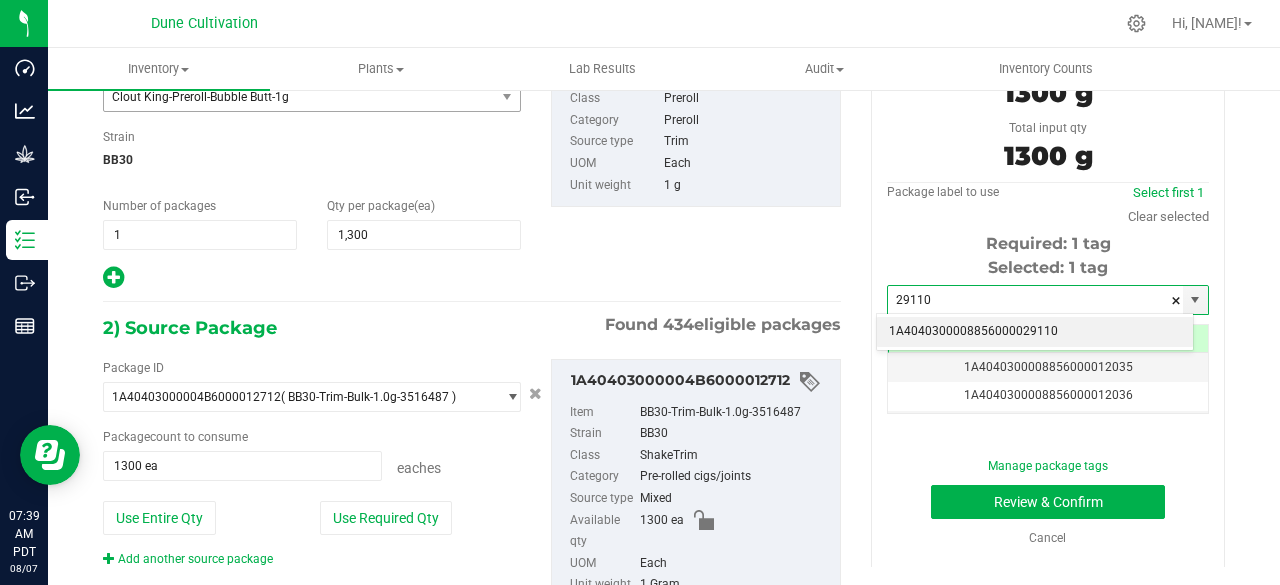 click on "1A4040300008856000029110" at bounding box center [1035, 332] 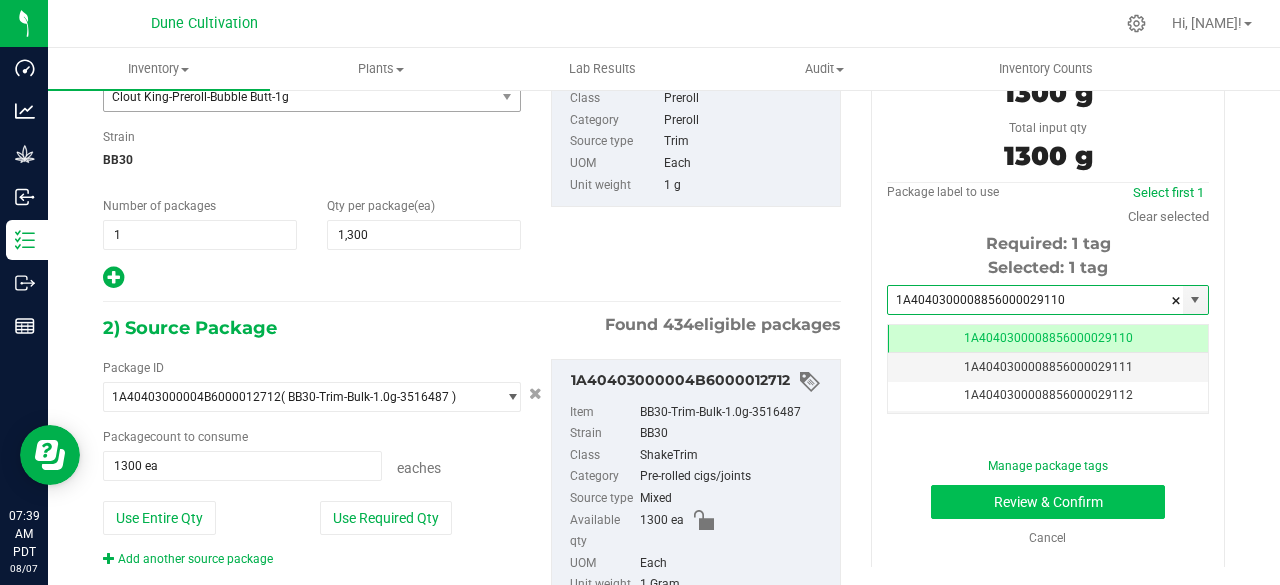type on "1A4040300008856000029110" 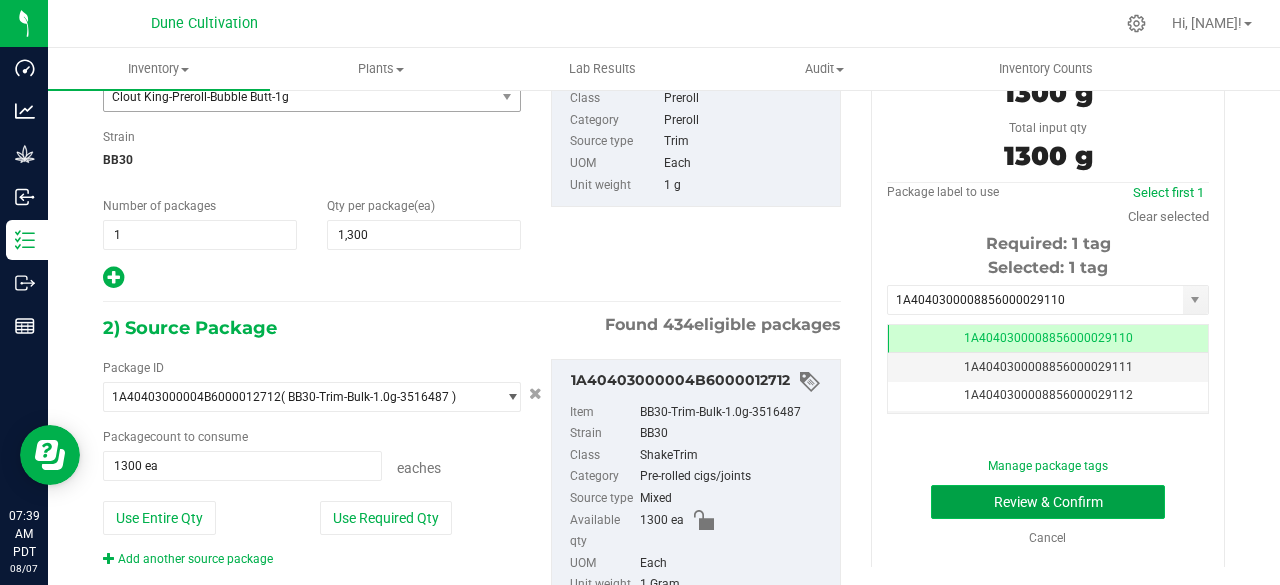 click on "Review & Confirm" at bounding box center [1048, 502] 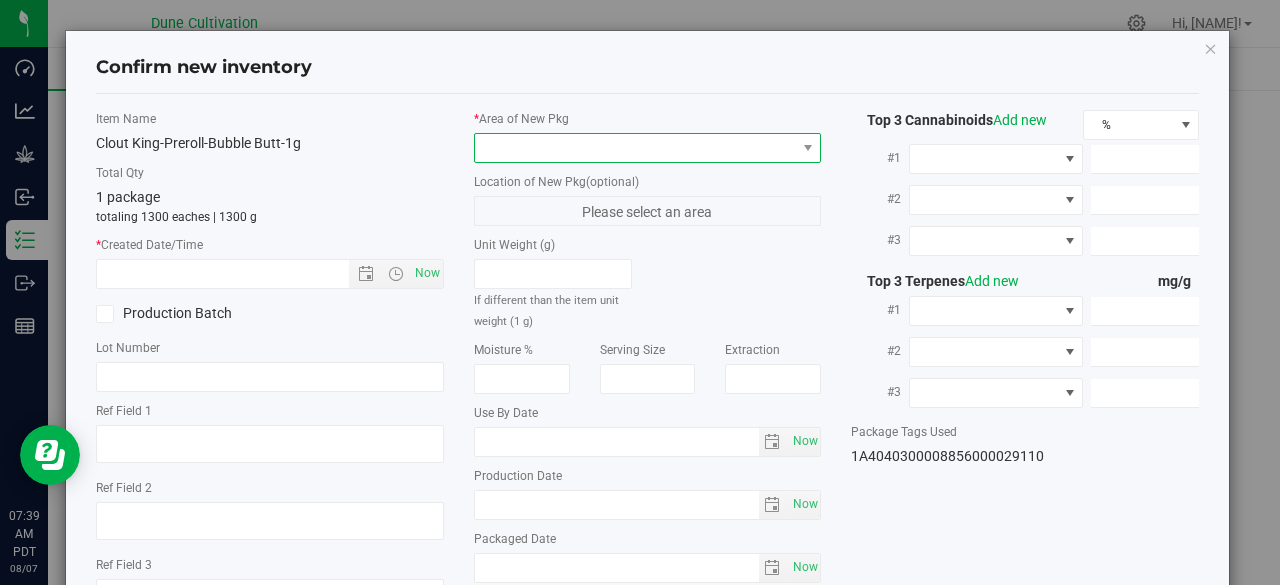 click at bounding box center [635, 148] 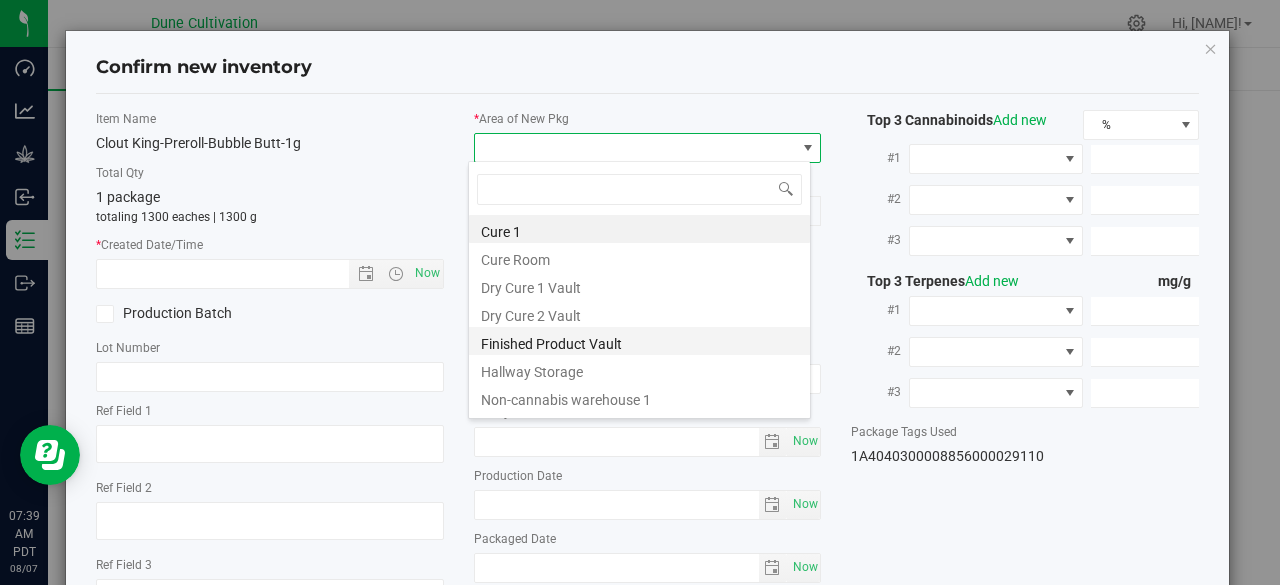 click on "Finished Product Vault" at bounding box center [639, 341] 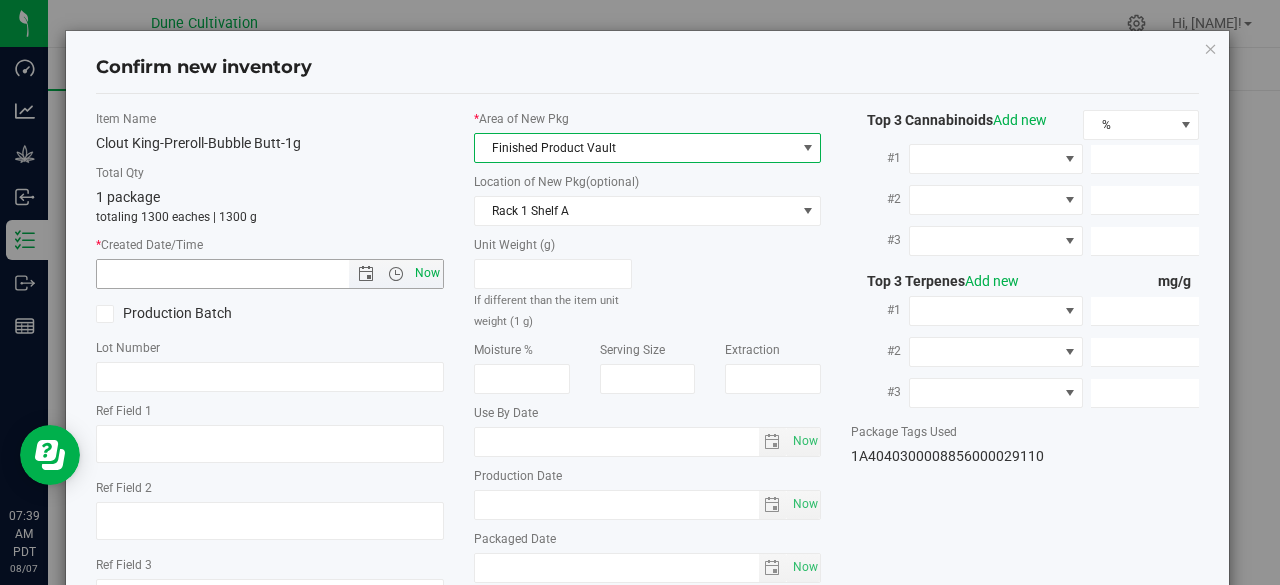 click on "Now" at bounding box center (427, 273) 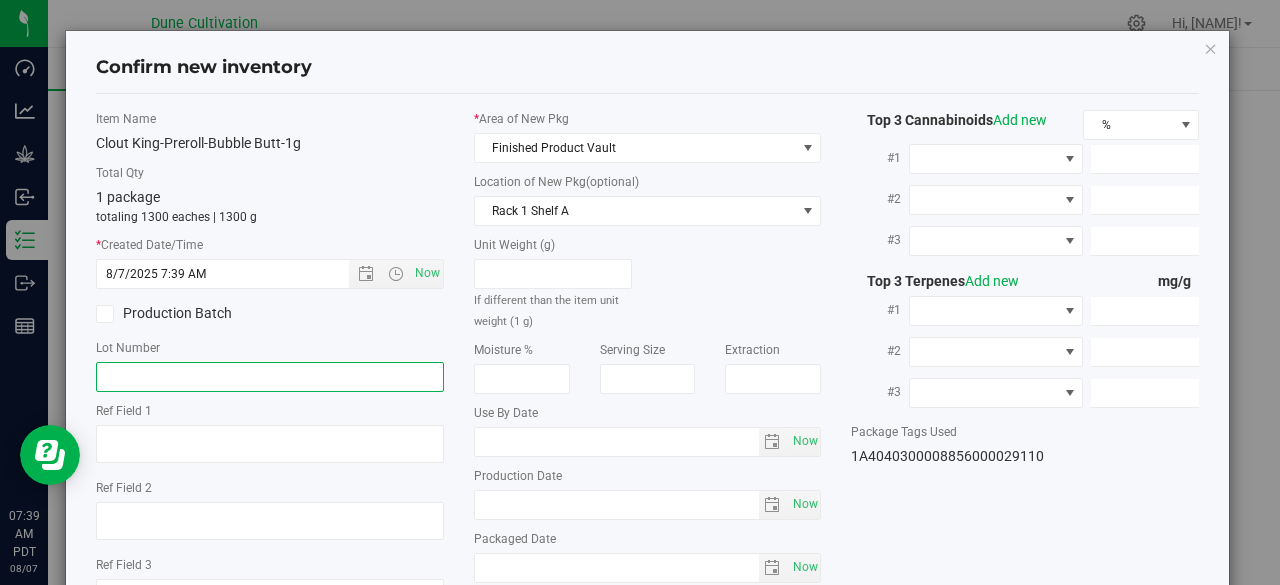click at bounding box center (270, 377) 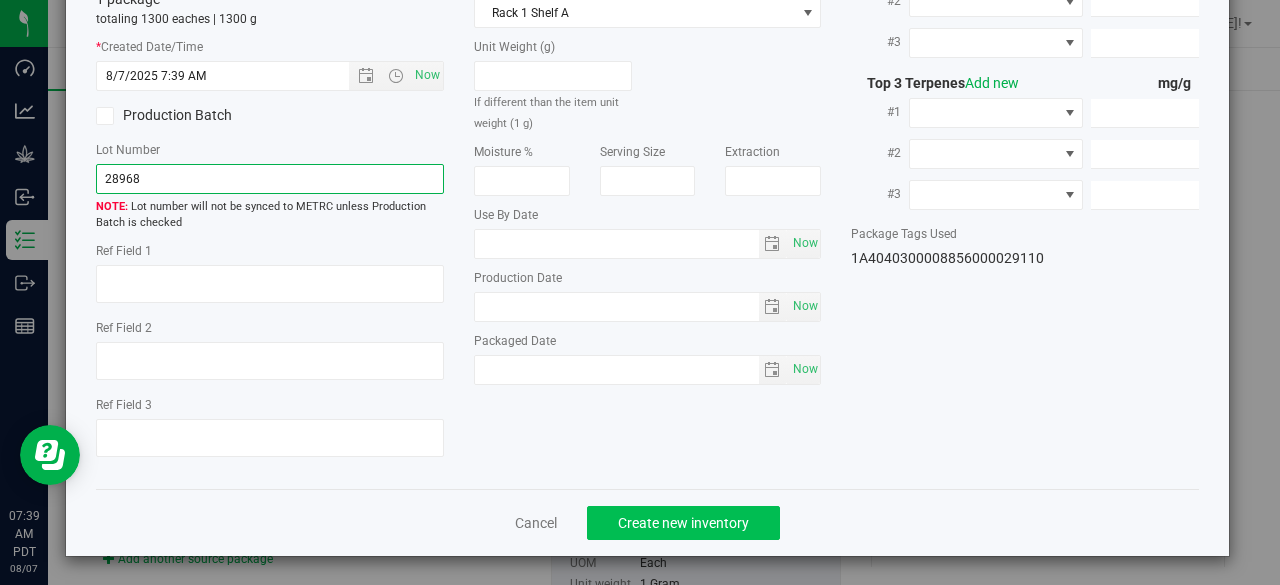 type on "28968" 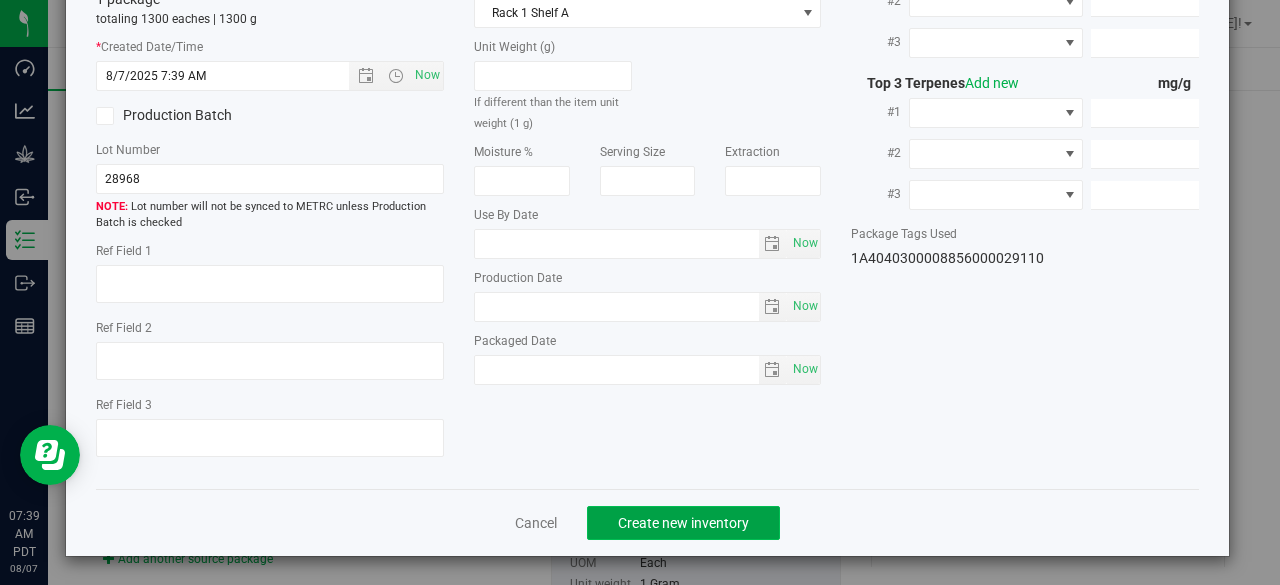 click on "Create new inventory" 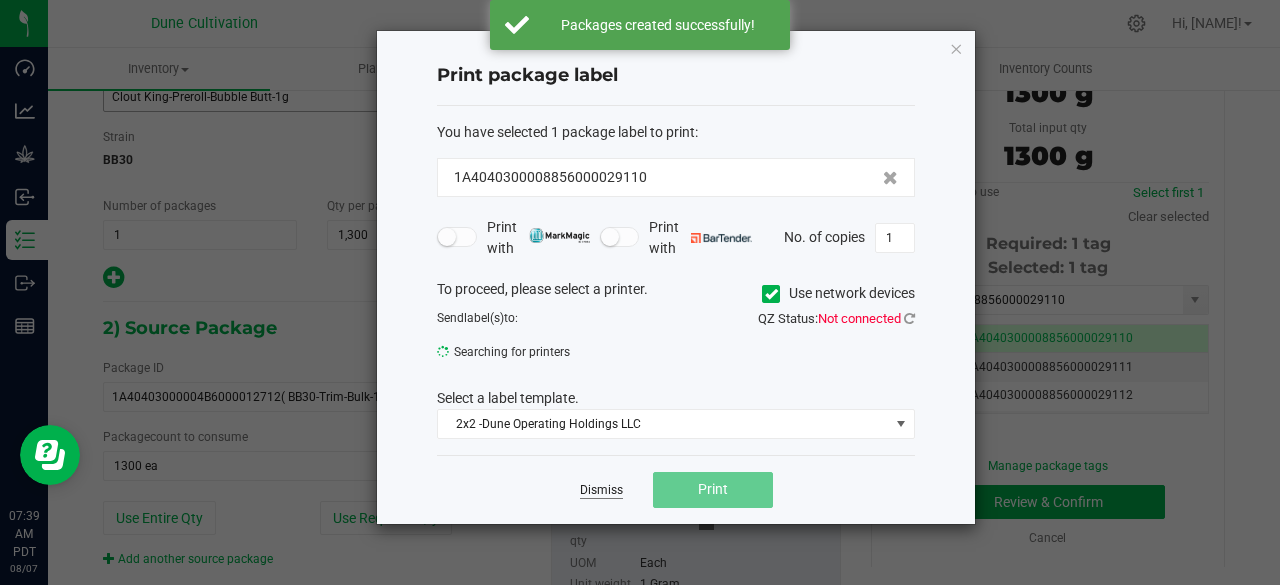 click on "Dismiss" 